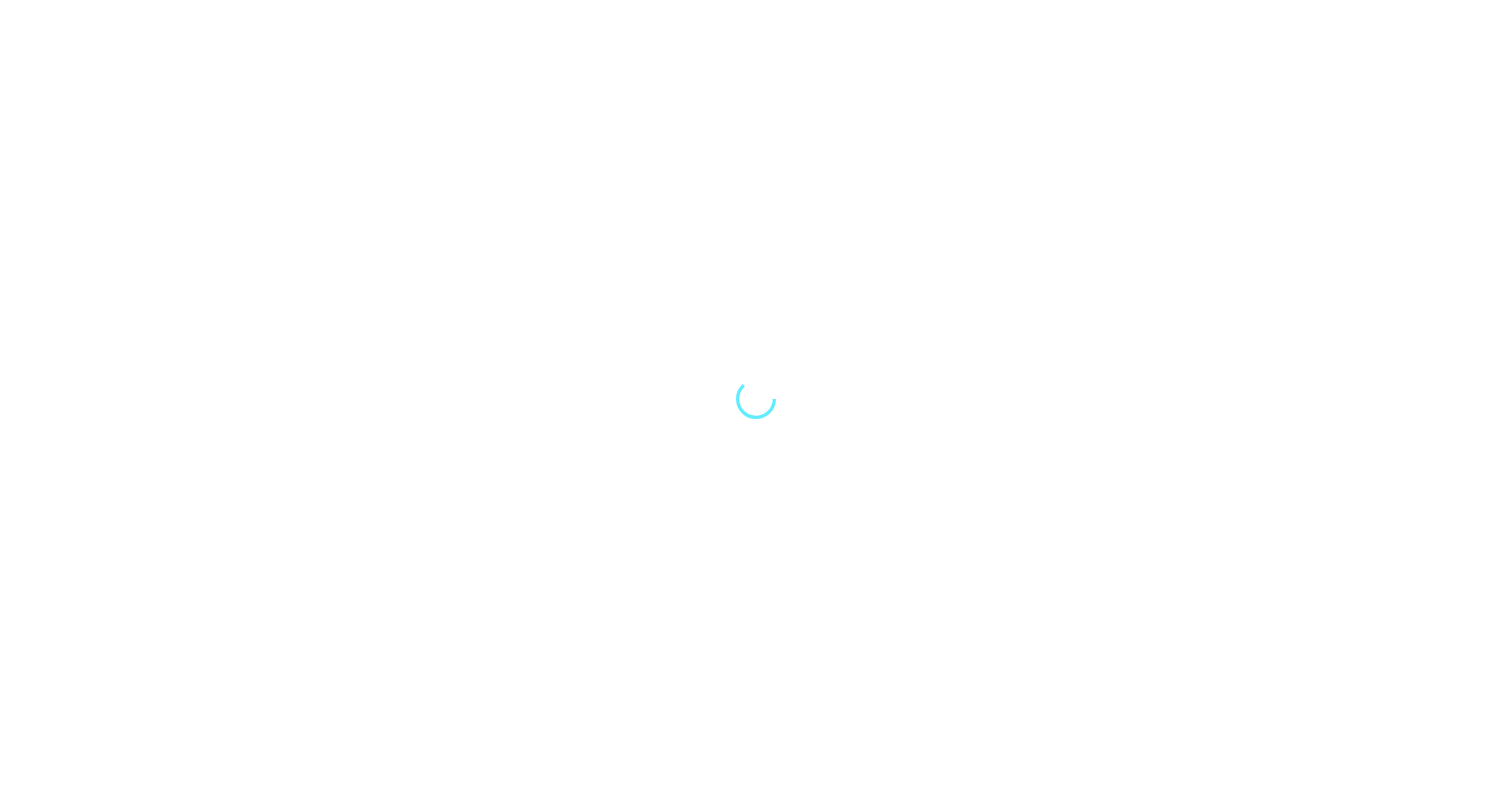 scroll, scrollTop: 0, scrollLeft: 0, axis: both 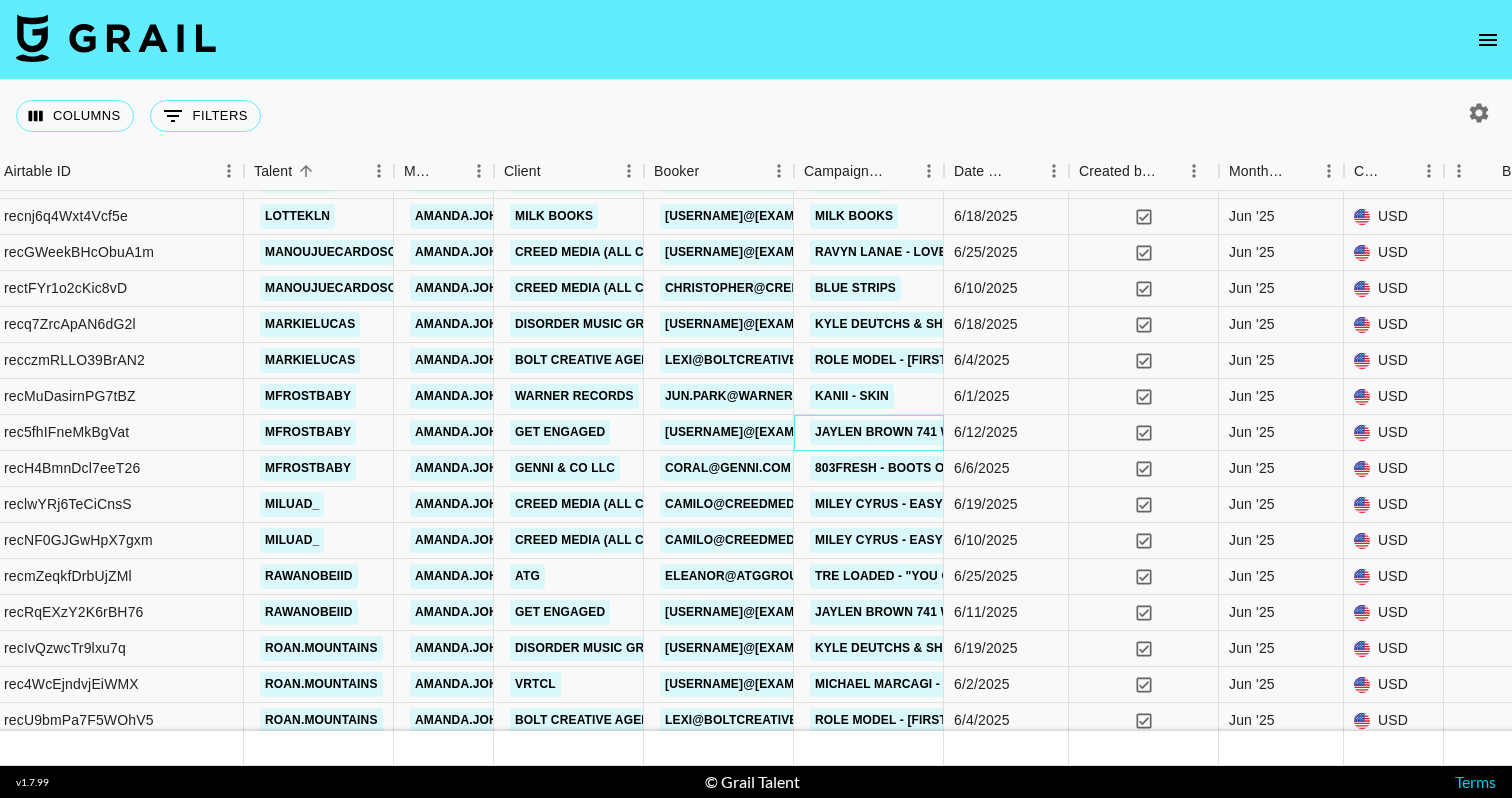 click on "Jaylen Brown 741 Whiote Noise" at bounding box center [923, 432] 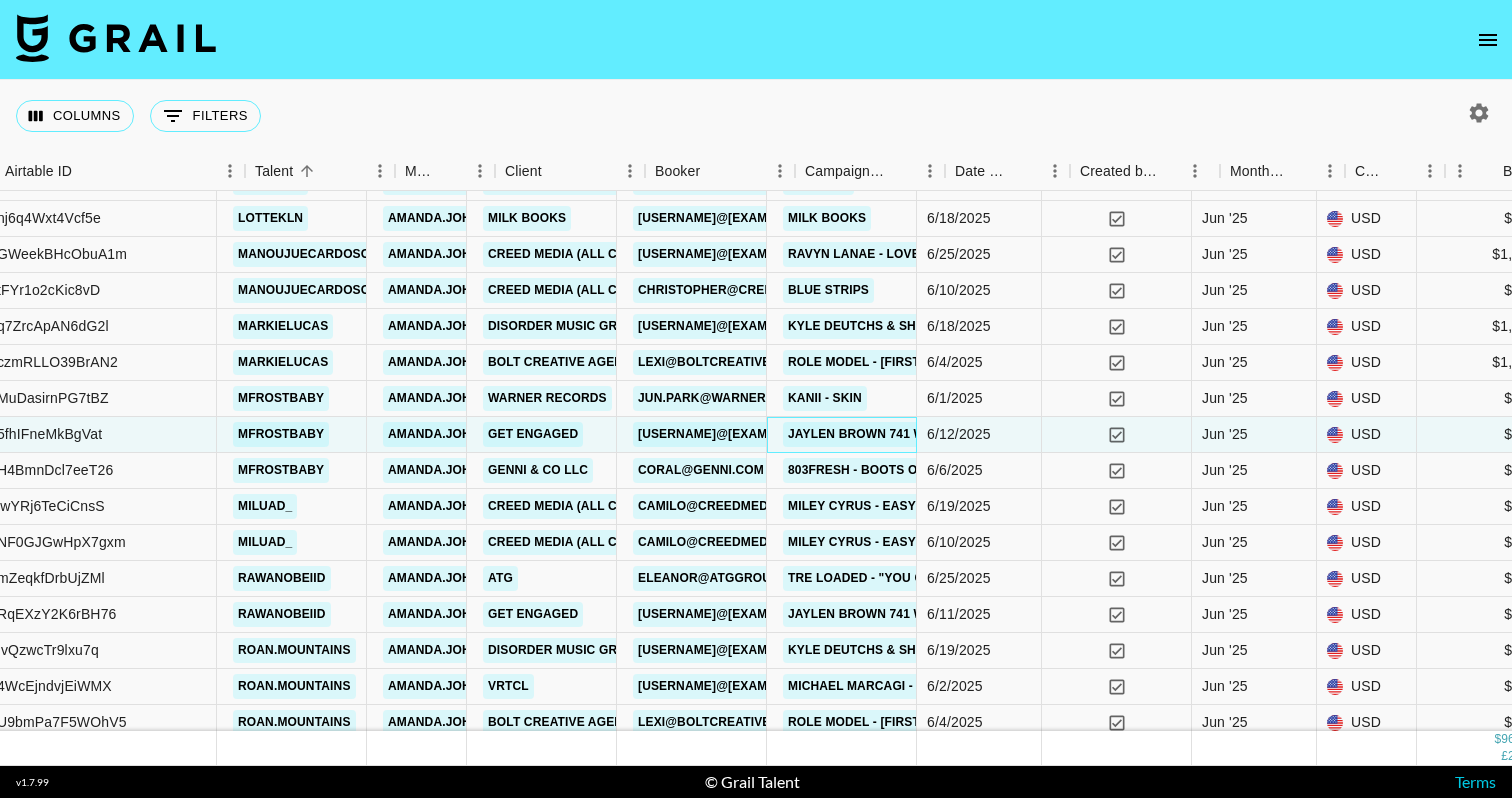 scroll, scrollTop: 2580, scrollLeft: 420, axis: both 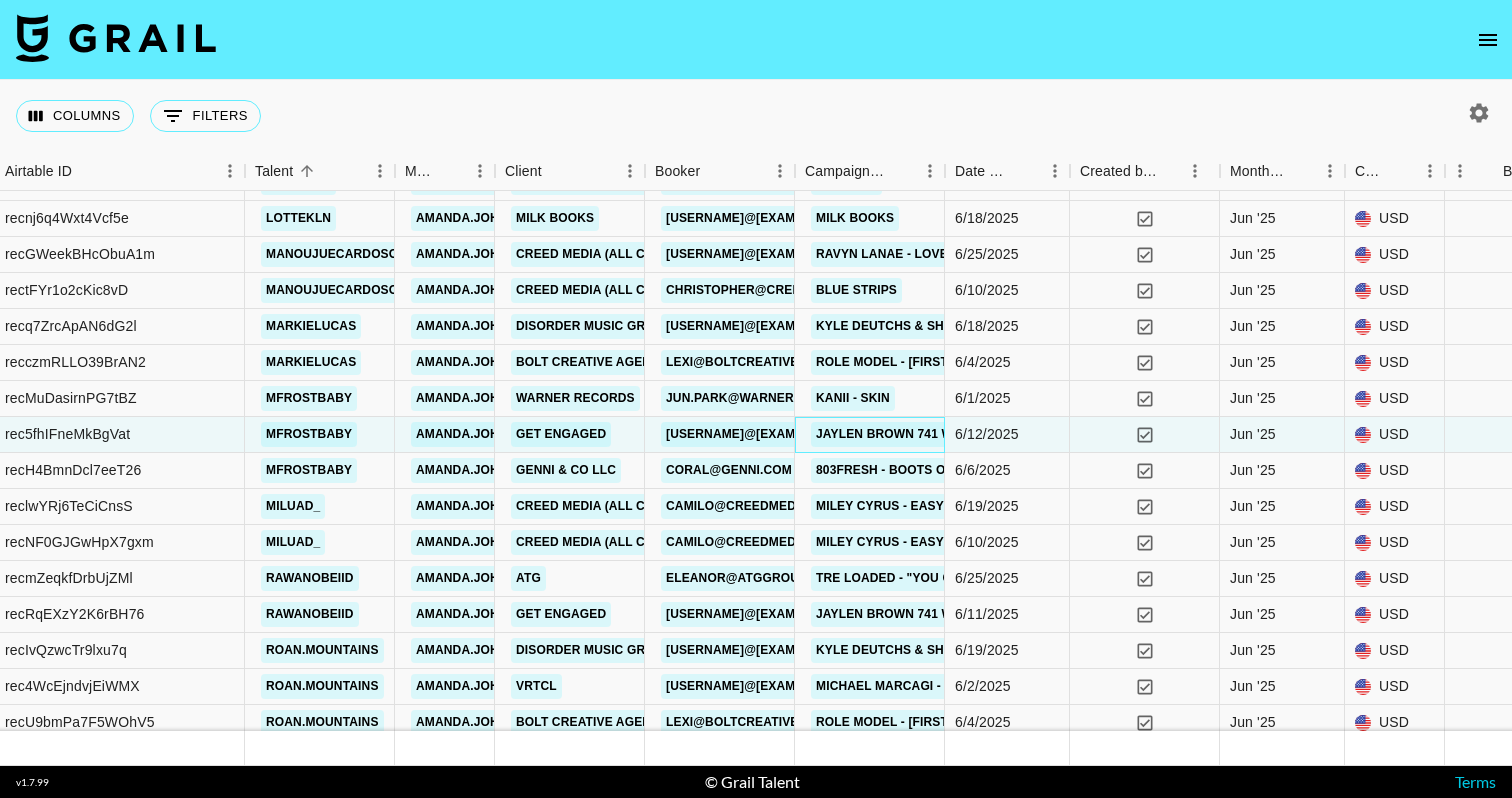 click on "Jaylen Brown 741 Whiote Noise" at bounding box center (924, 434) 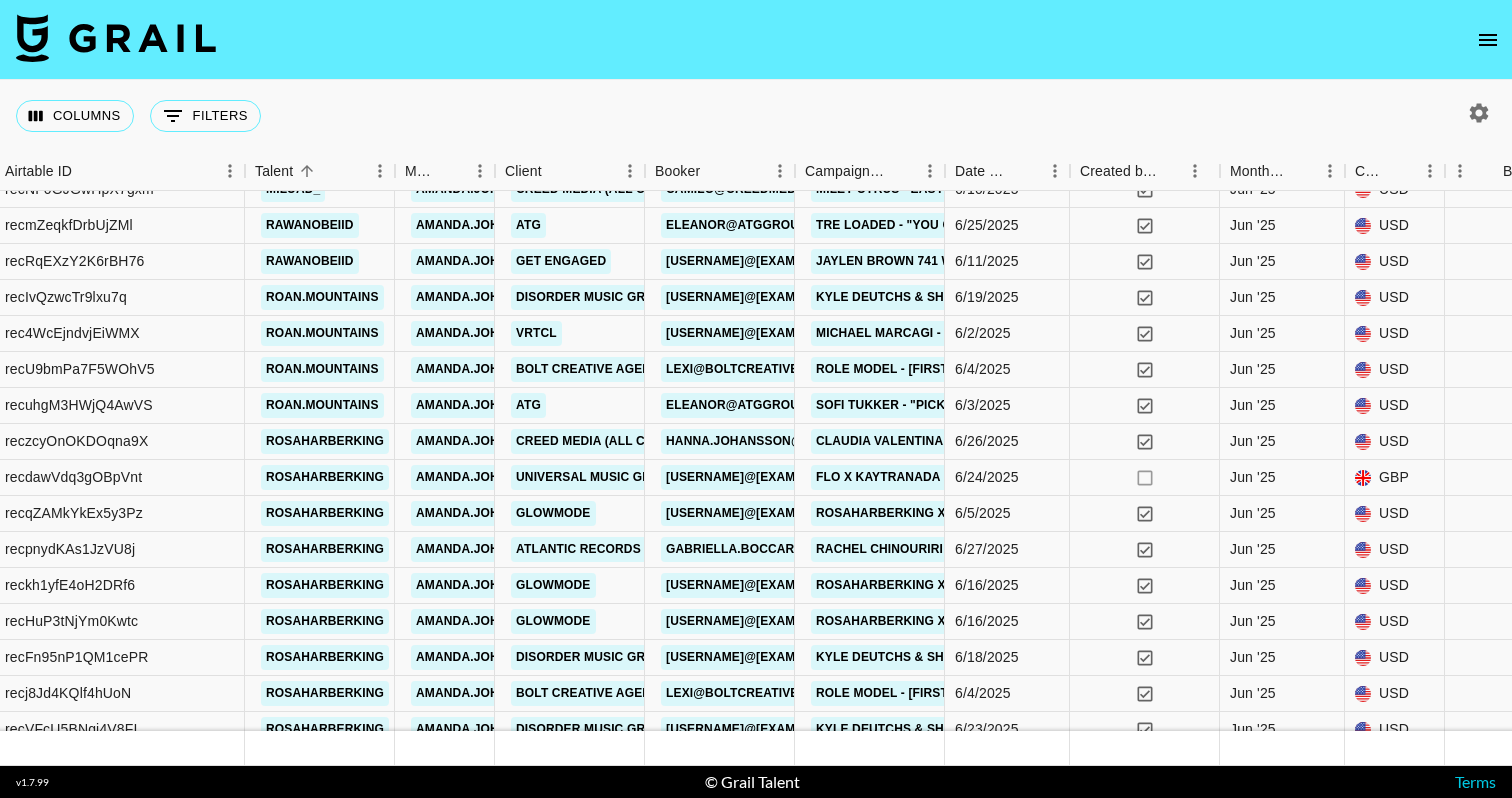 scroll, scrollTop: 2928, scrollLeft: 420, axis: both 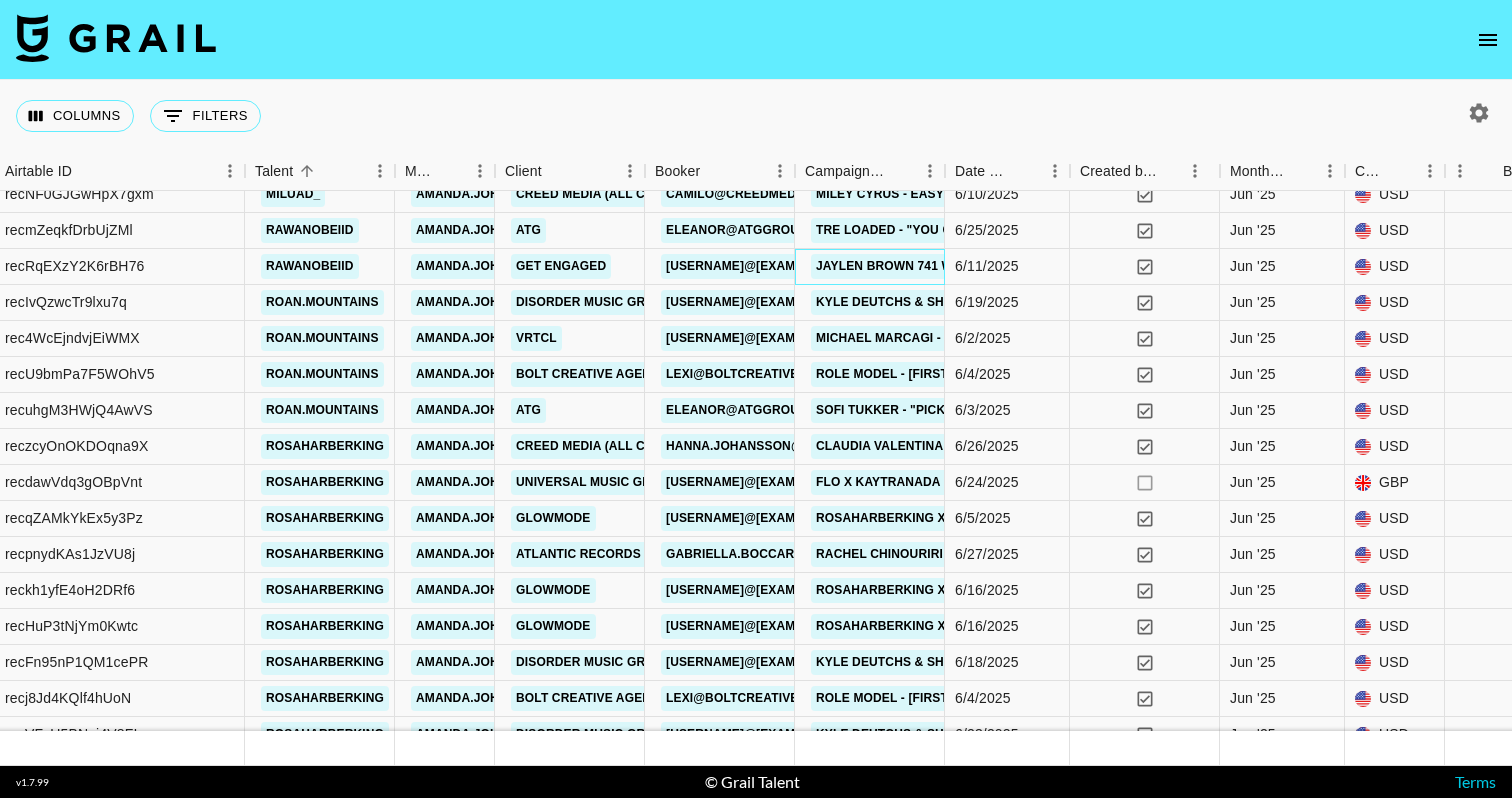click on "Jaylen Brown 741 Whiote Noise" at bounding box center (924, 266) 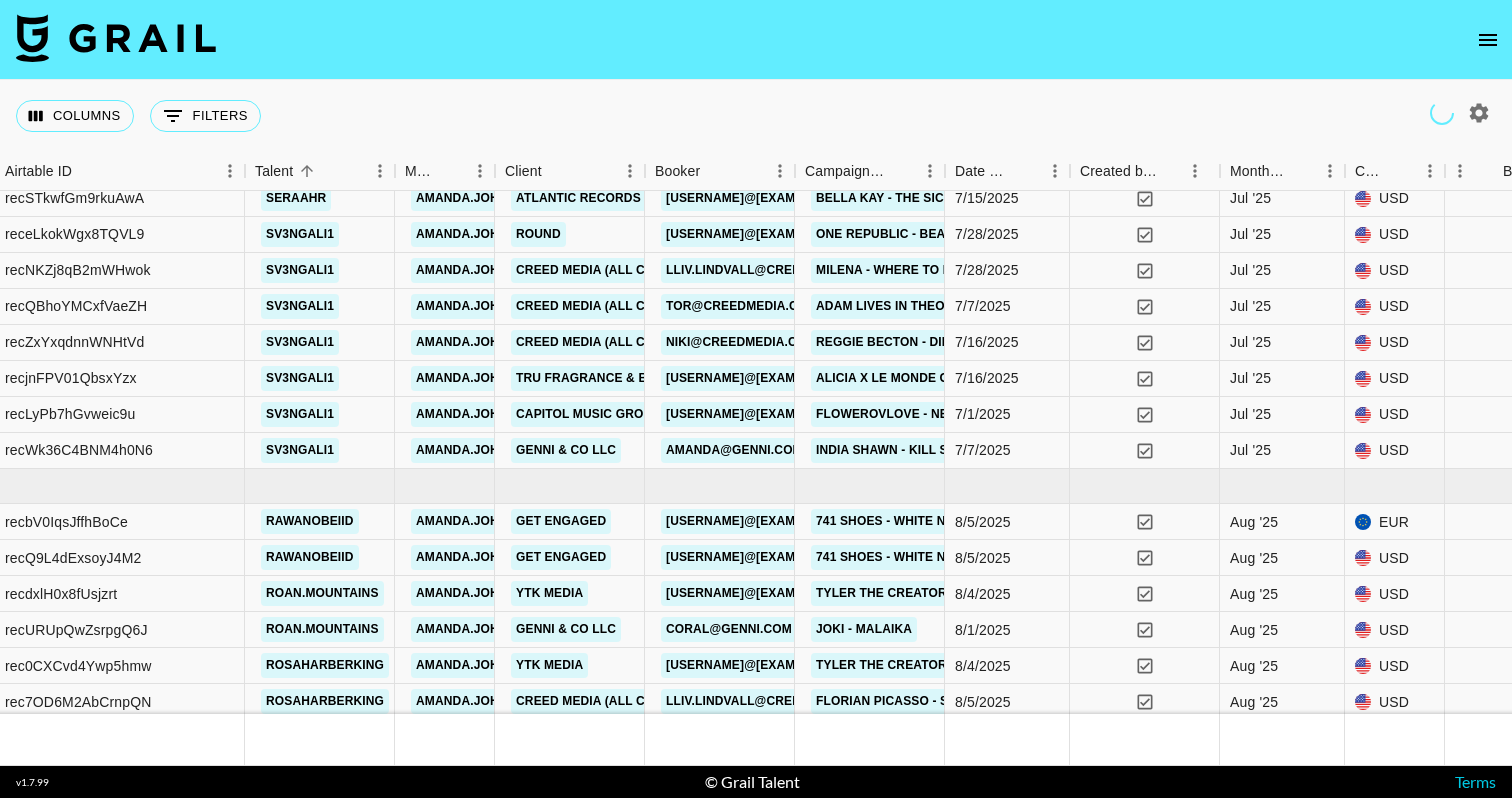scroll, scrollTop: 5326, scrollLeft: 420, axis: both 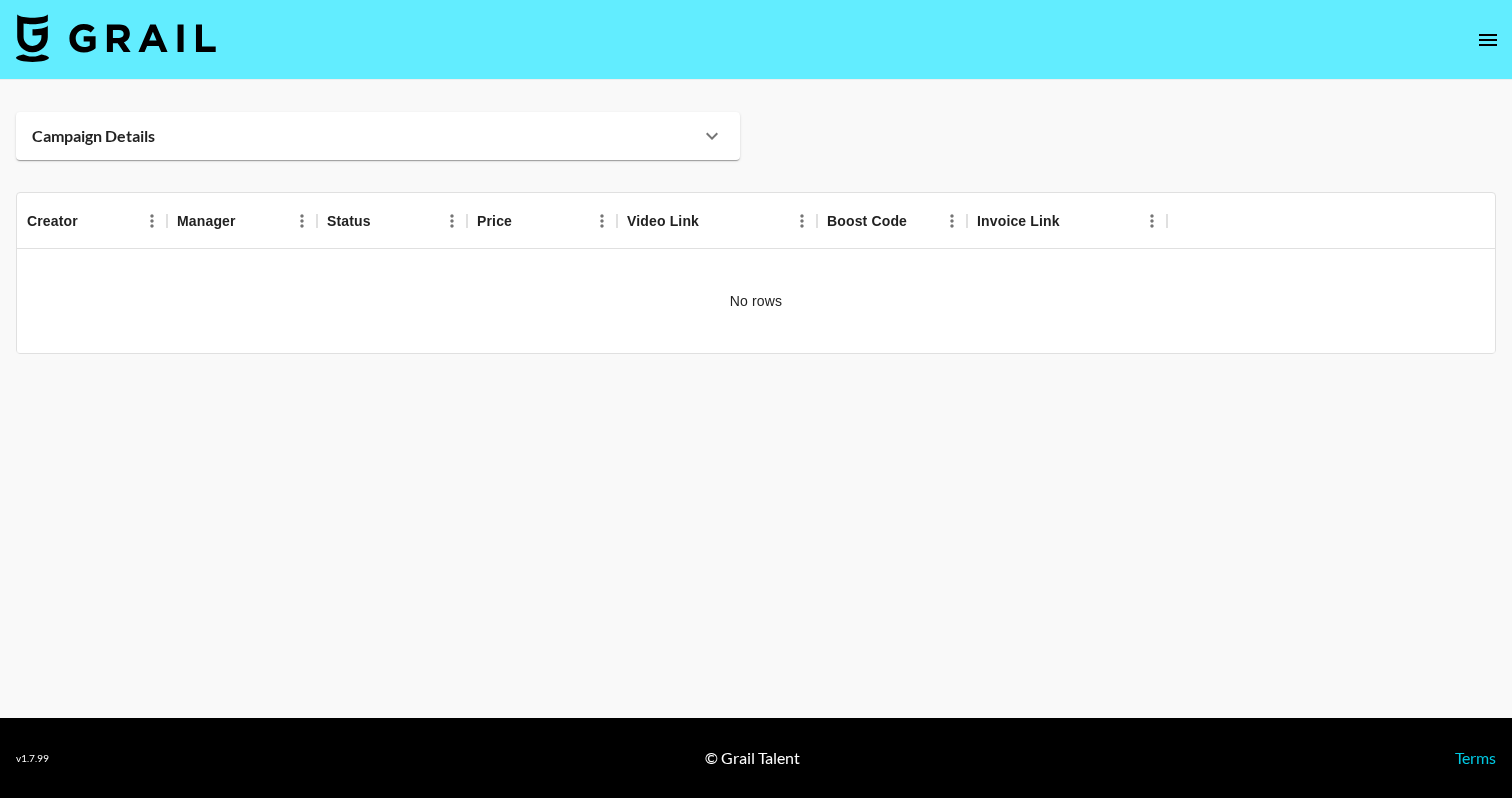 click 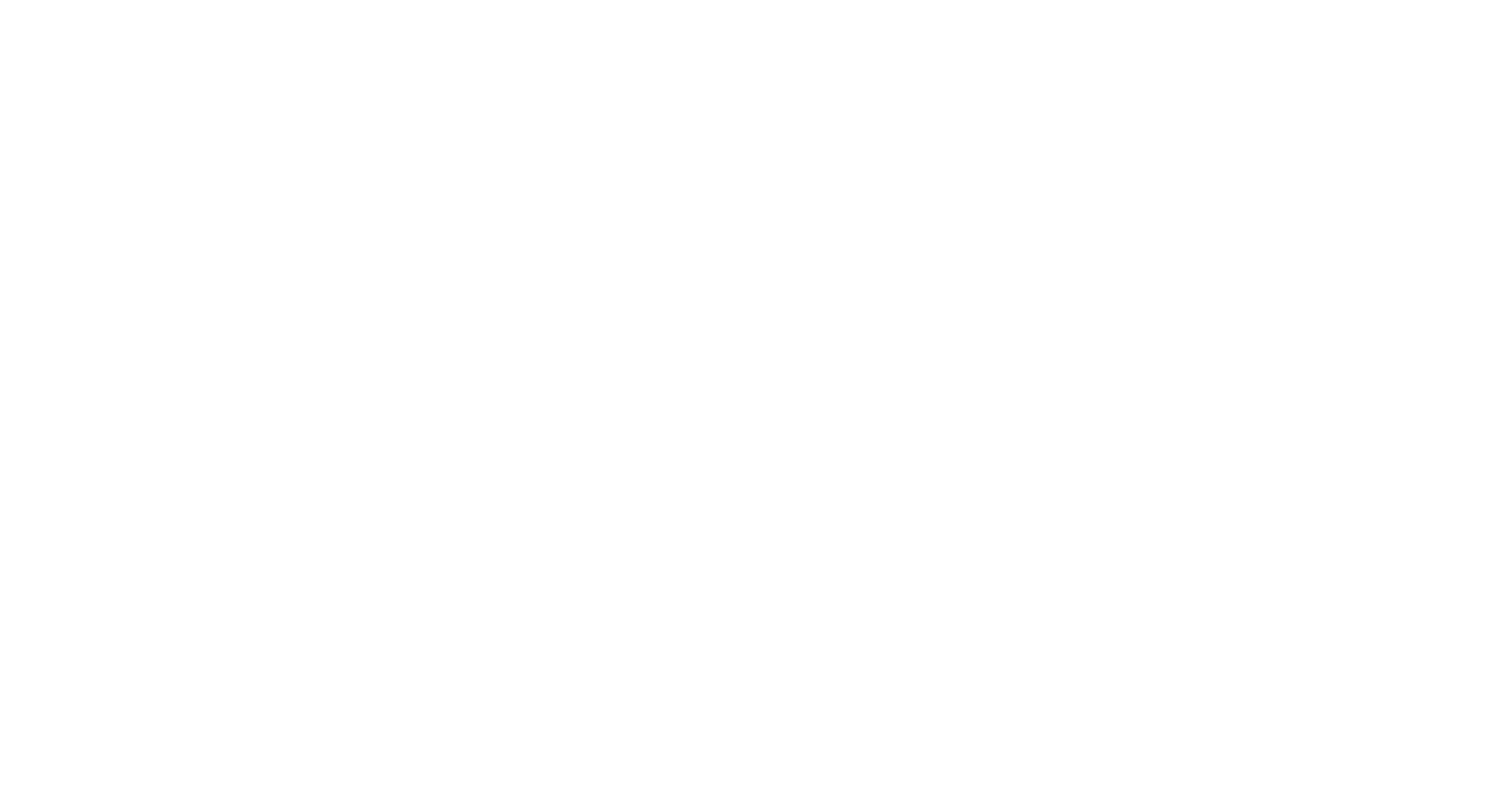 scroll, scrollTop: 0, scrollLeft: 0, axis: both 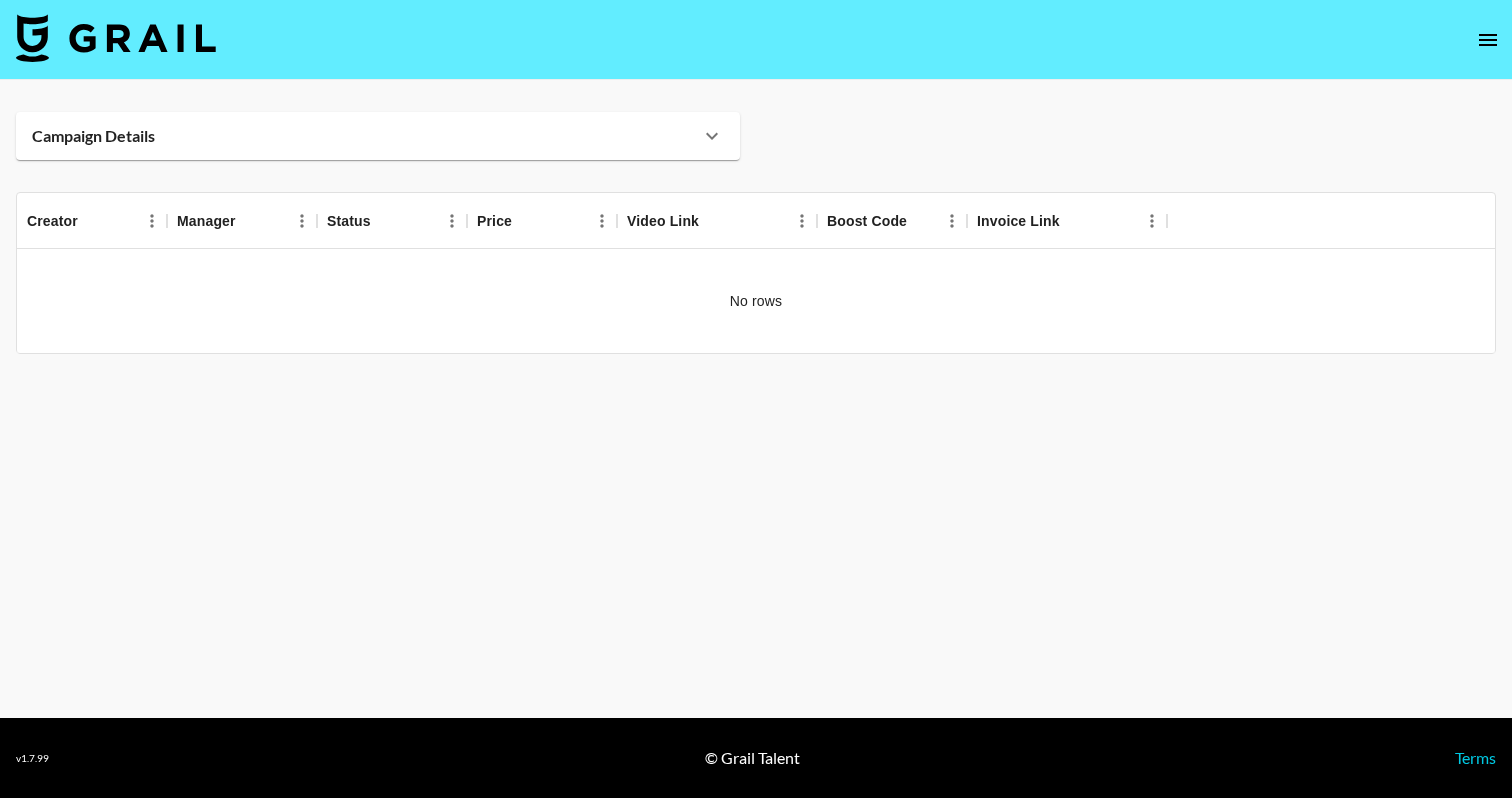 click 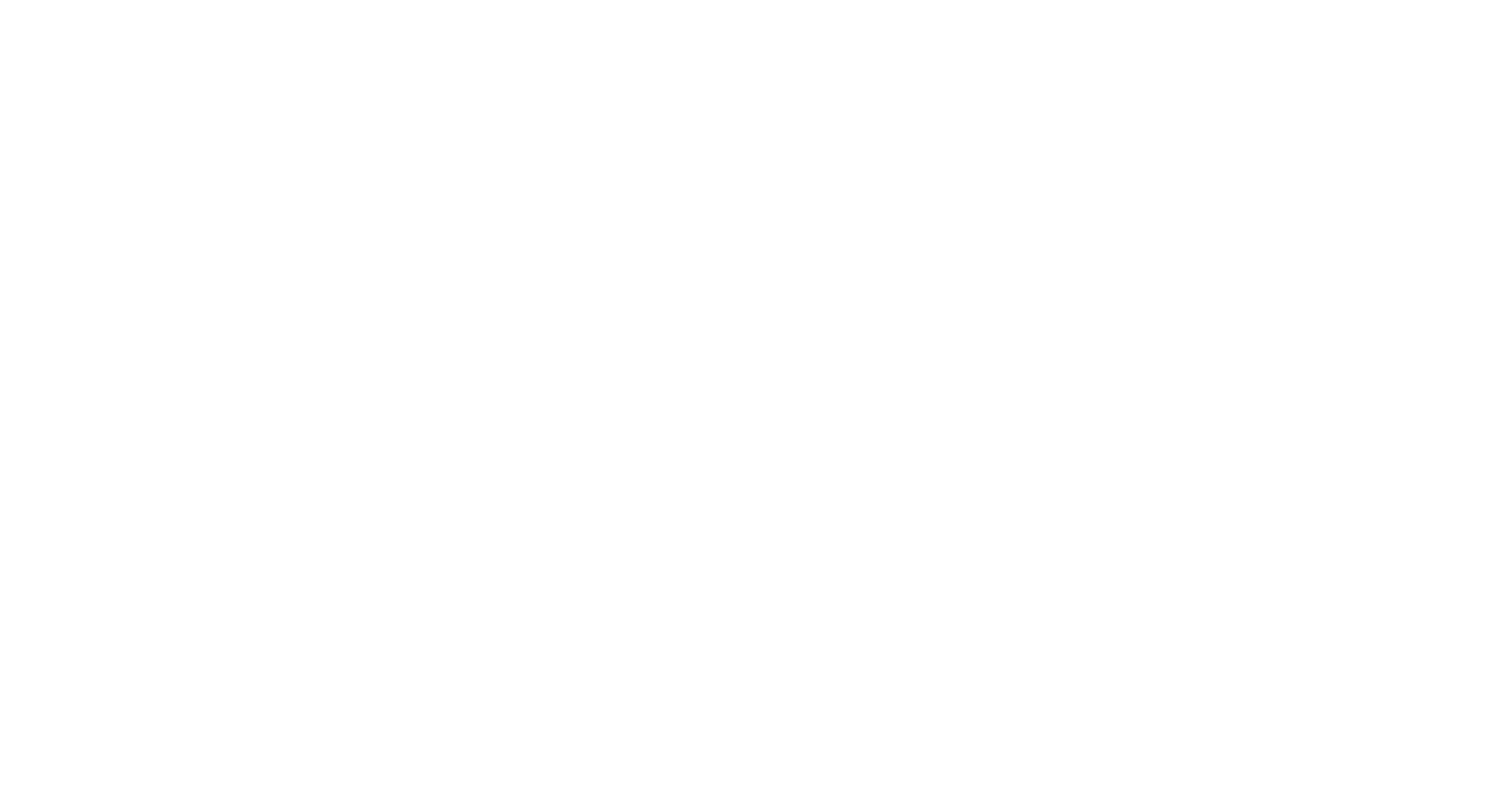 scroll, scrollTop: 0, scrollLeft: 0, axis: both 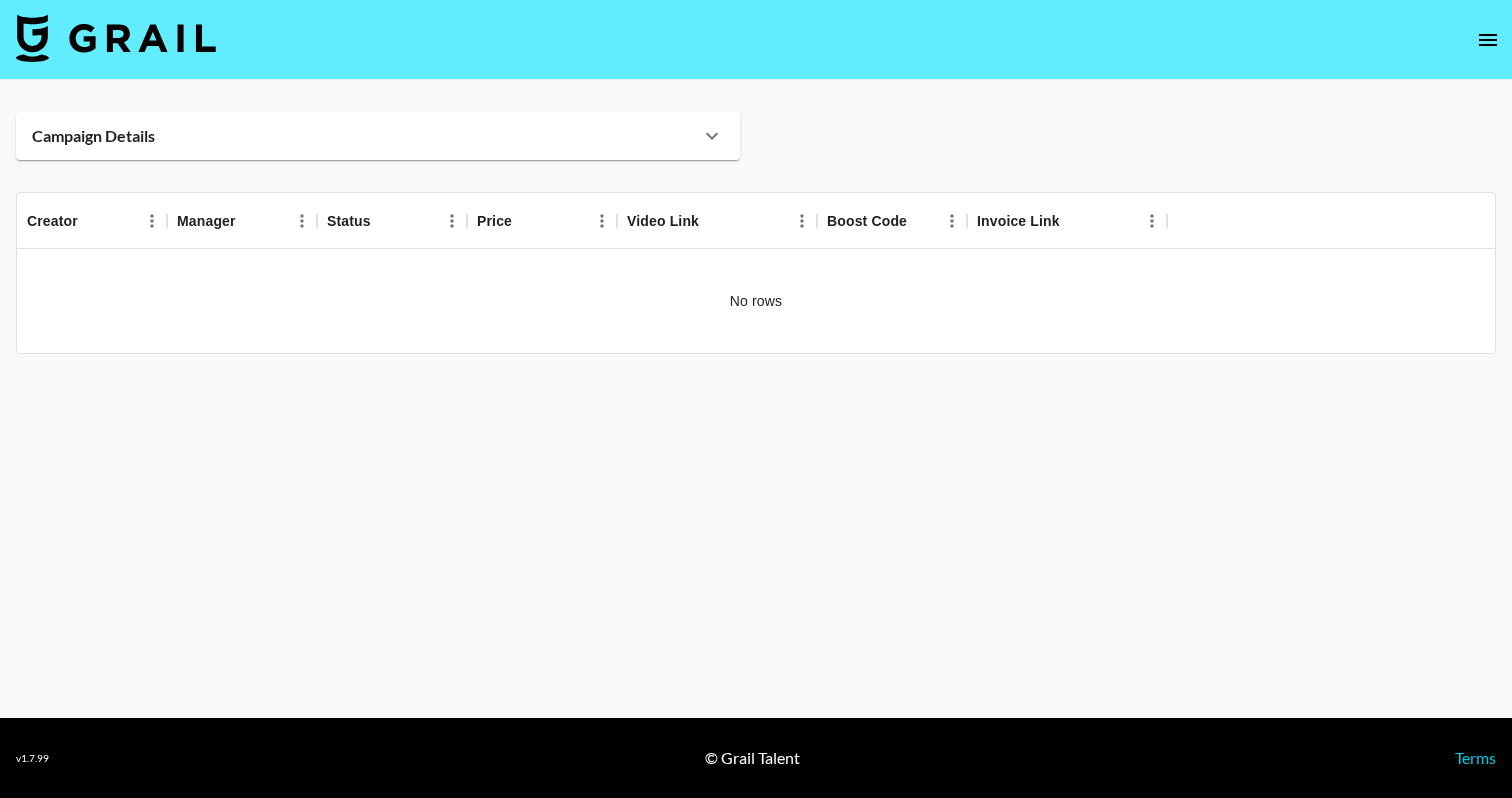 click 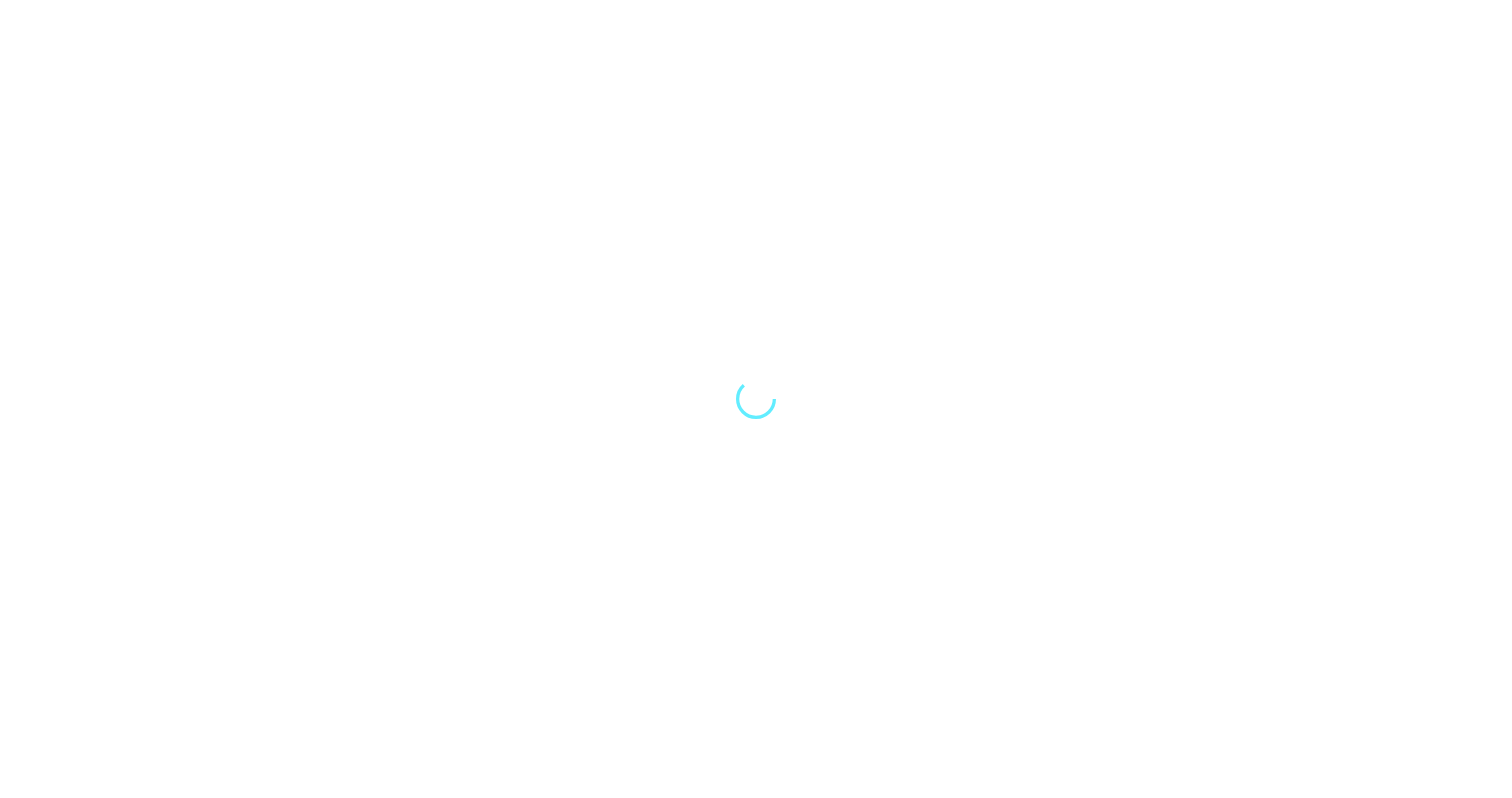 scroll, scrollTop: 0, scrollLeft: 0, axis: both 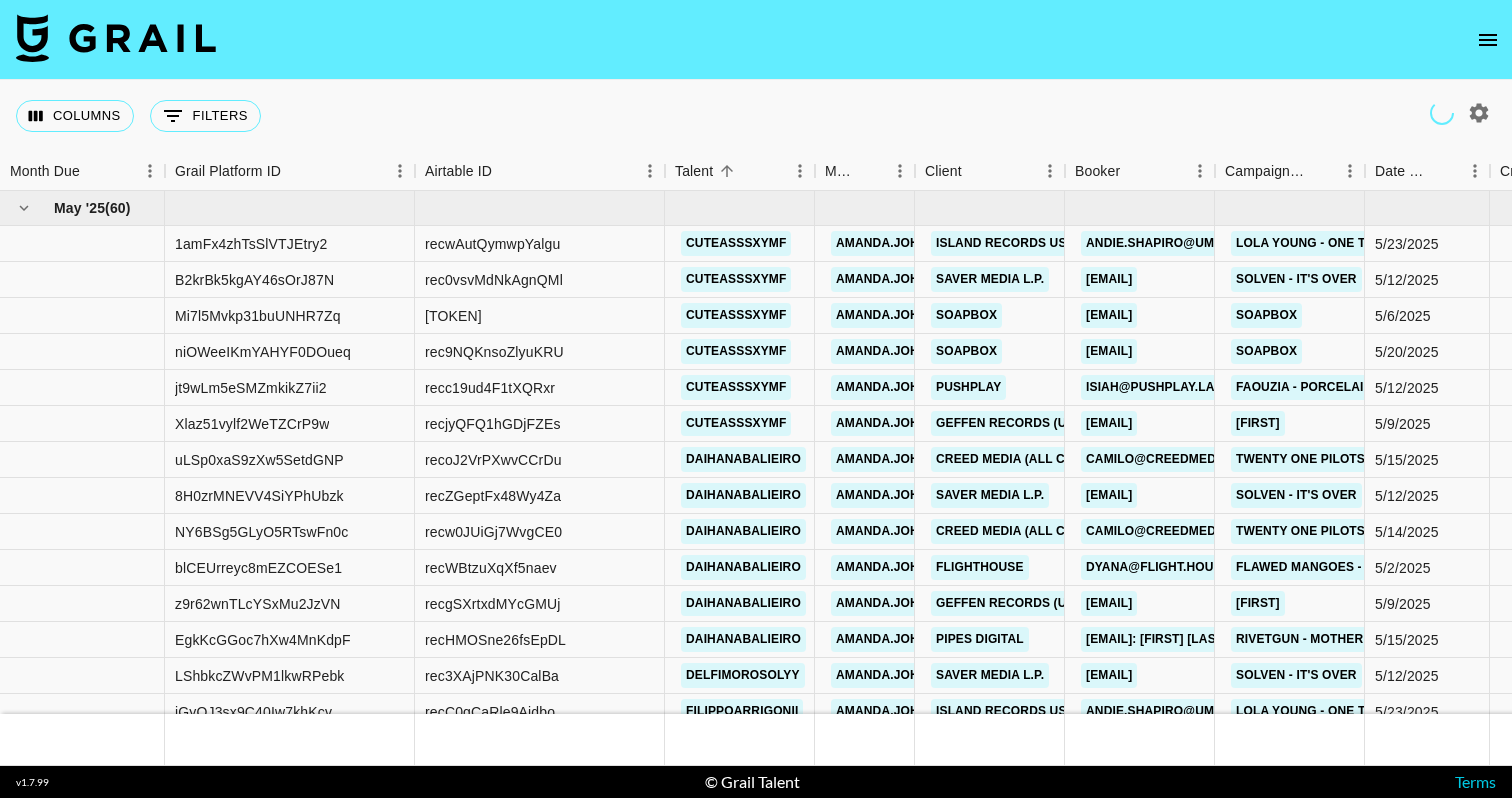 click at bounding box center [1488, 40] 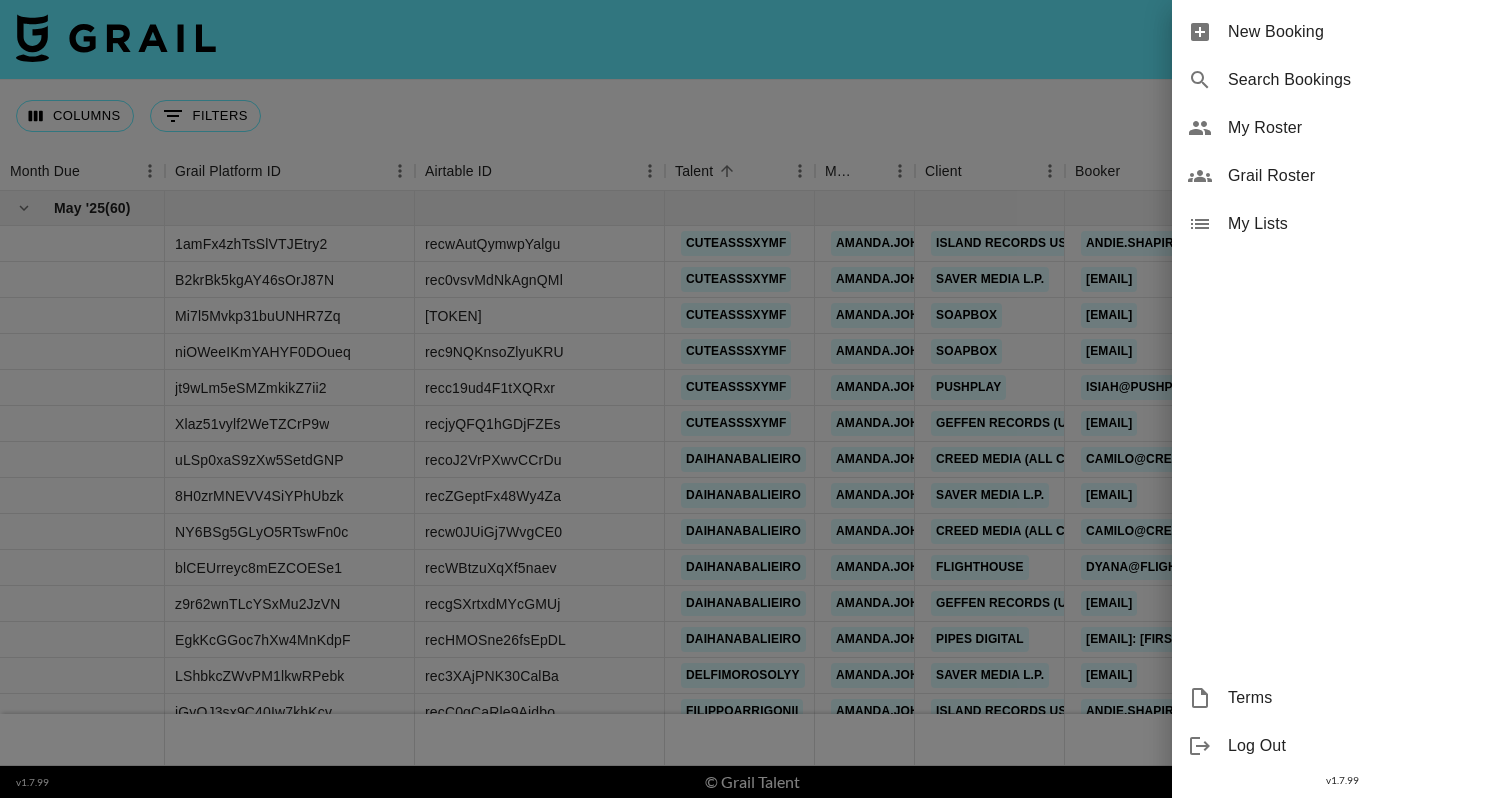 click on "New Booking" at bounding box center (1362, 32) 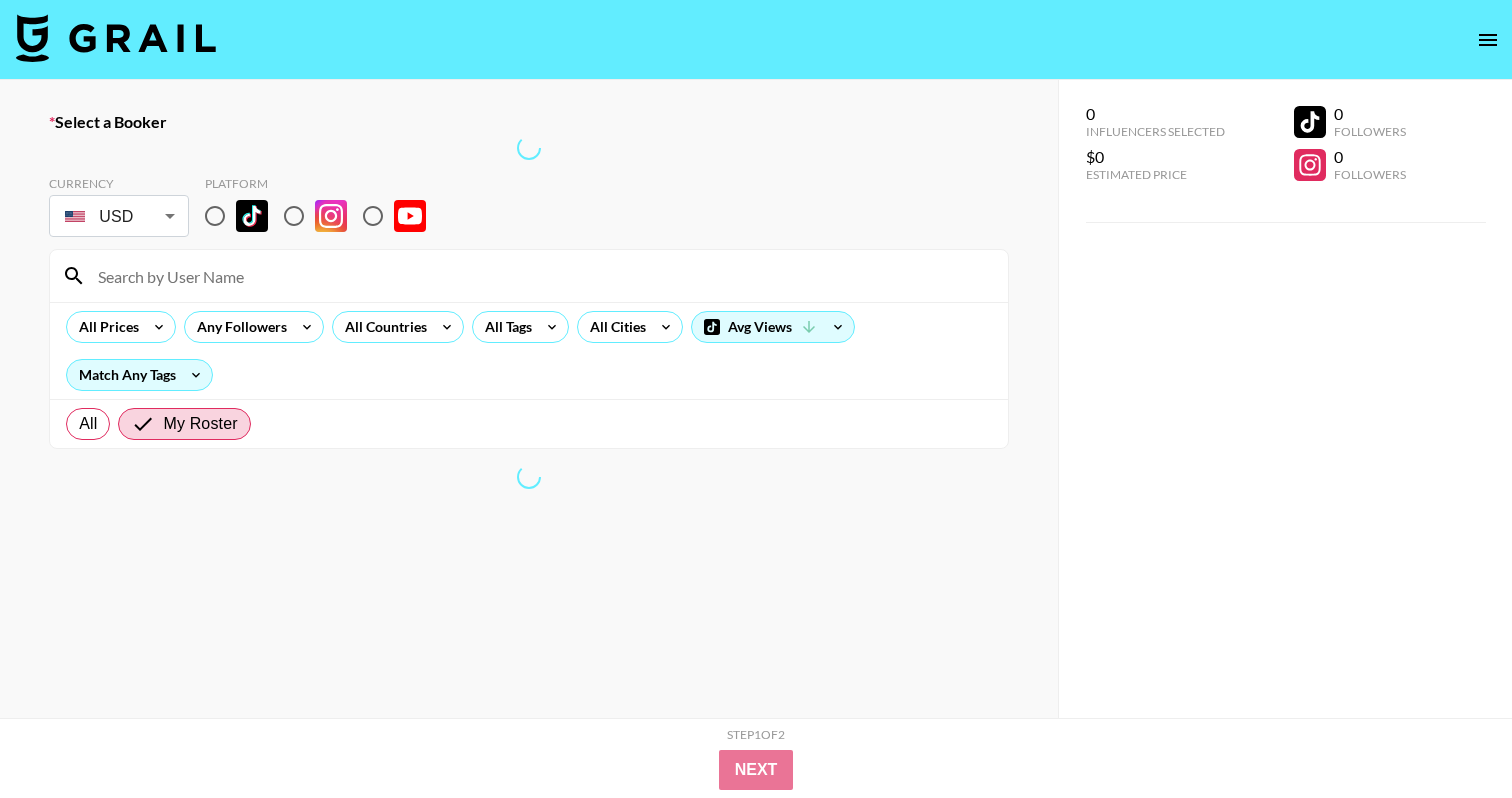 click at bounding box center (294, 216) 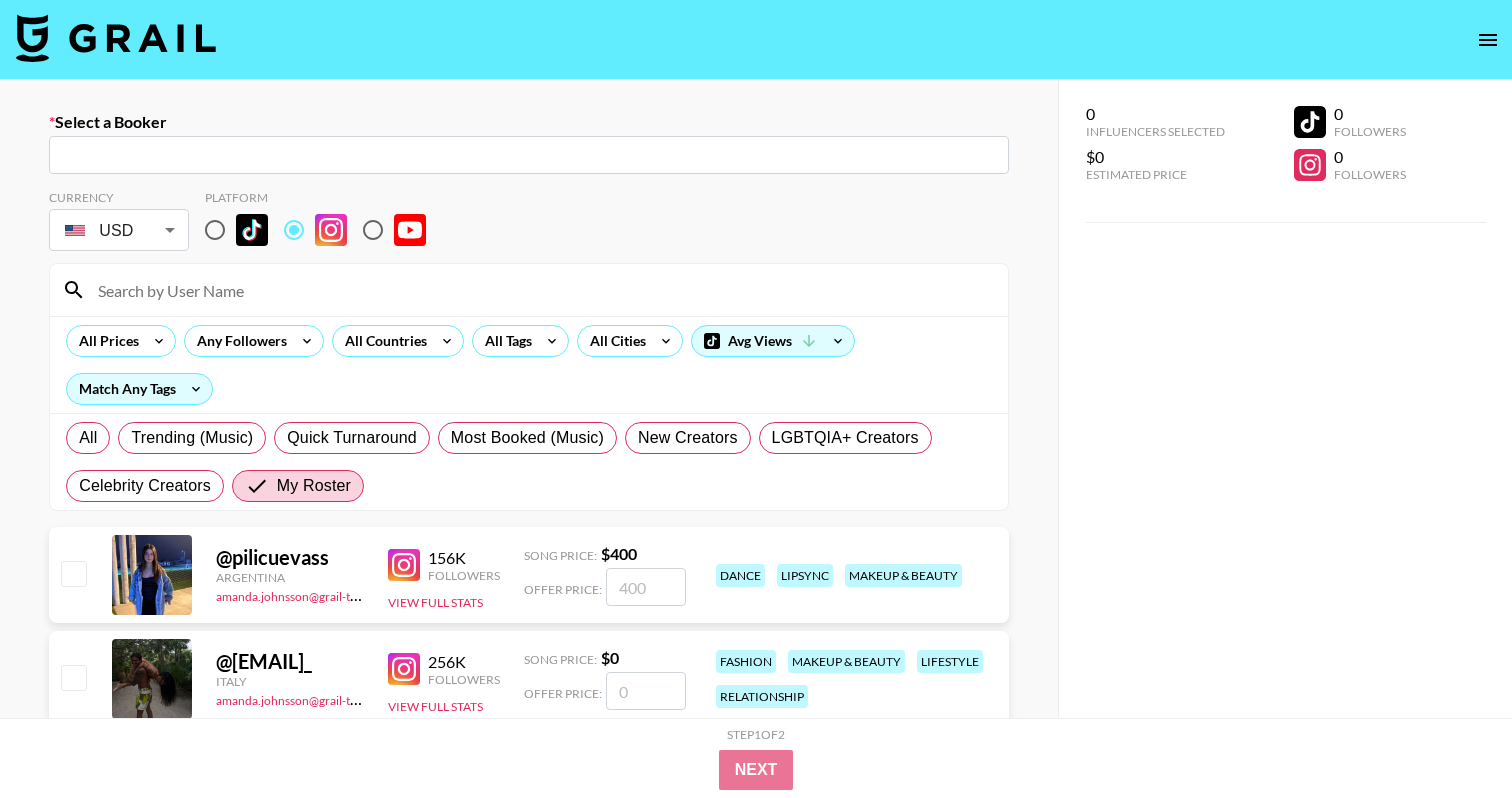 click at bounding box center [294, 230] 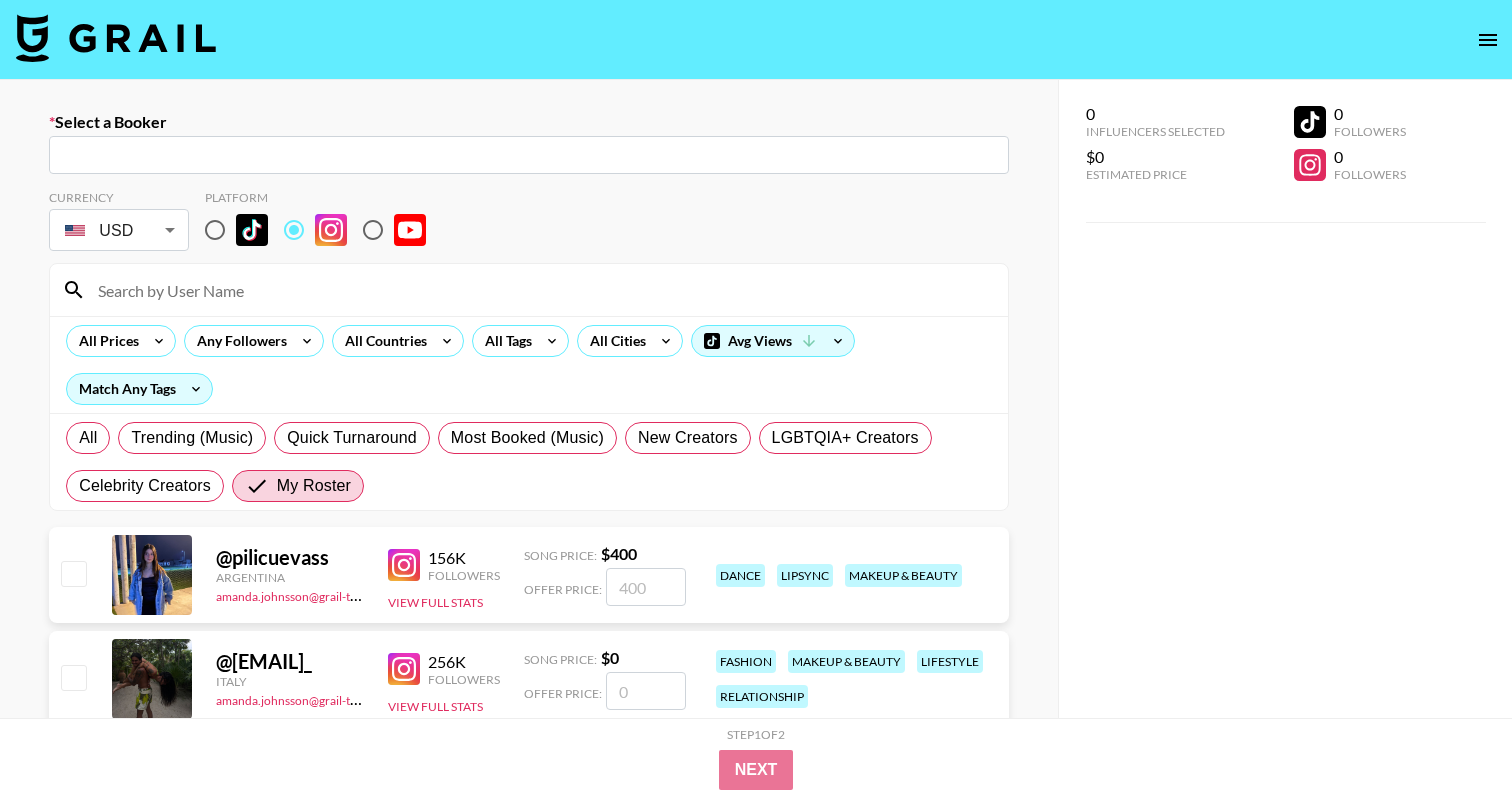 click at bounding box center (541, 290) 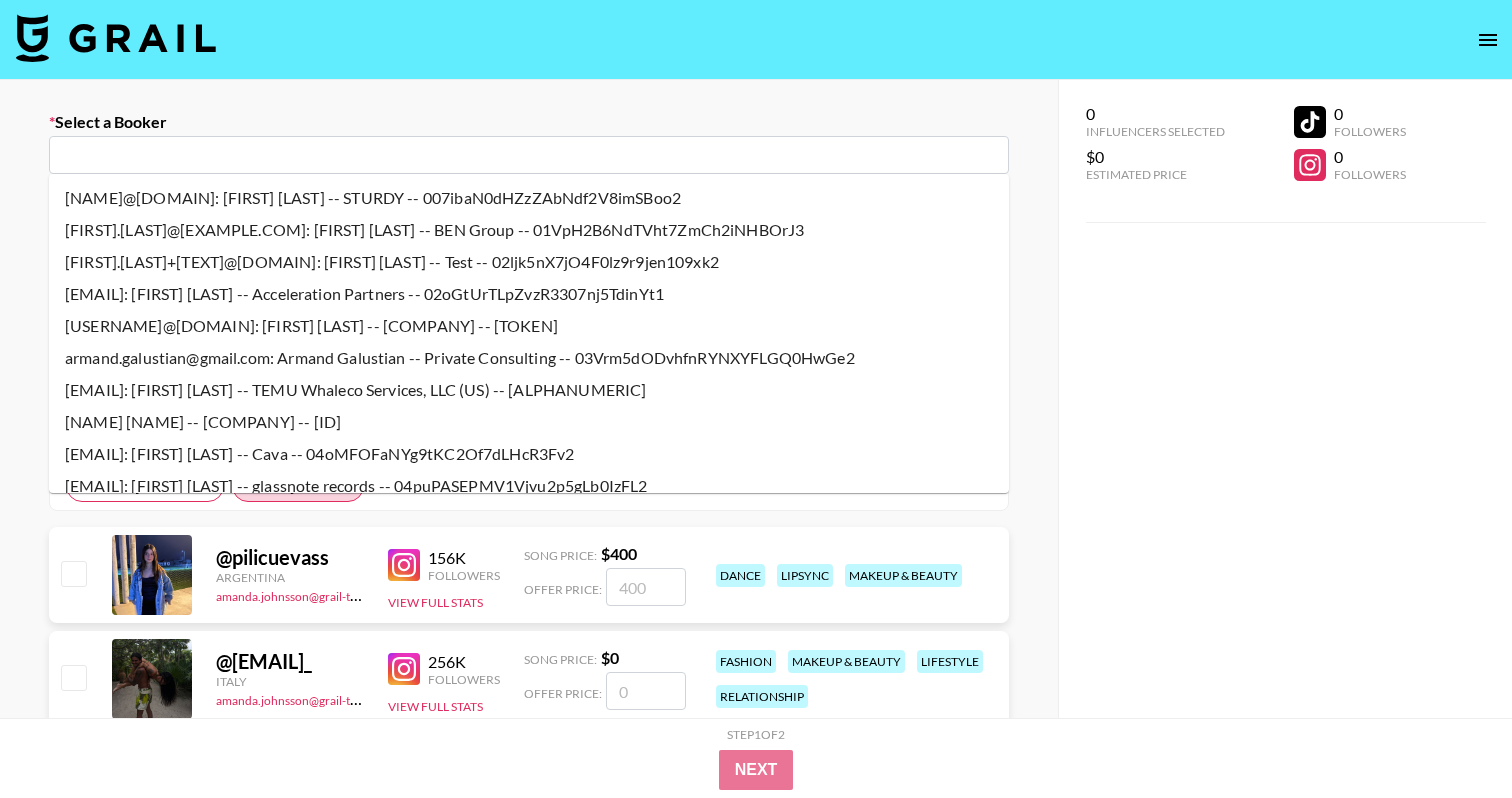 click at bounding box center [529, 155] 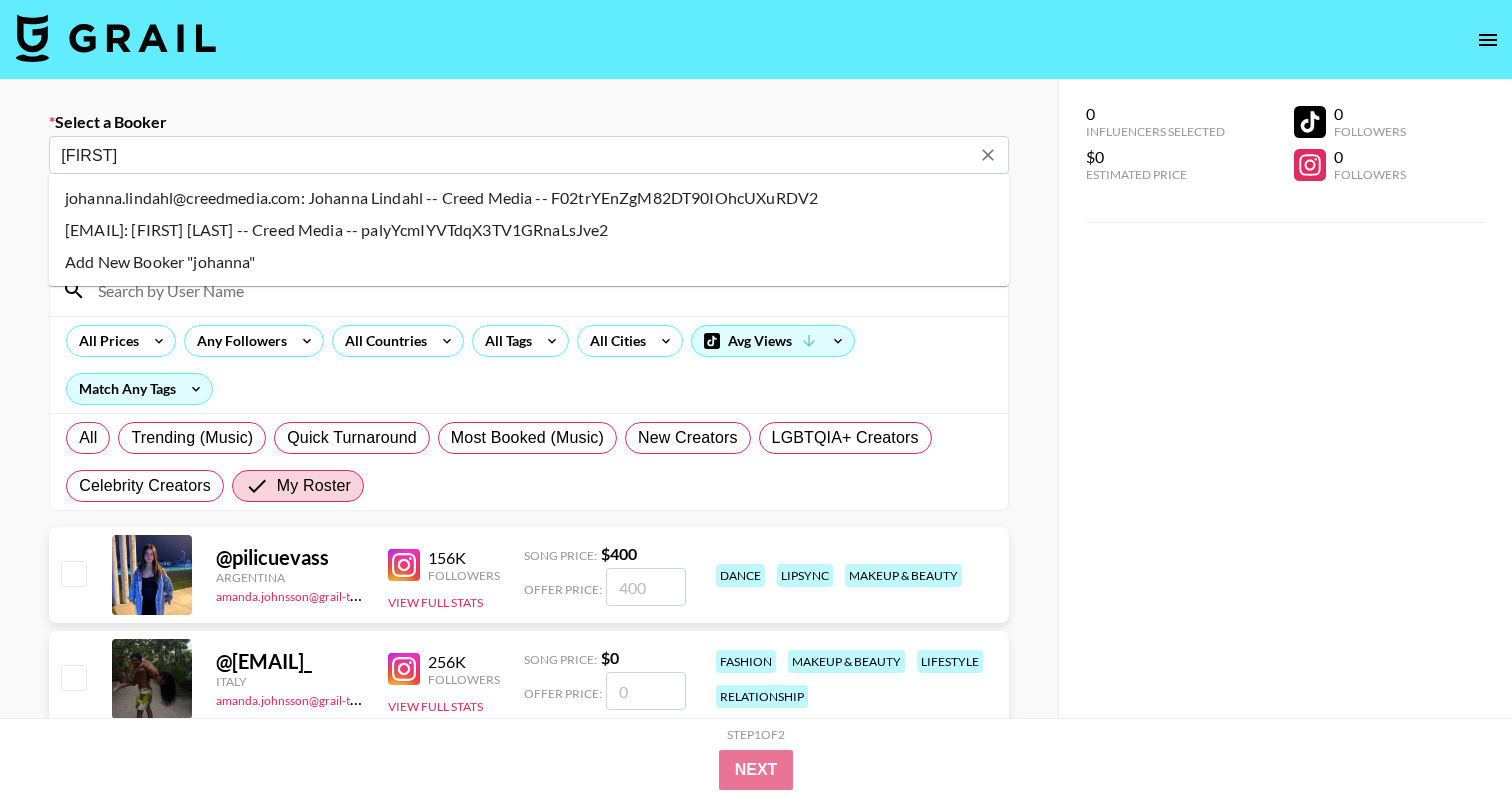 click on "johanna.lindahl@creedmedia.com: Johanna Lindahl -- Creed Media -- F02trYEnZgM82DT90IOhcUXuRDV2" at bounding box center [529, 198] 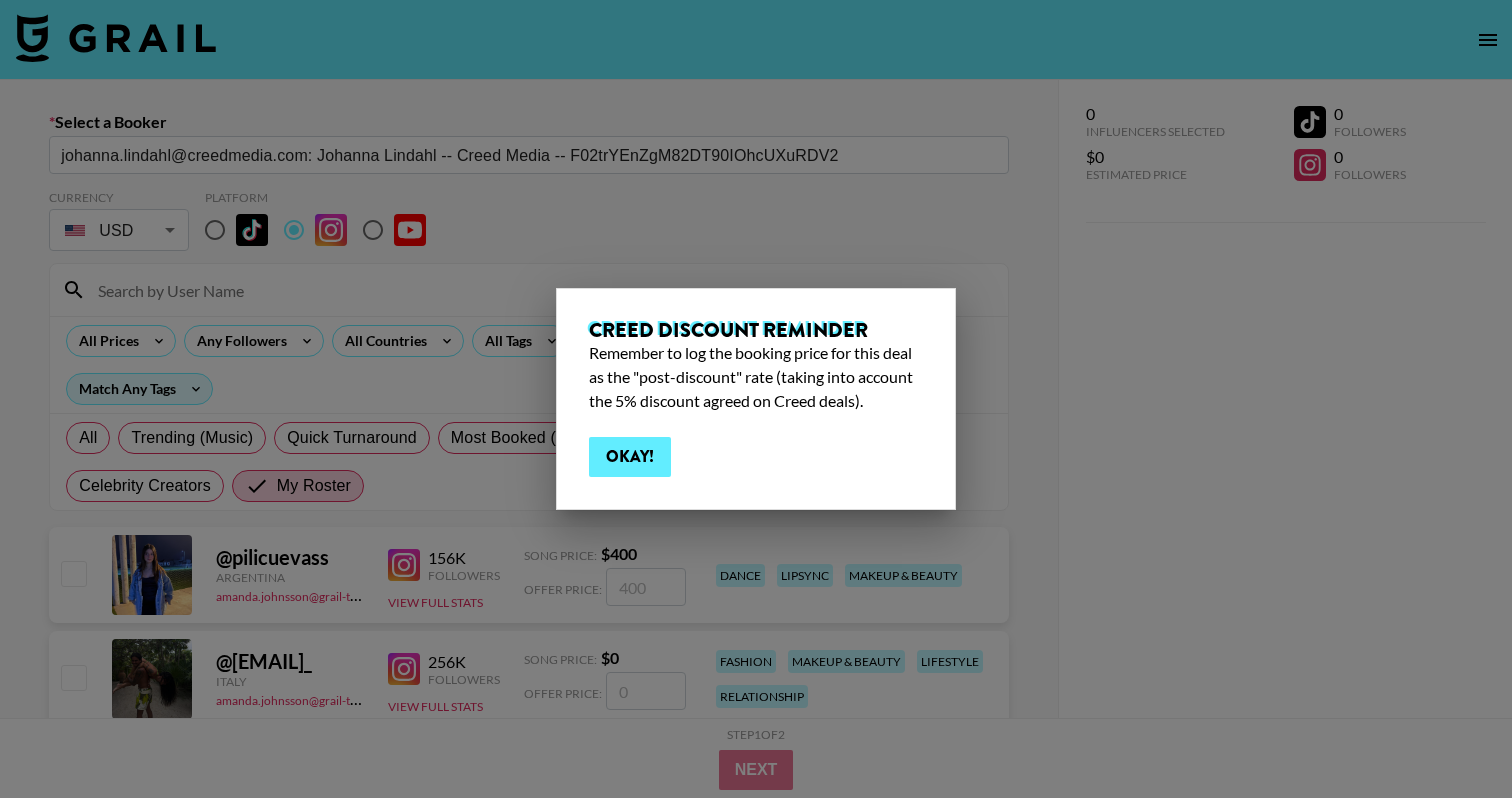 click on "Okay!" at bounding box center (630, 457) 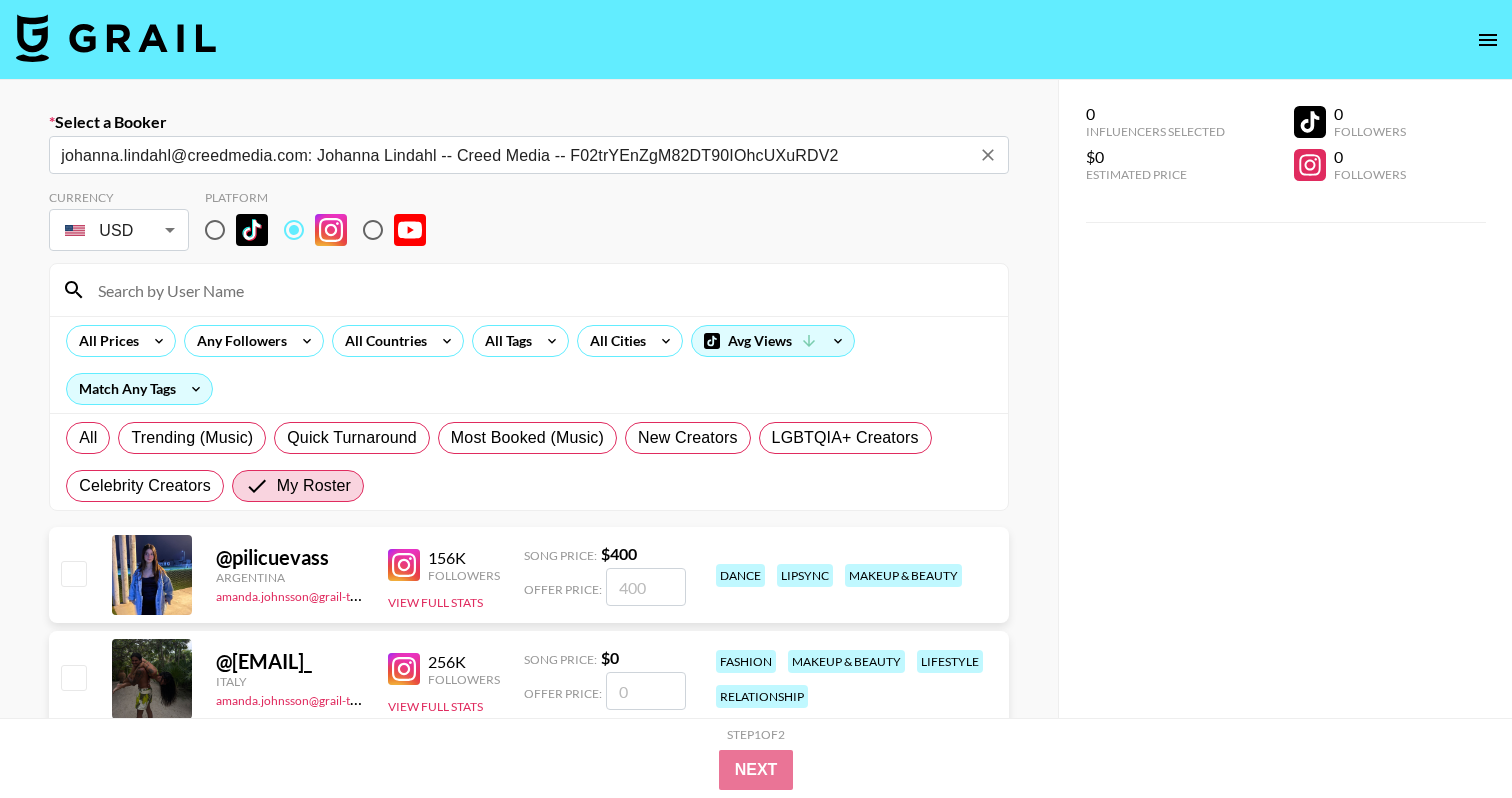 click at bounding box center (541, 290) 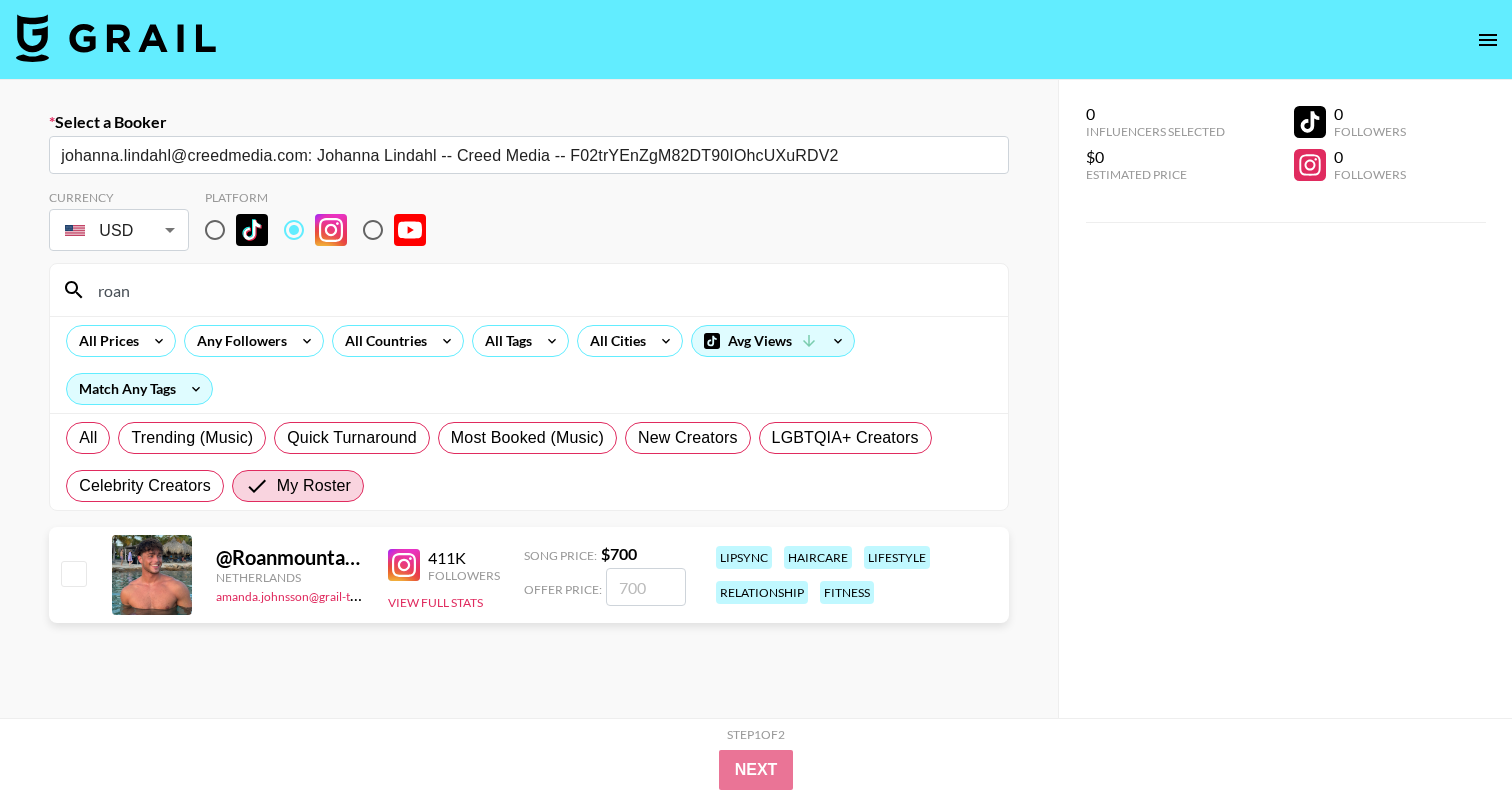 type on "roan" 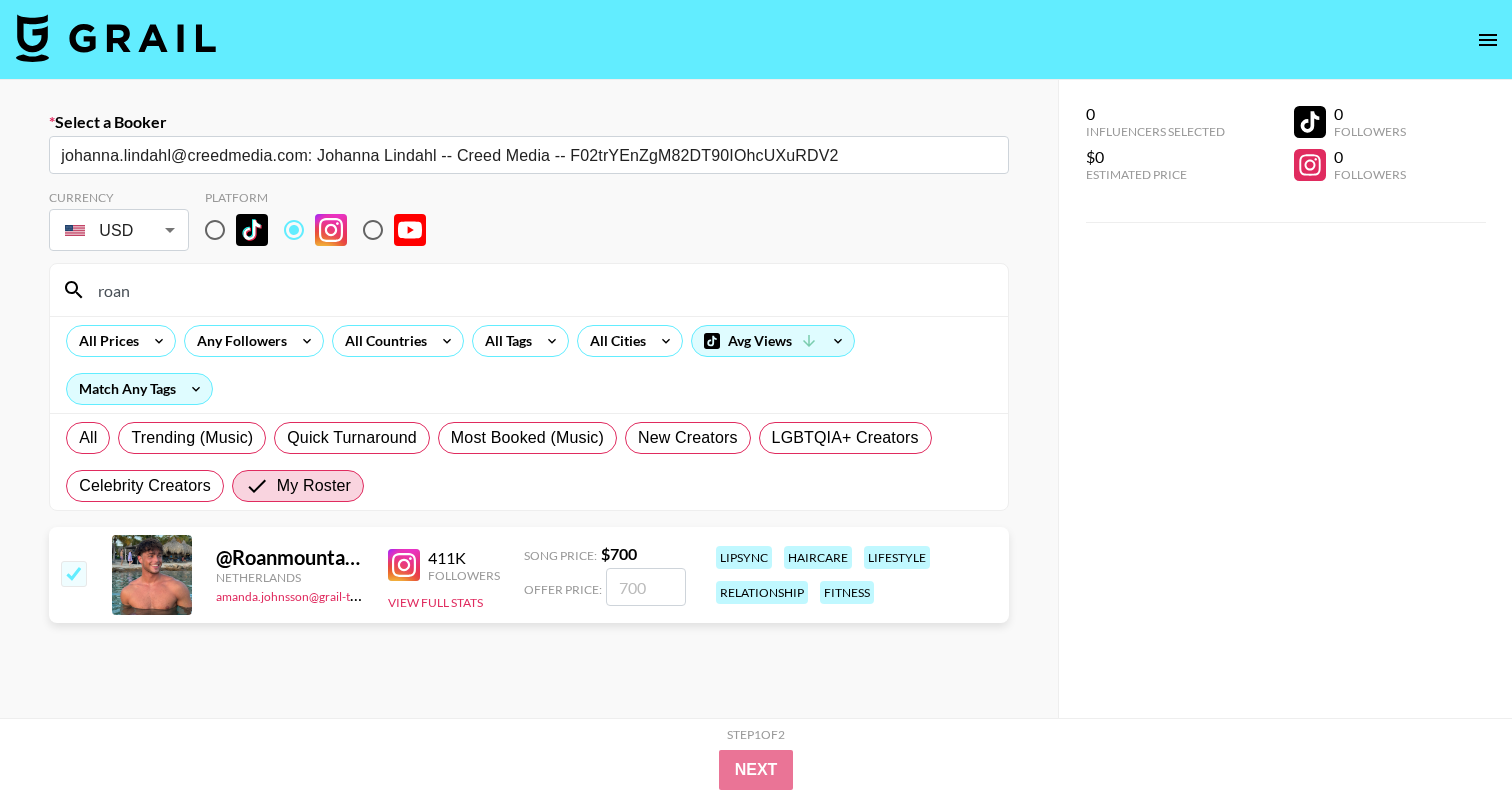checkbox on "true" 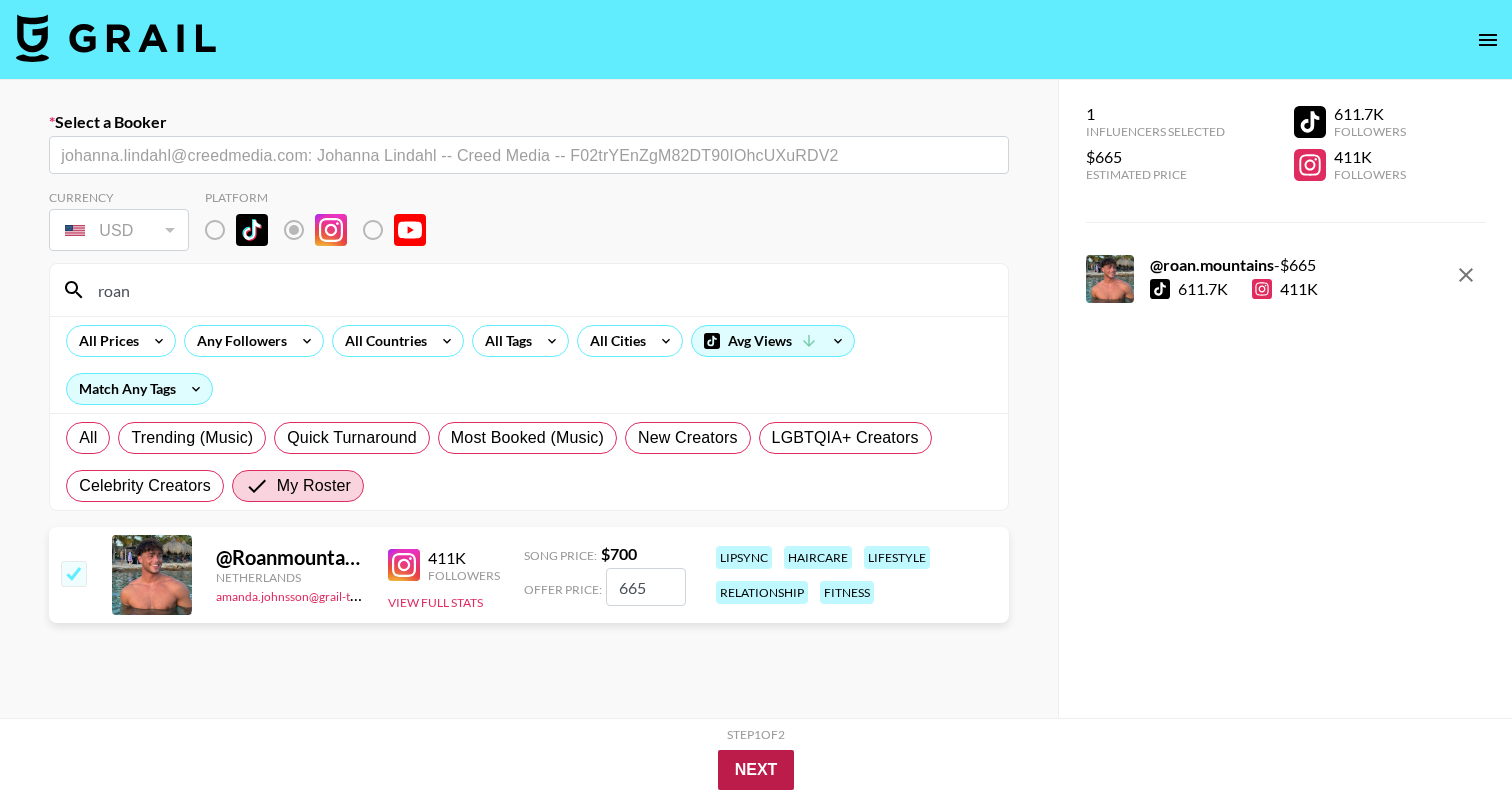 type on "665" 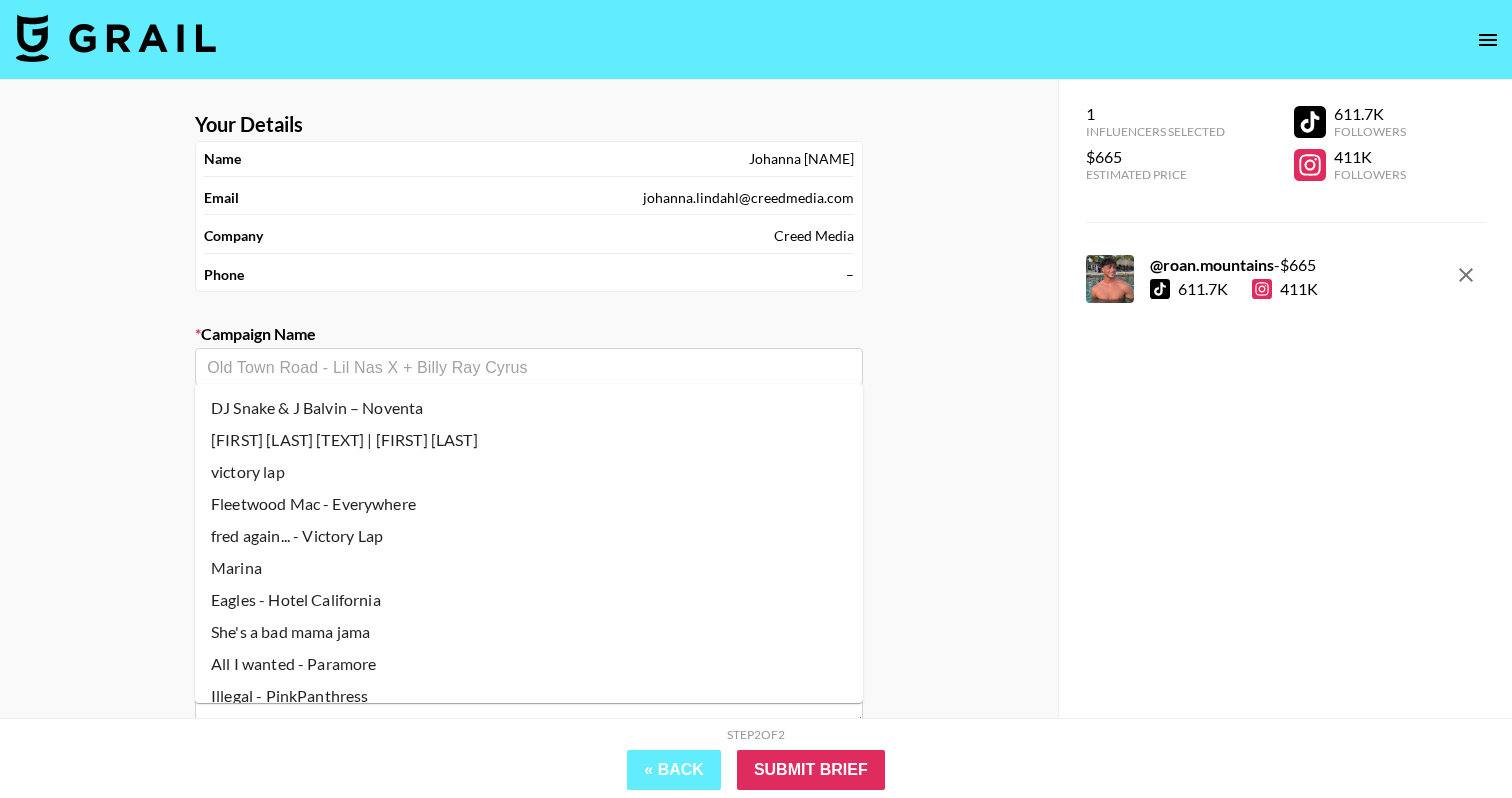 click at bounding box center (529, 367) 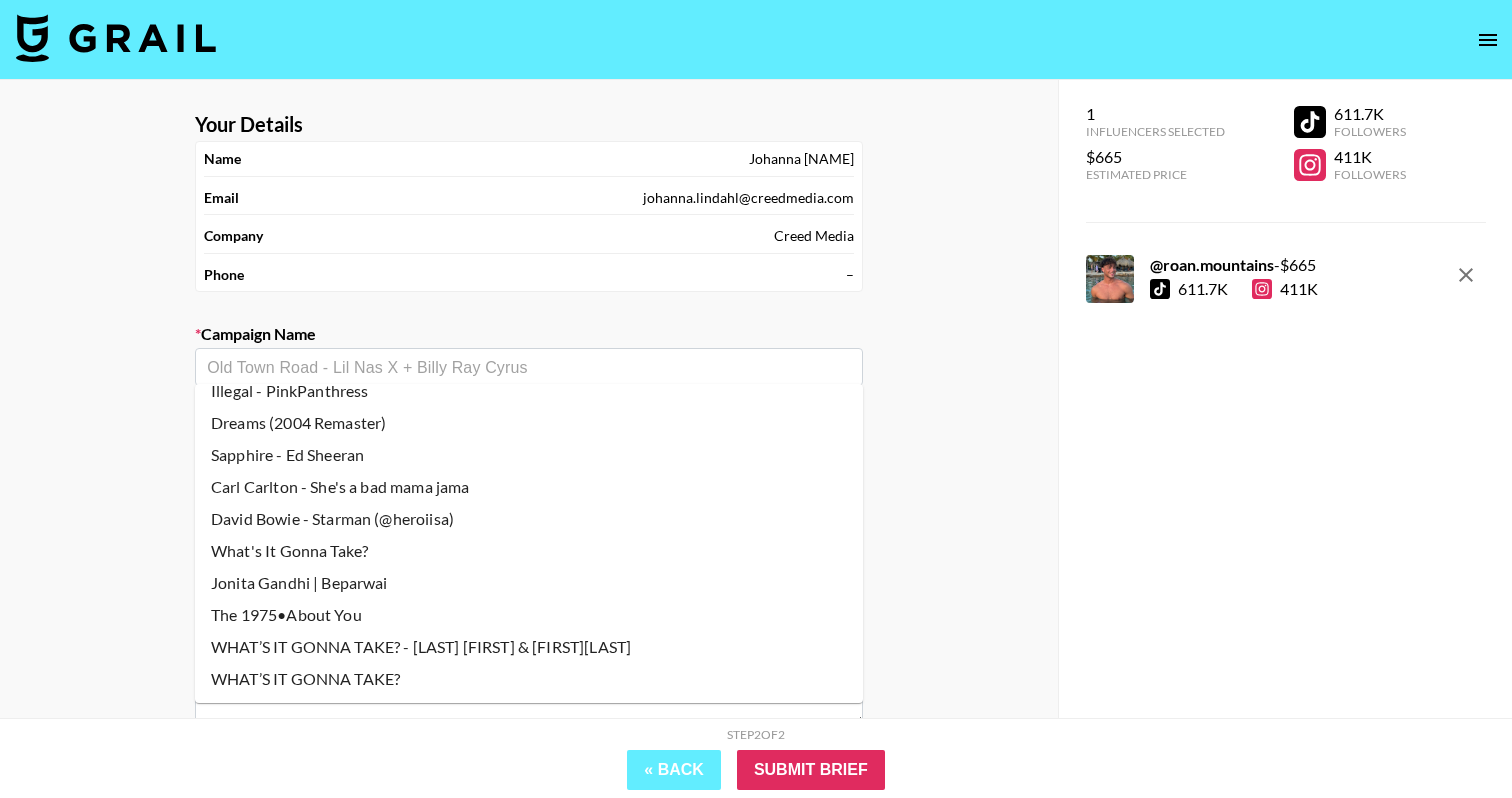 scroll, scrollTop: 320, scrollLeft: 0, axis: vertical 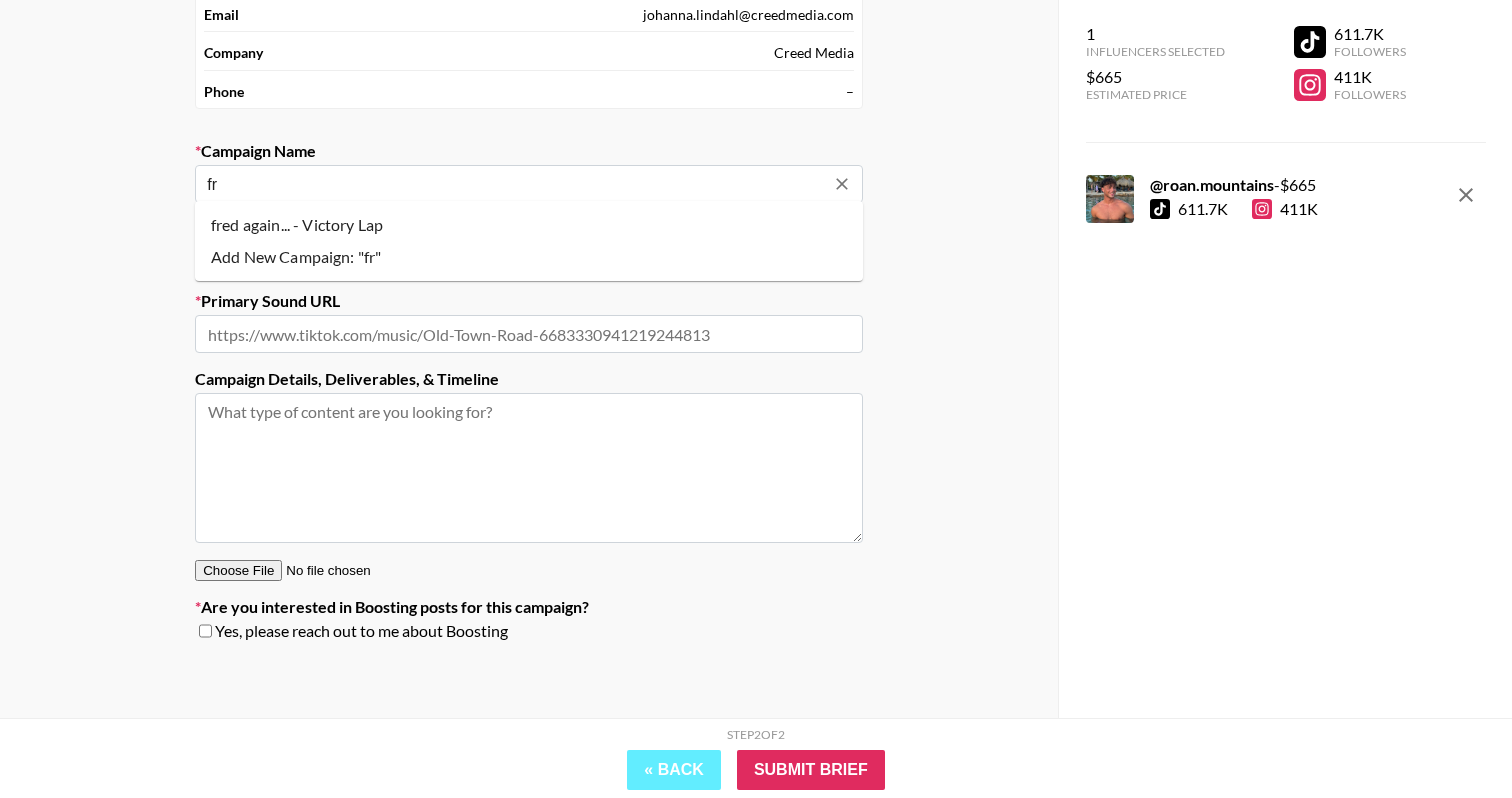 click on "fred again... - Victory Lap" at bounding box center (529, 225) 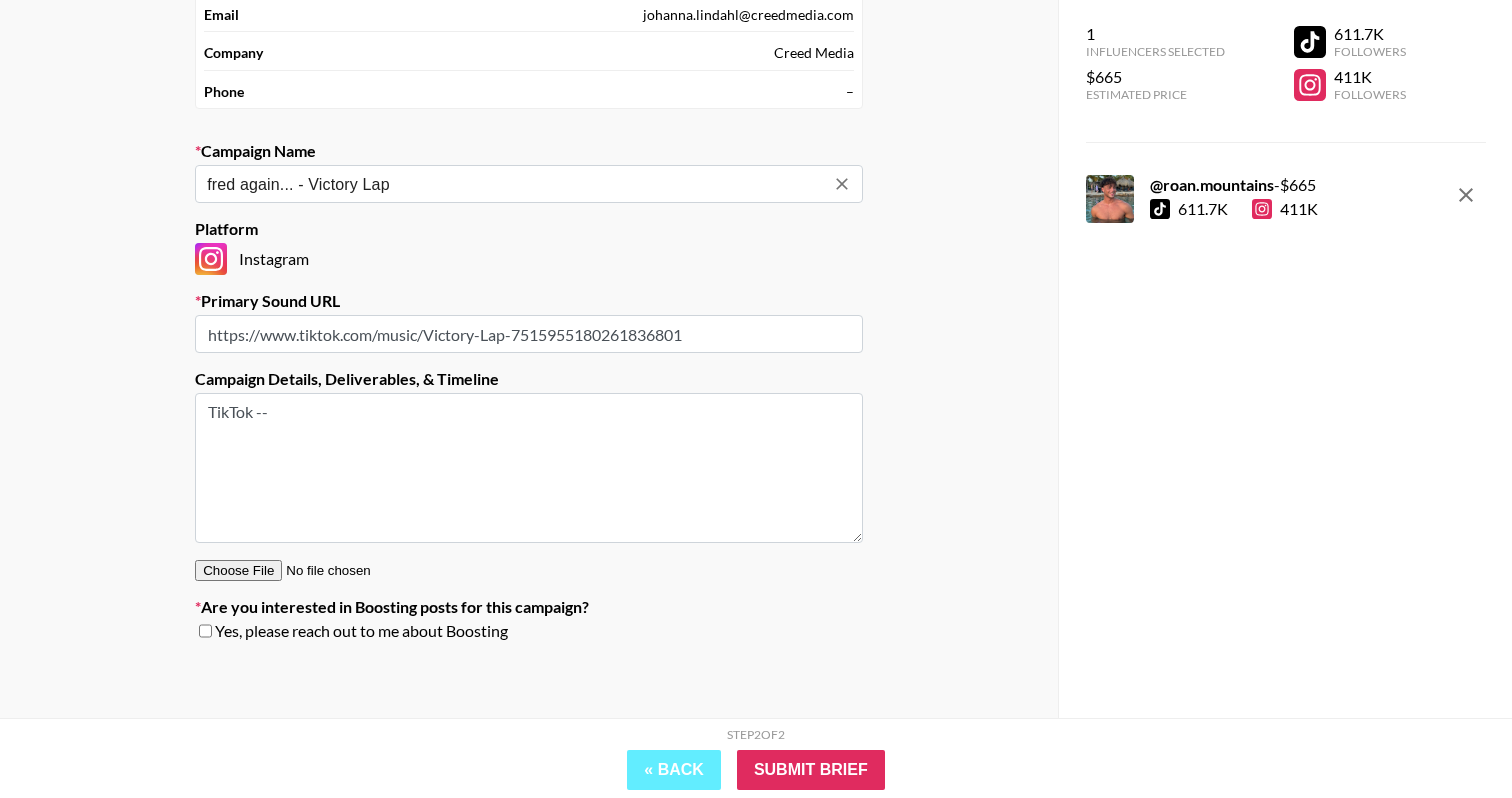 click on "TikTok --" at bounding box center (529, 468) 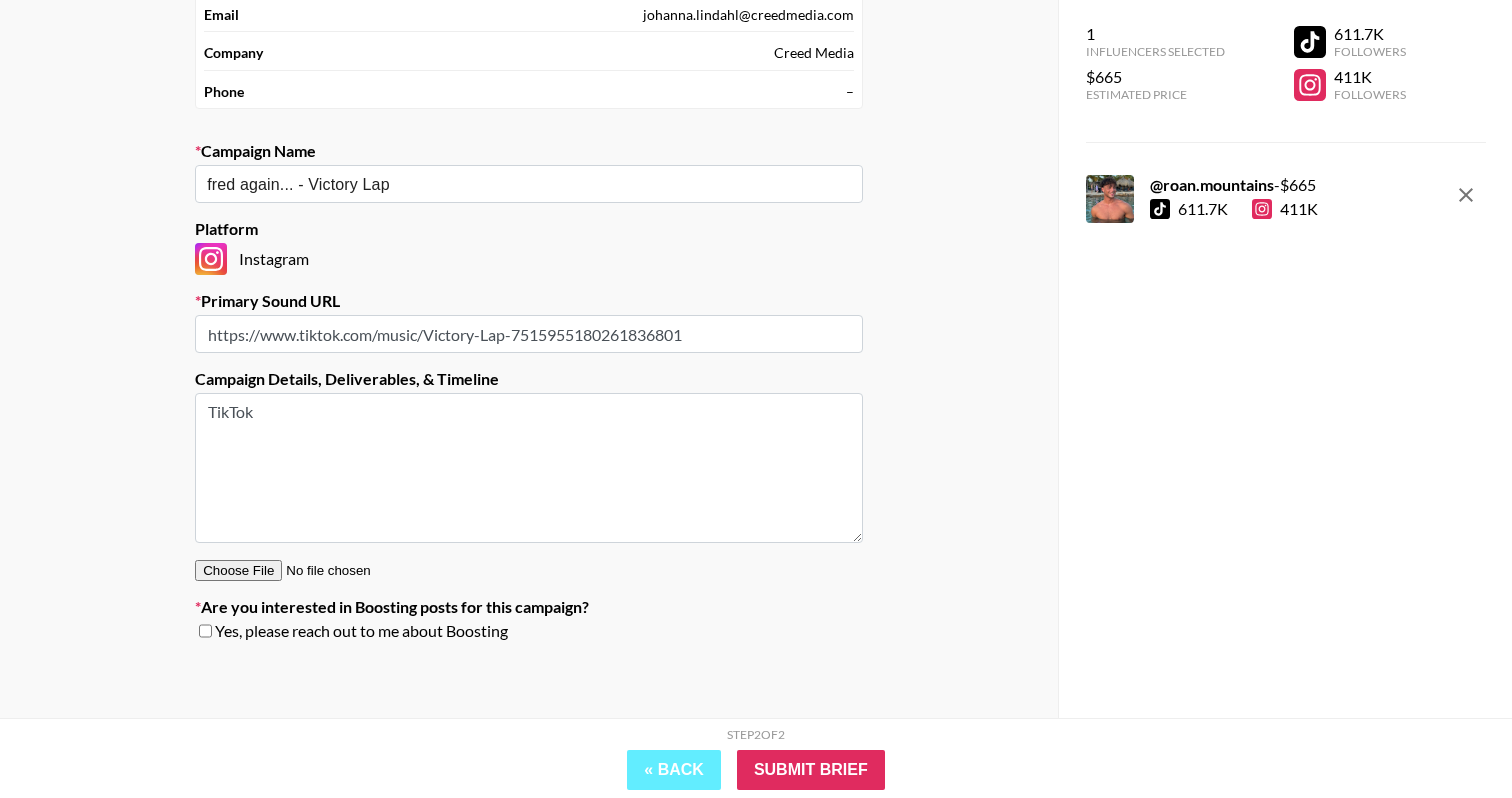 type on "TikTok" 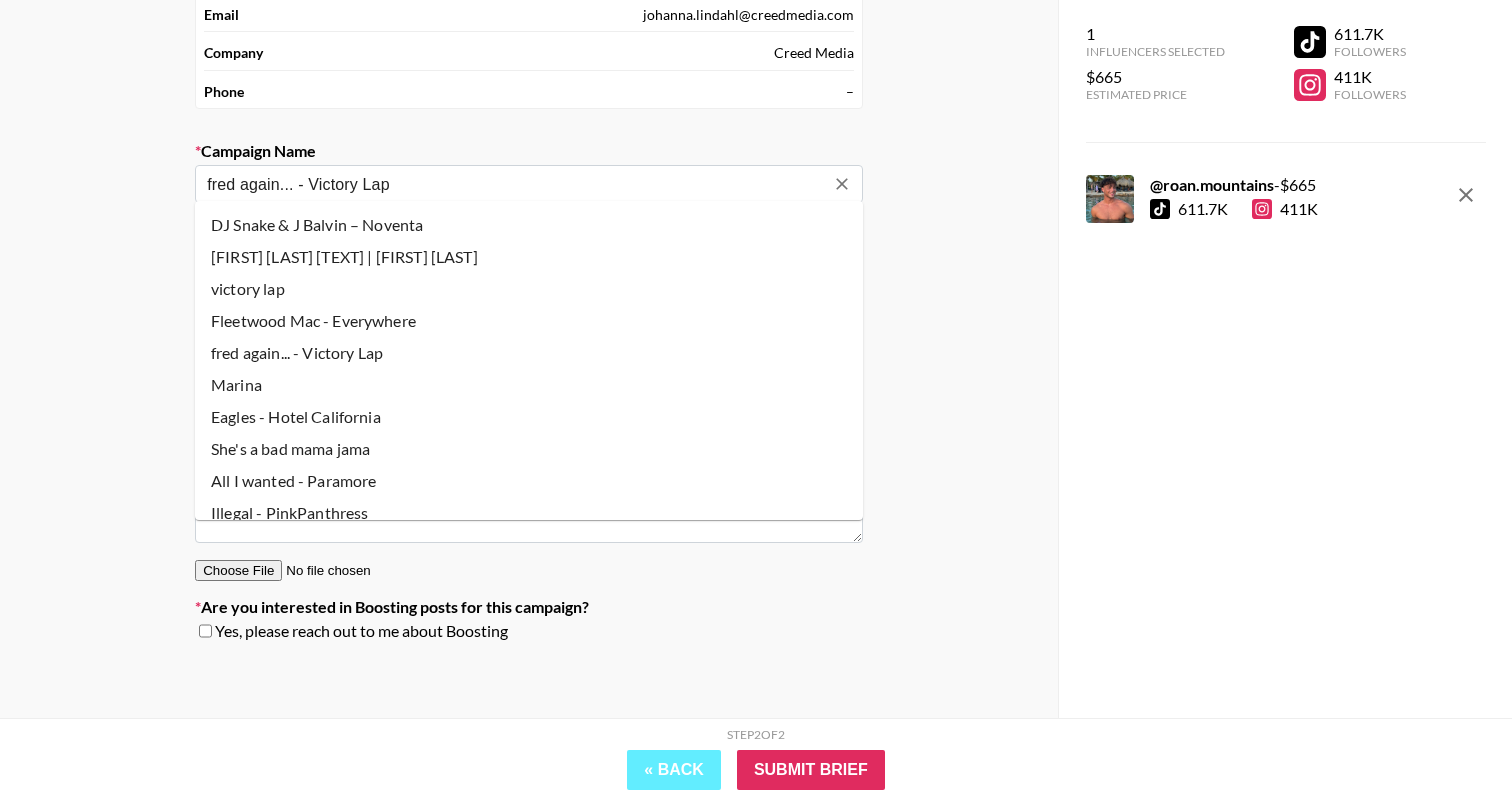 click on "fred again... - Victory Lap" at bounding box center (515, 184) 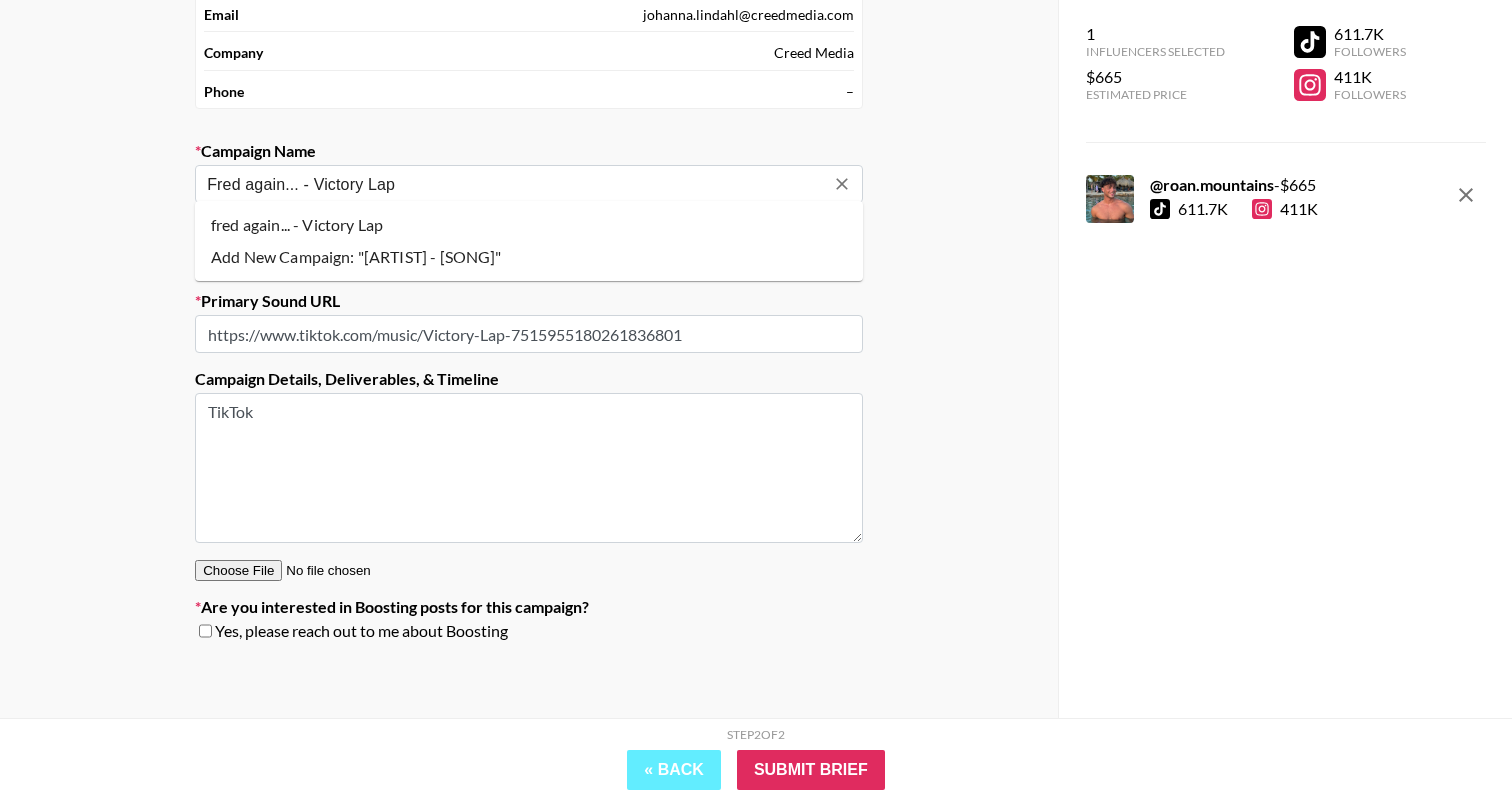 click on "Fred again... - Victory Lap" at bounding box center (515, 184) 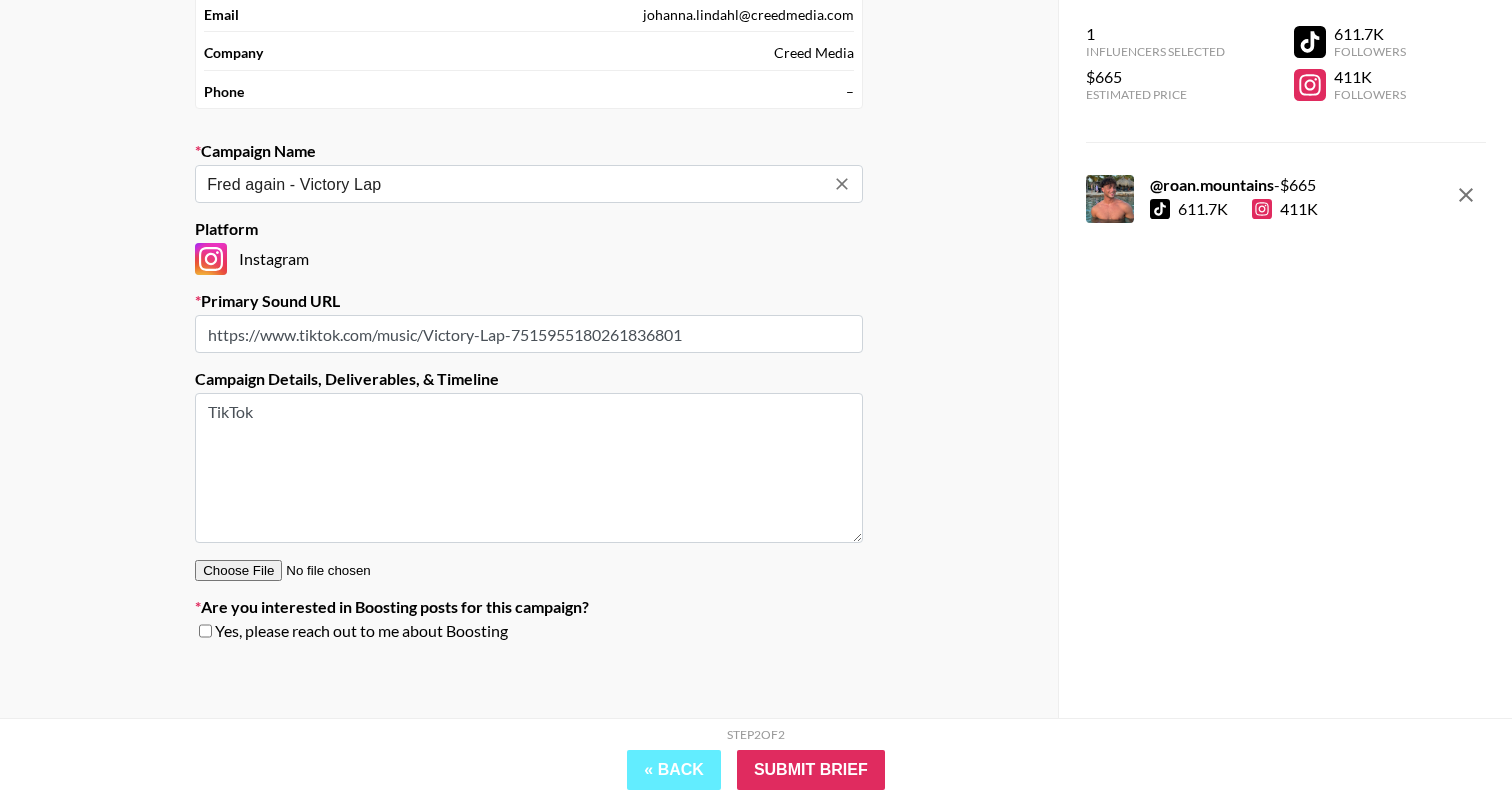 type on "fred again... - Victory Lap" 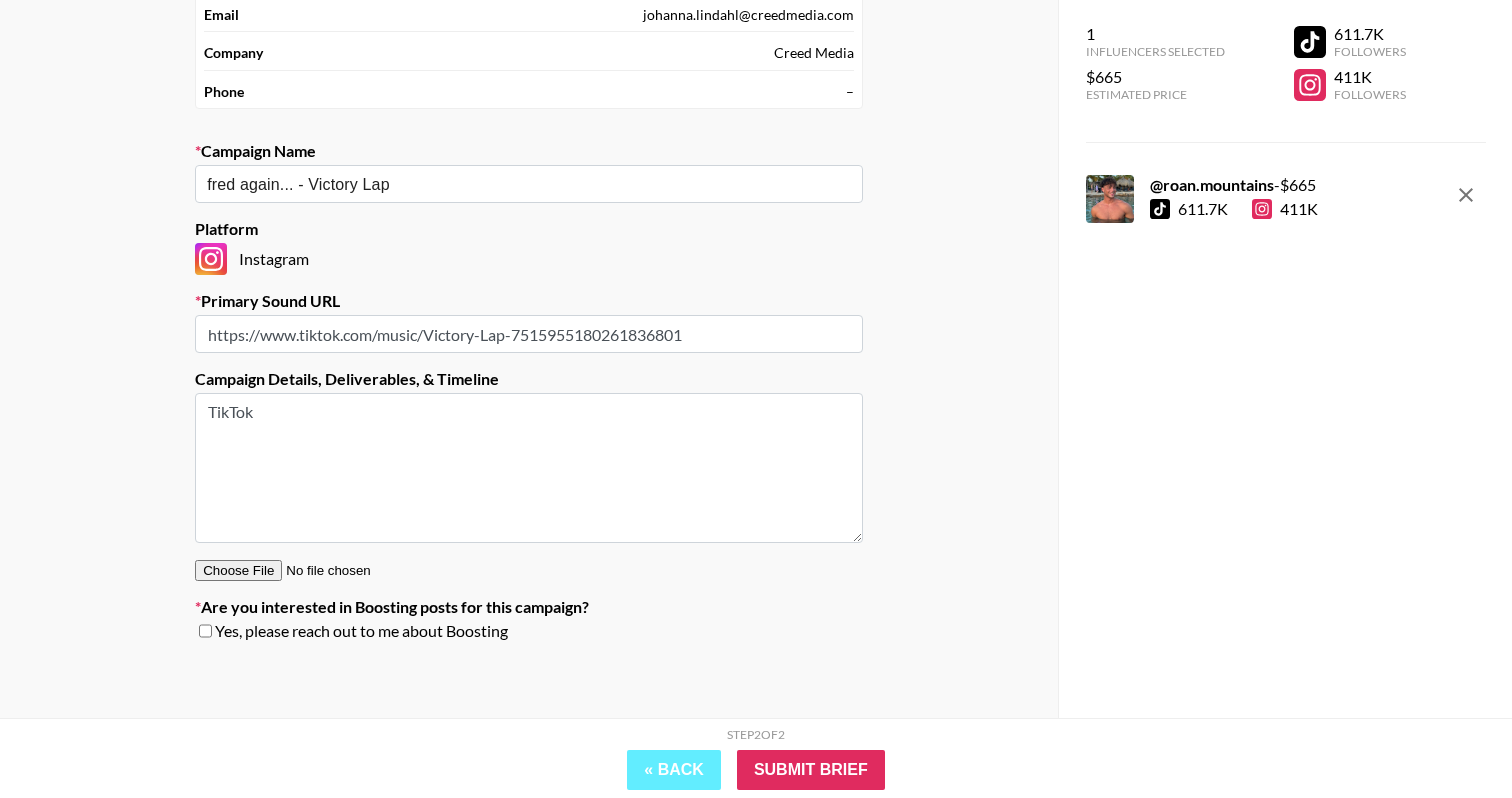 click on "https://www.tiktok.com/music/Victory-Lap-7515955180261836801" at bounding box center [529, 334] 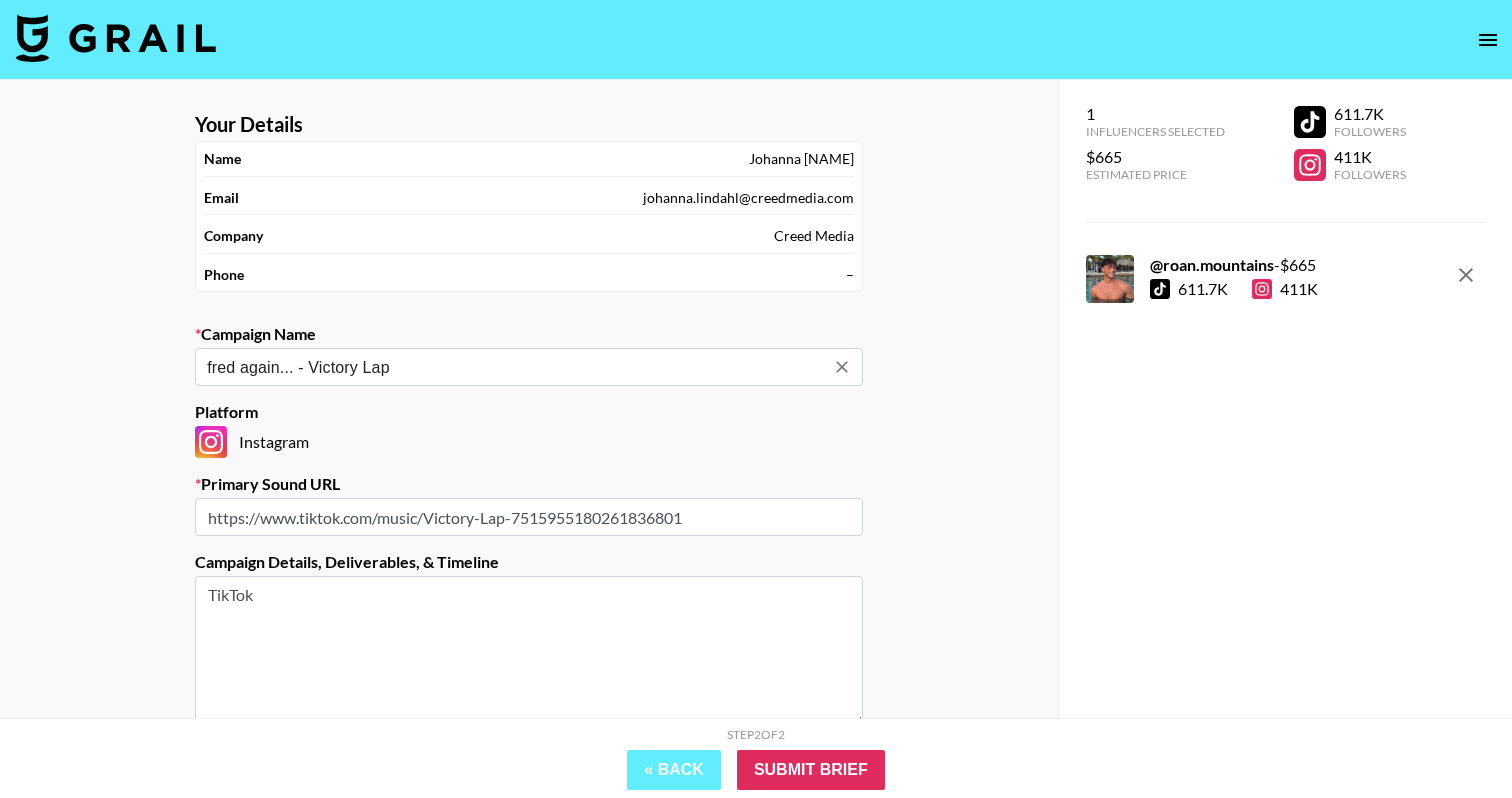 scroll, scrollTop: 0, scrollLeft: 0, axis: both 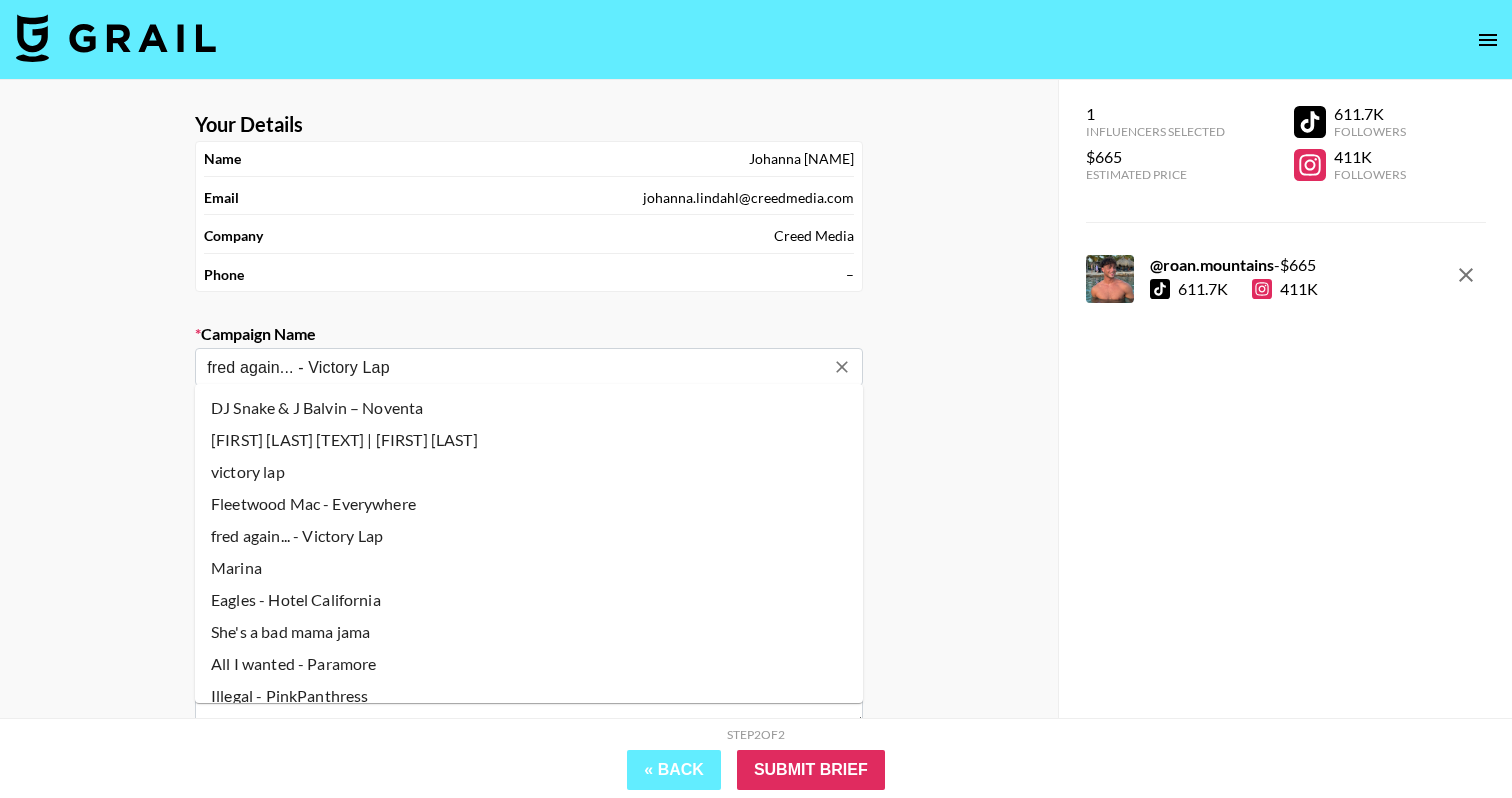 click on "fred again... - Victory Lap" at bounding box center (515, 367) 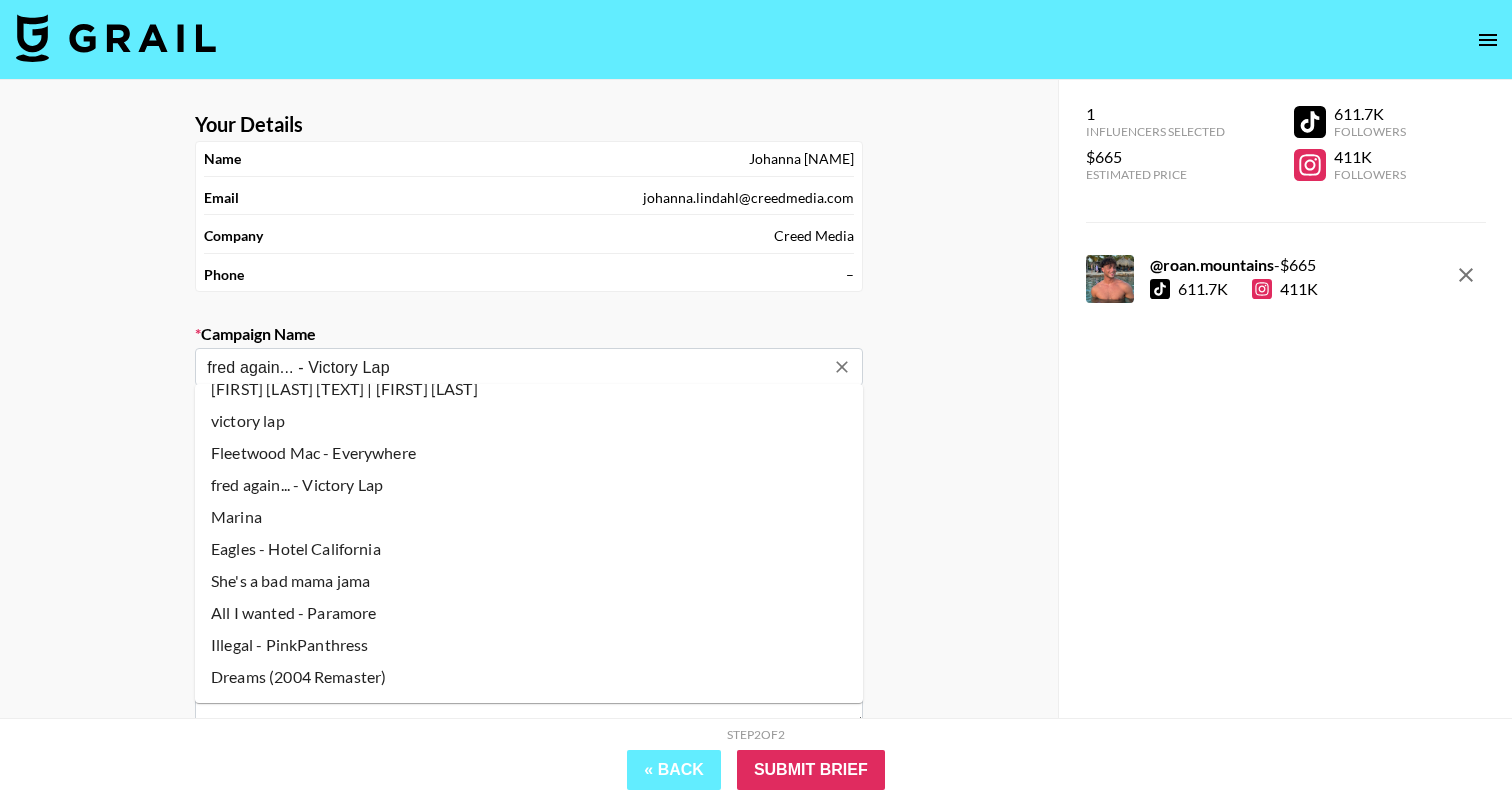 scroll, scrollTop: 62, scrollLeft: 0, axis: vertical 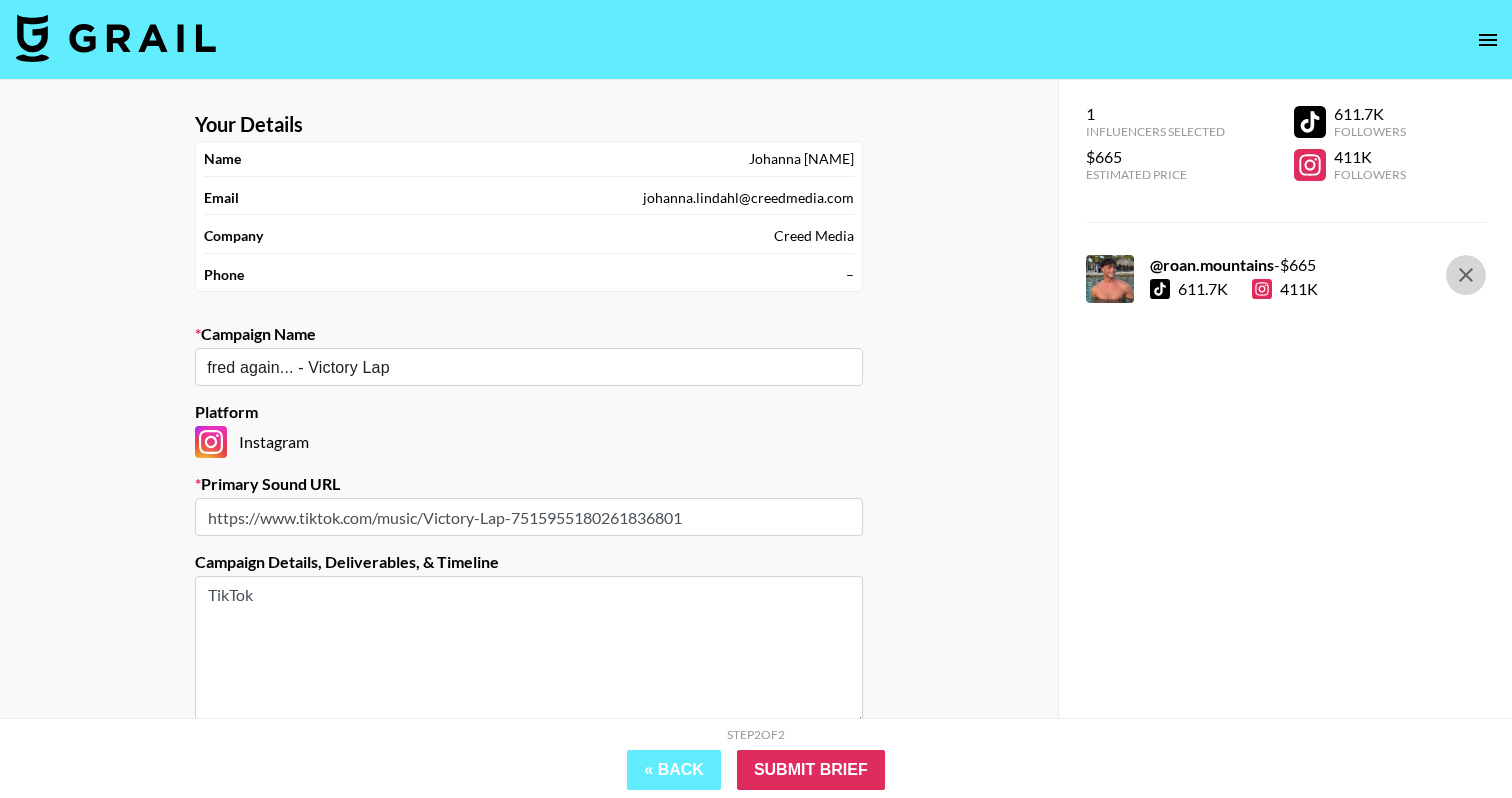 click 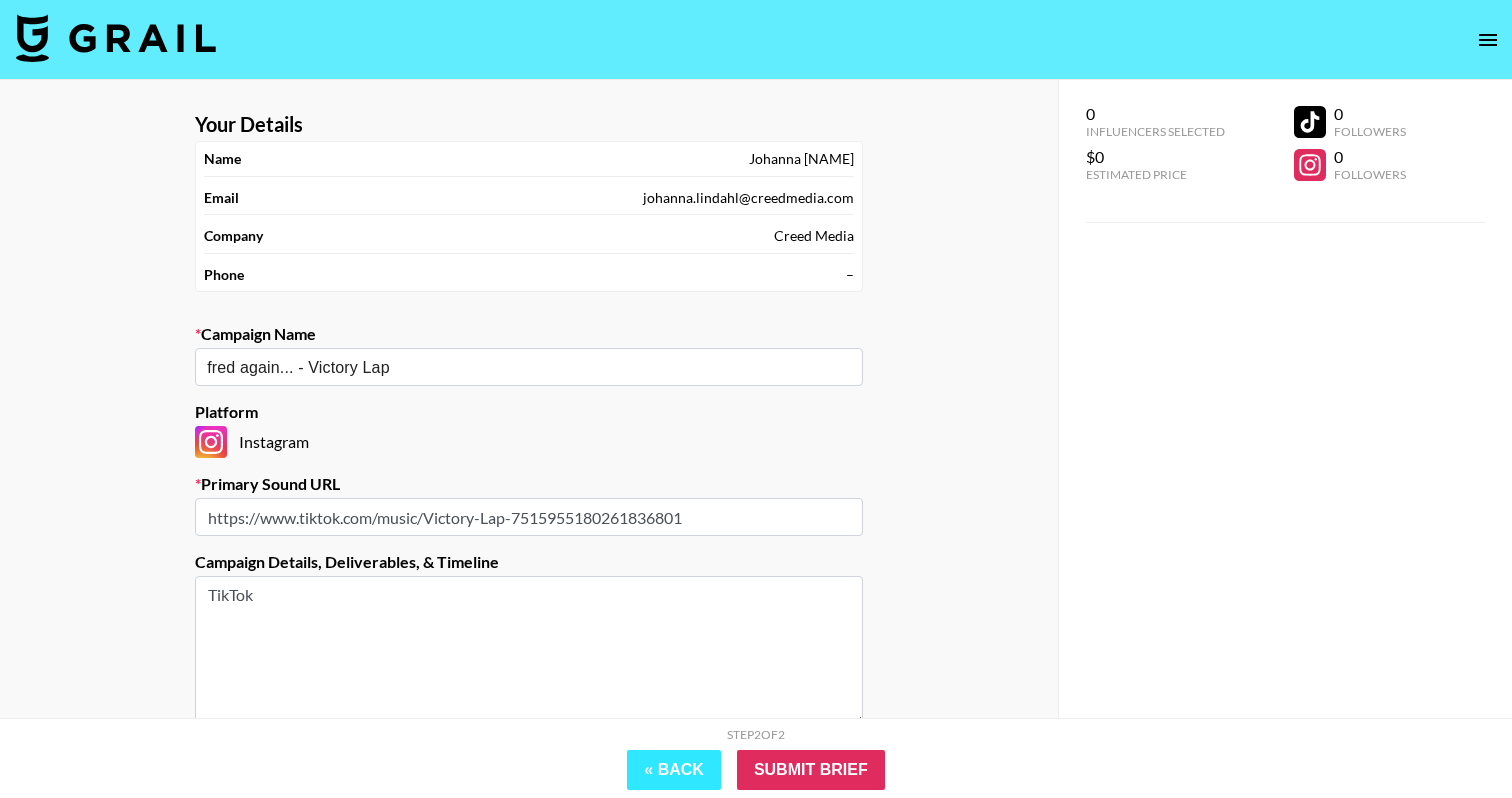 click on "« Back" at bounding box center (674, 770) 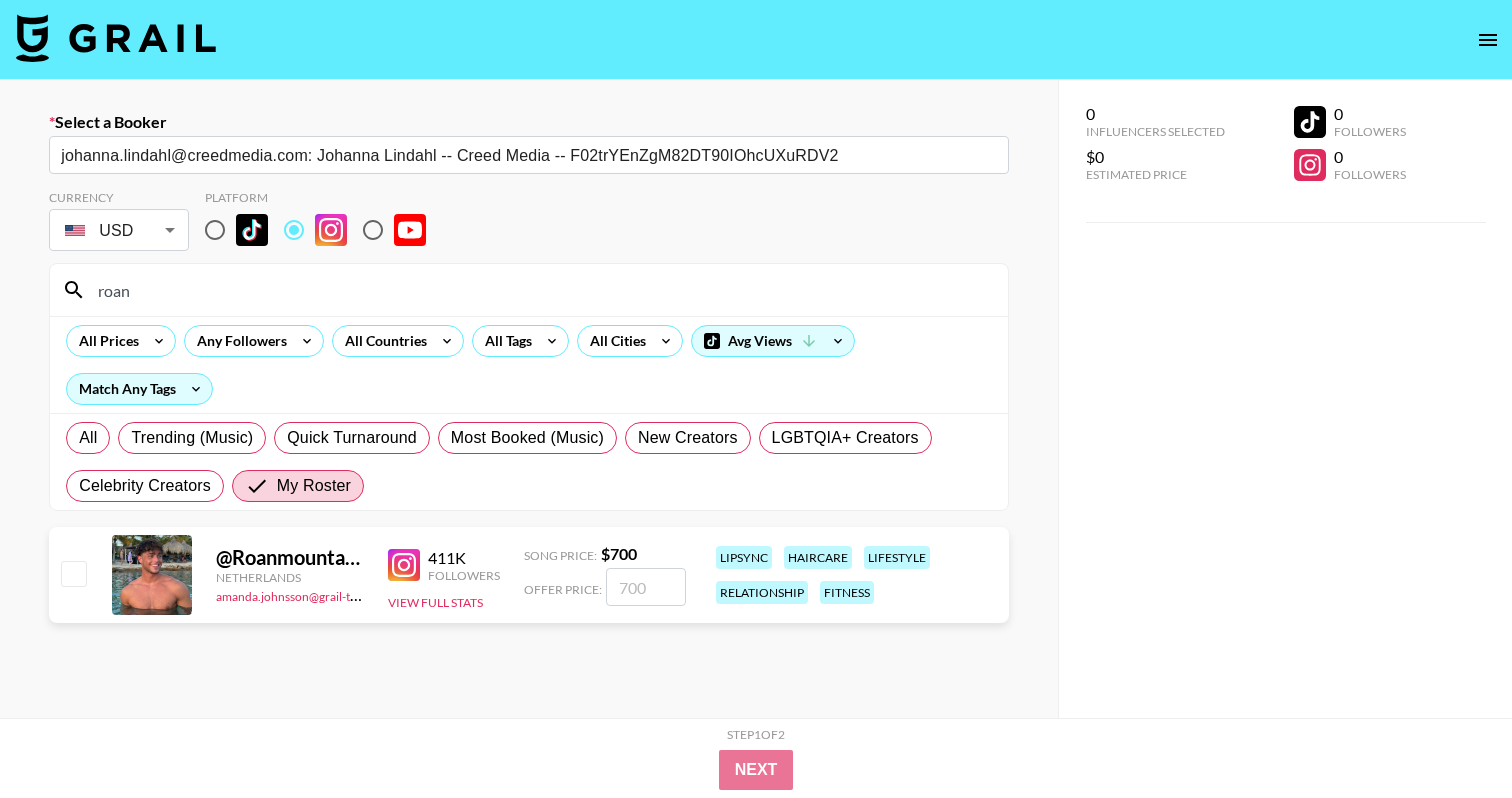 click at bounding box center [73, 573] 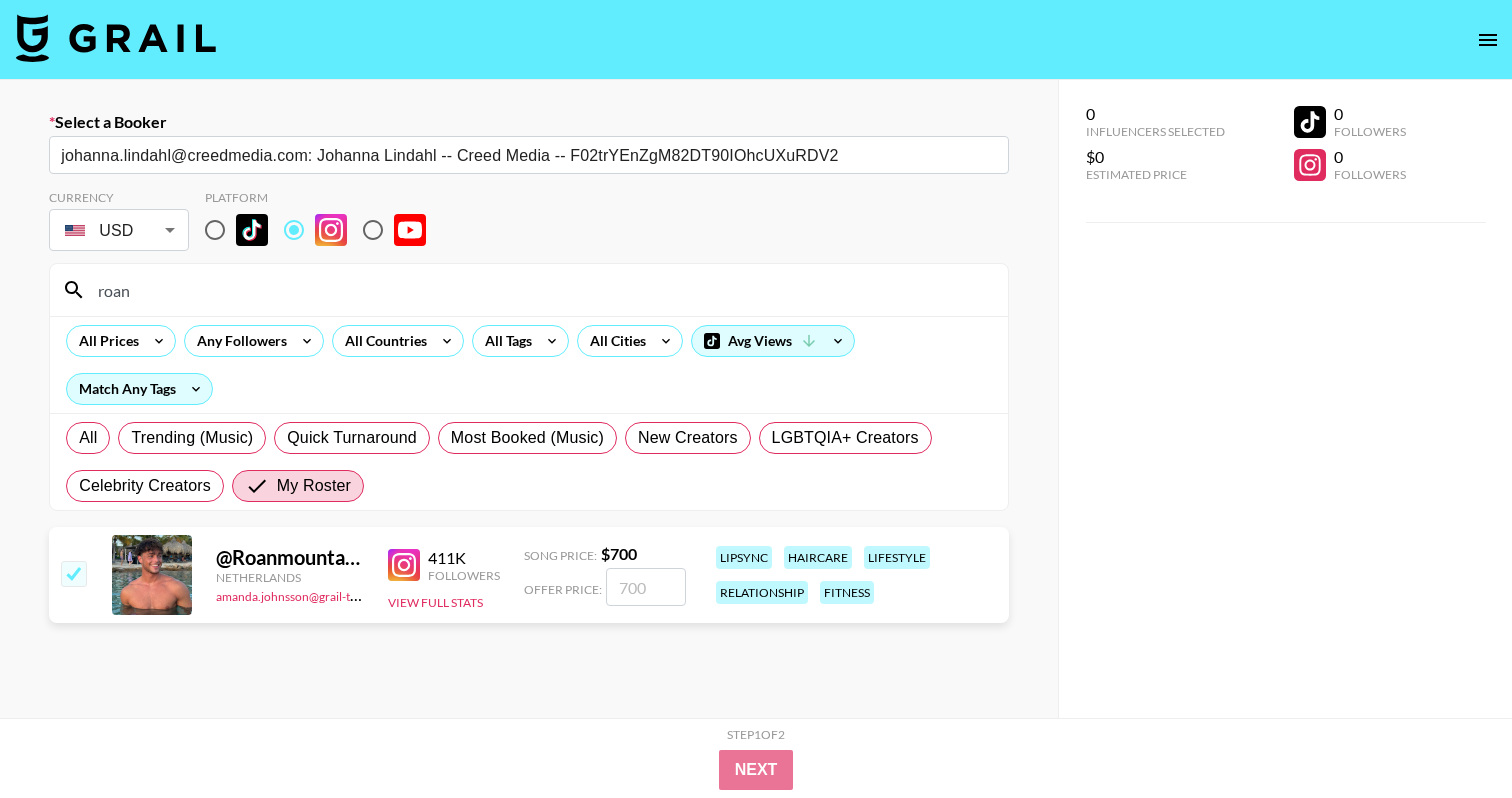 checkbox on "true" 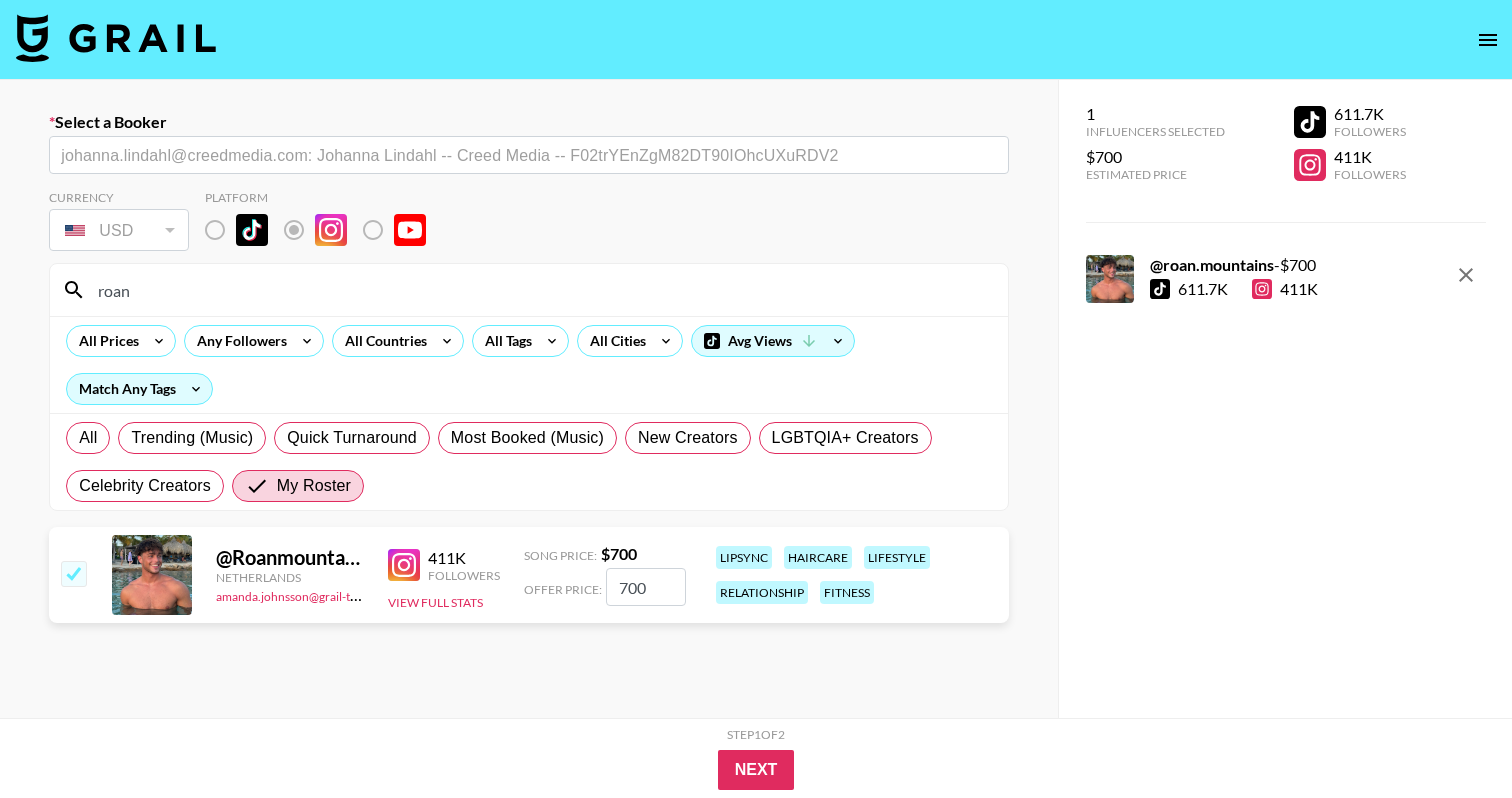 click on "700" at bounding box center [646, 587] 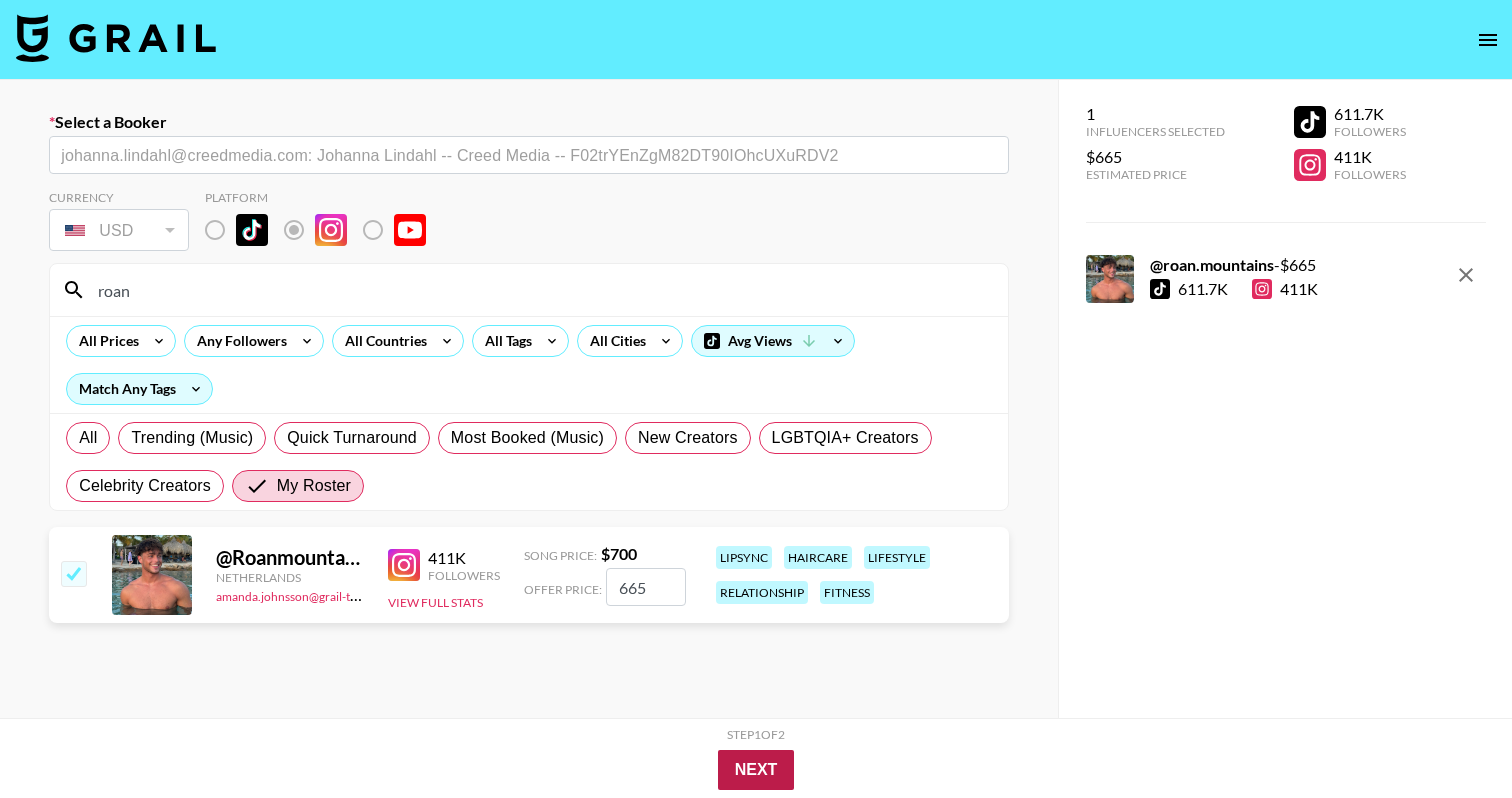 type on "665" 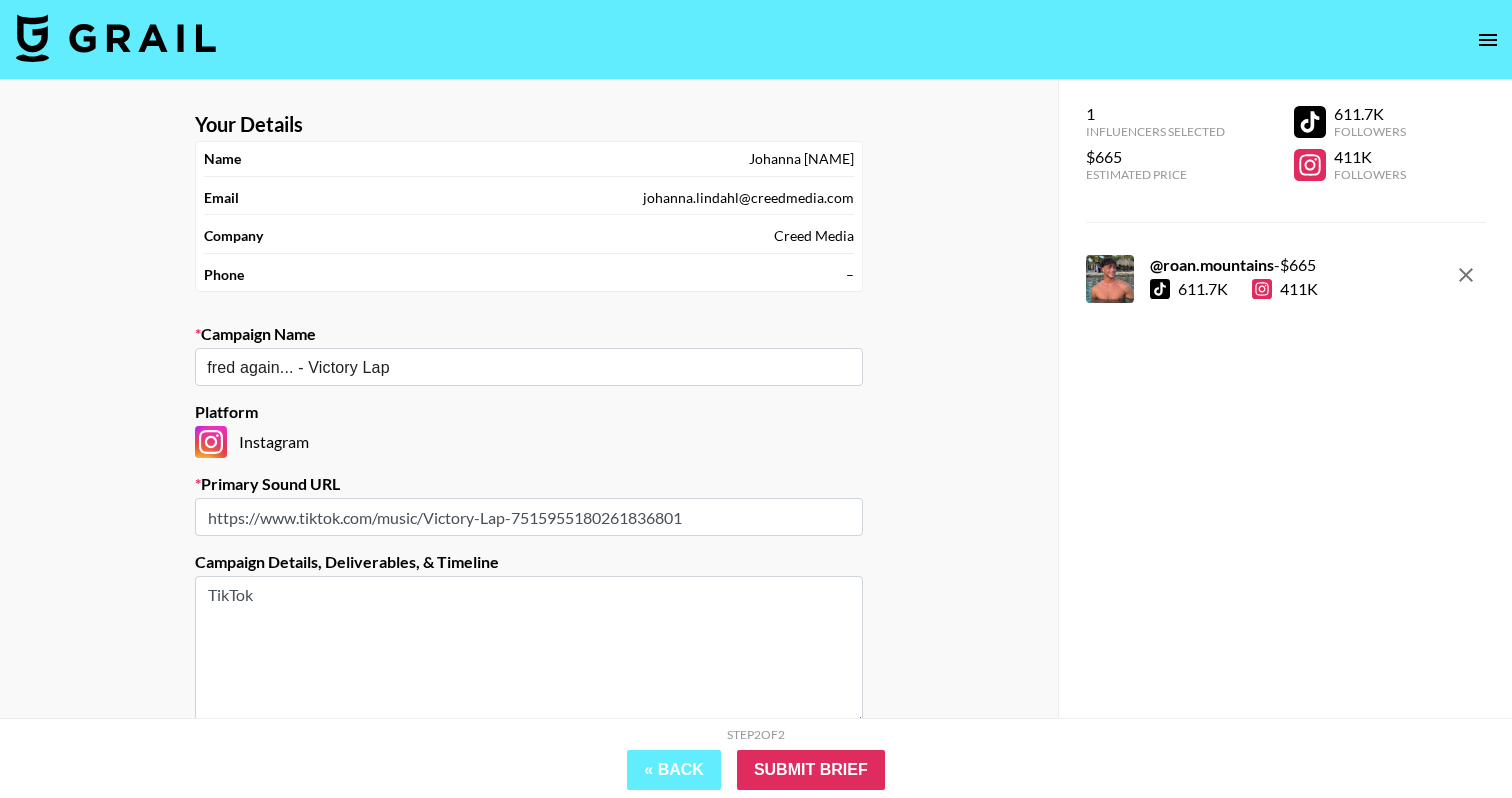 click on "https://www.tiktok.com/music/Victory-Lap-7515955180261836801" at bounding box center [529, 517] 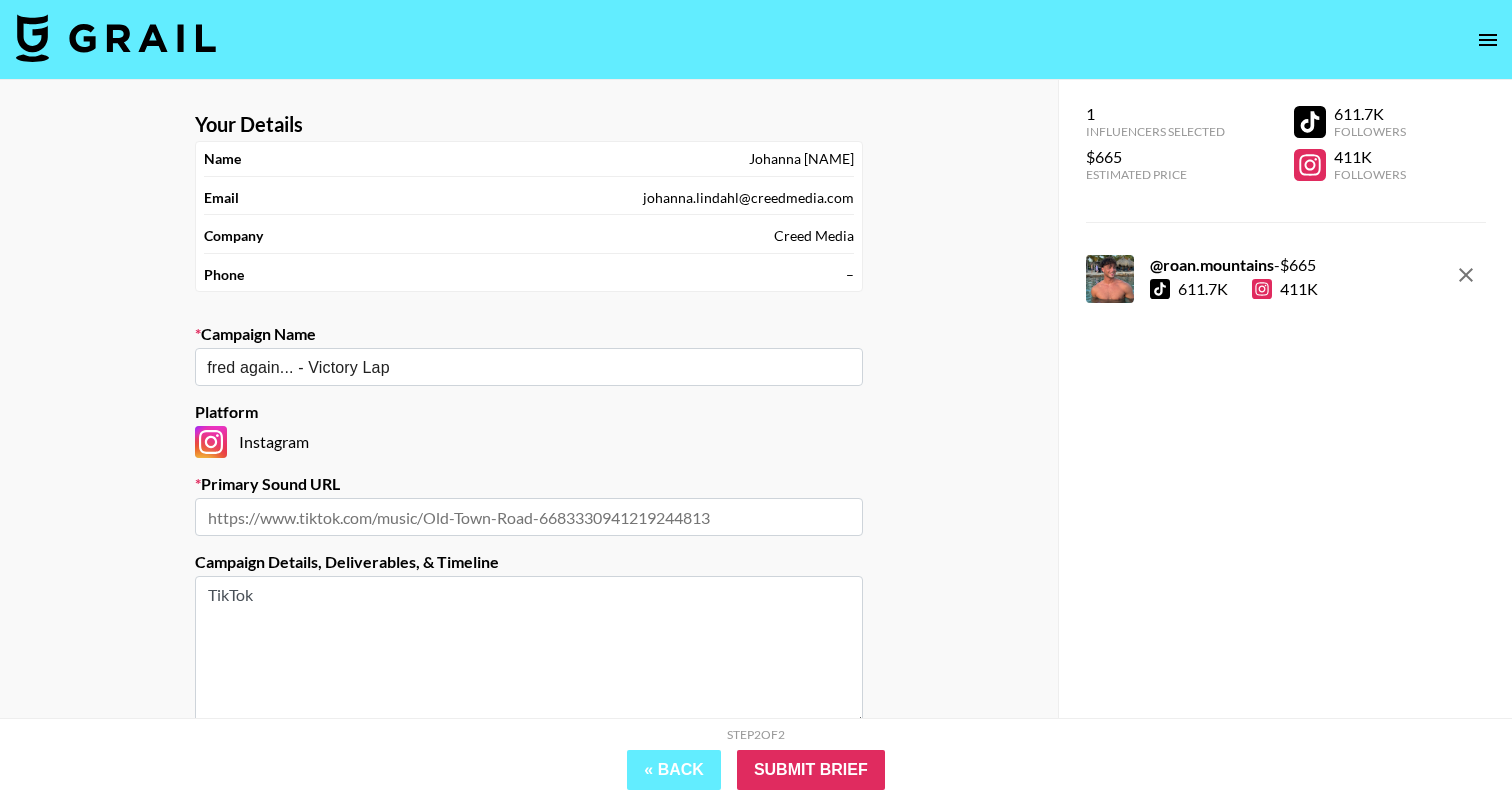 paste on "https://www.instagram.com/reels/audio/1921679625296304/" 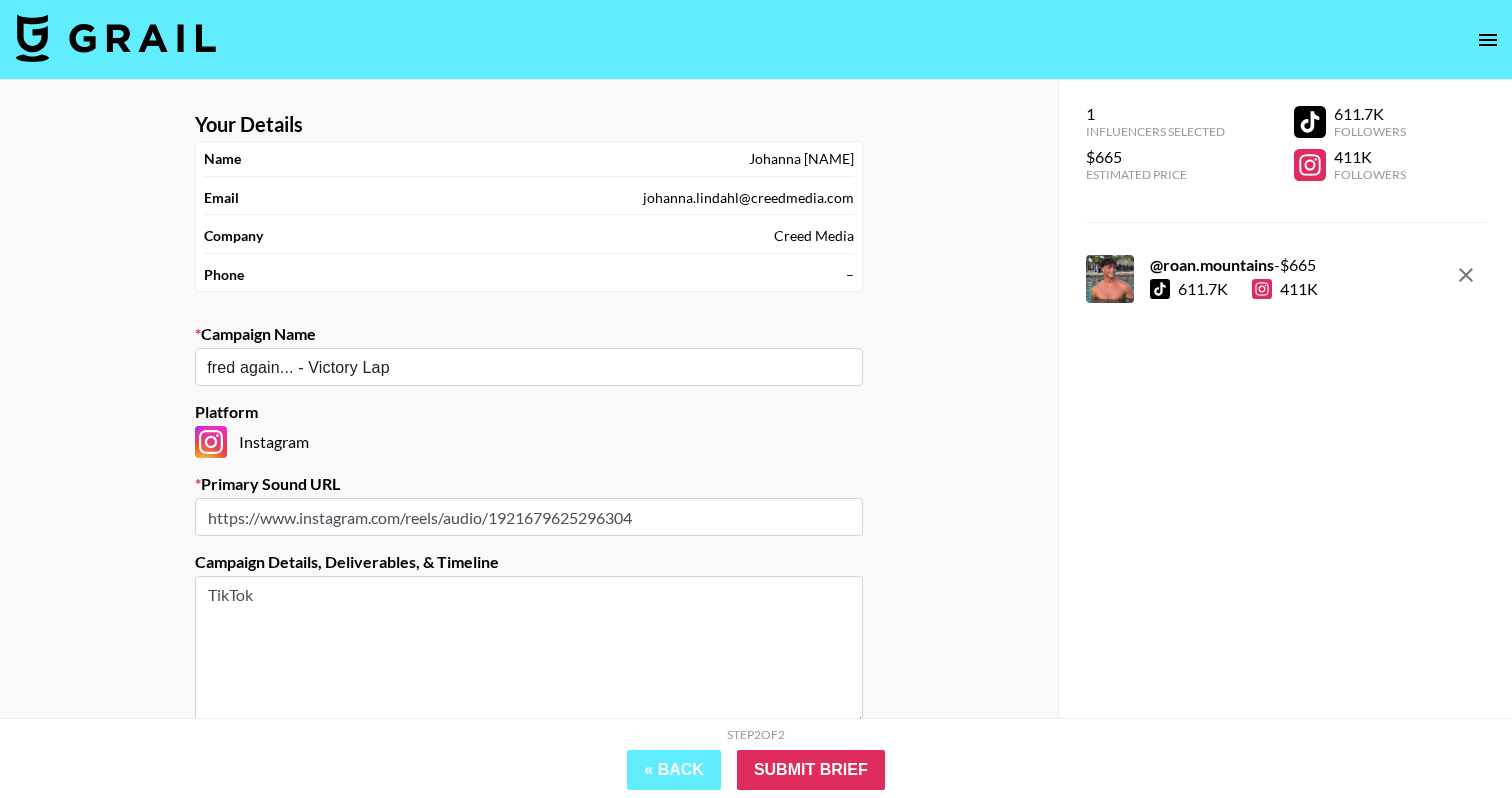type on "https://www.instagram.com/reels/audio/1921679625296304" 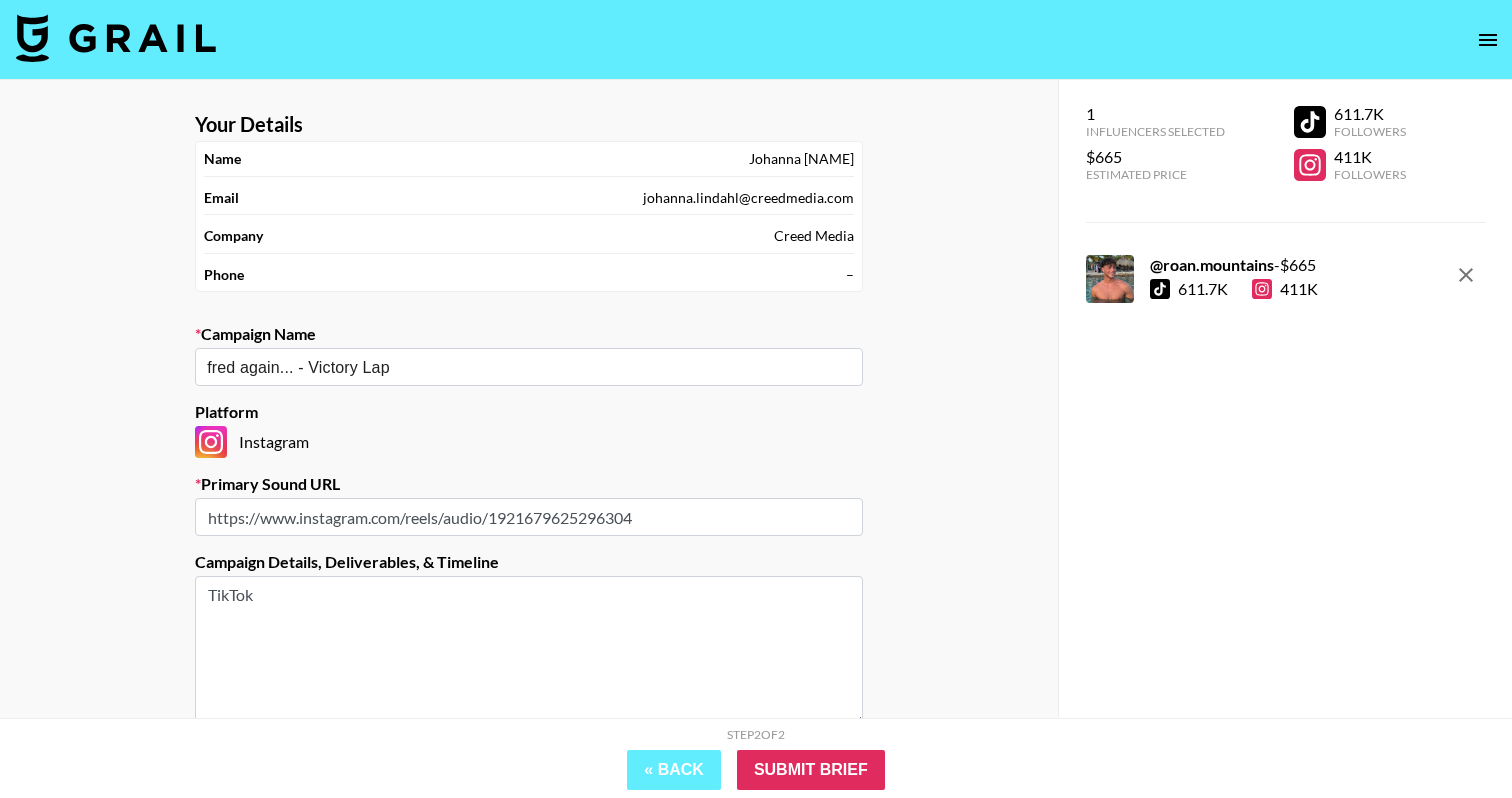 drag, startPoint x: 265, startPoint y: 594, endPoint x: 102, endPoint y: 593, distance: 163.00307 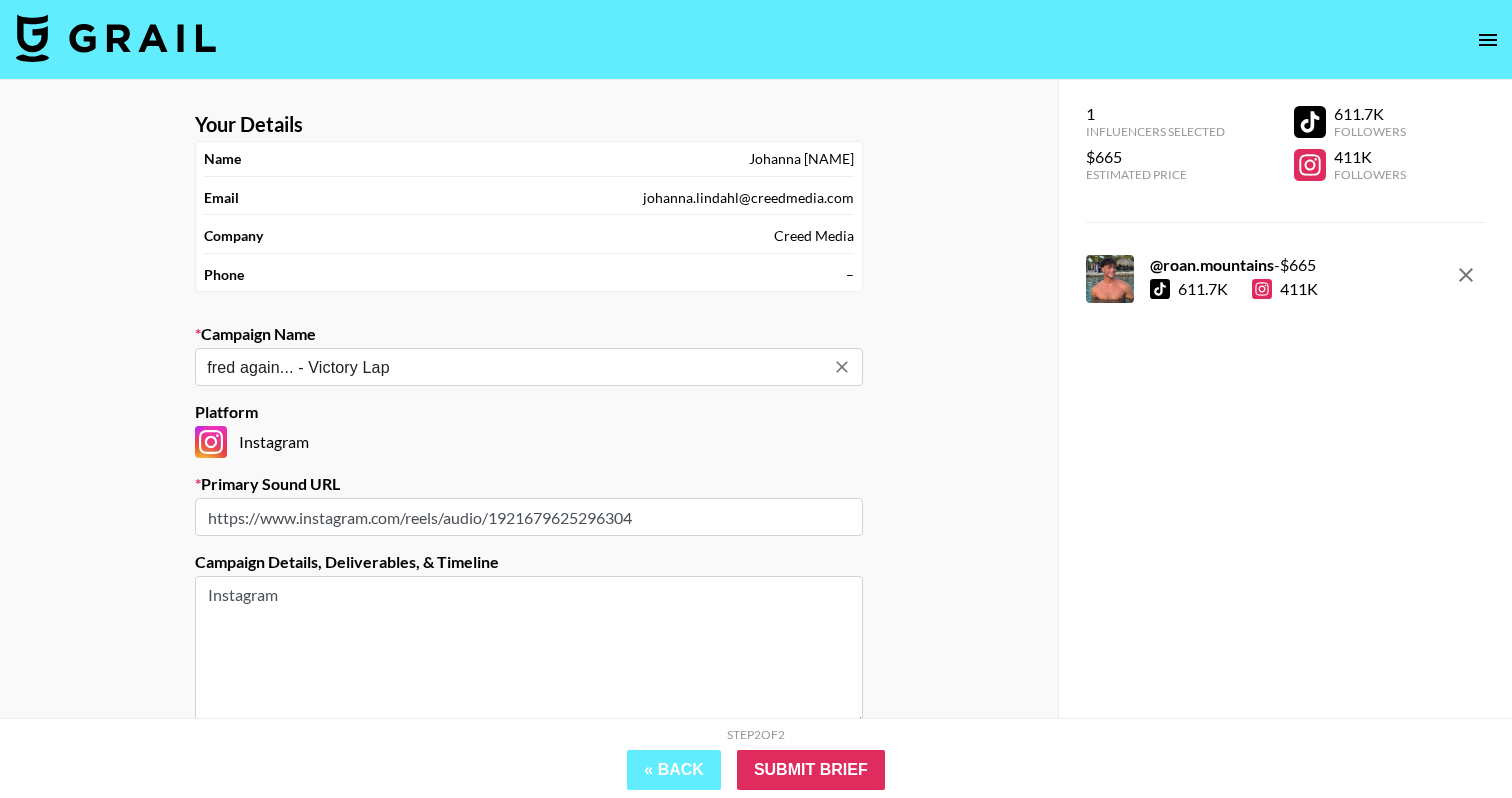 type on "Instagram" 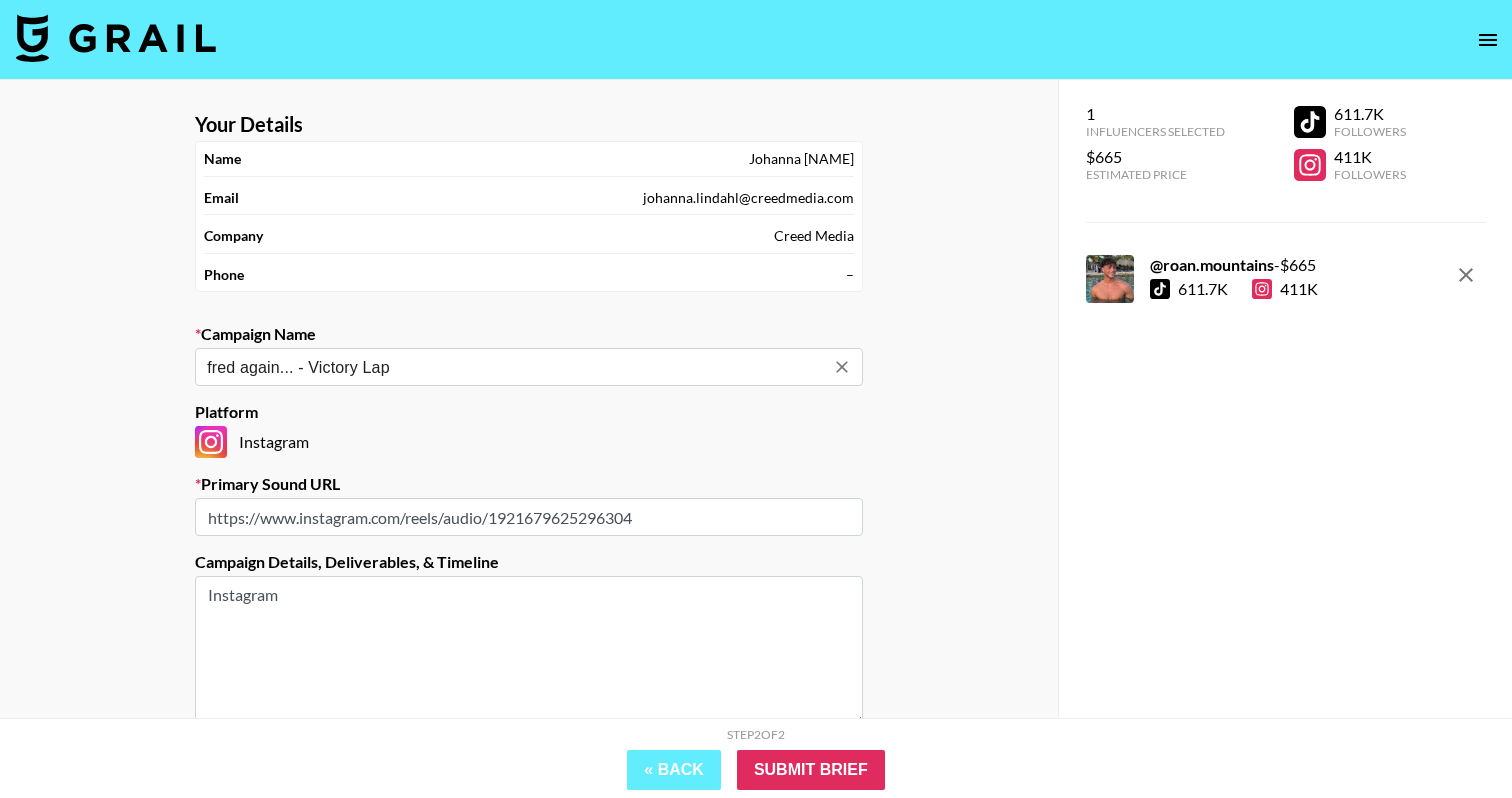 click on "fred again... - Victory Lap" at bounding box center (515, 367) 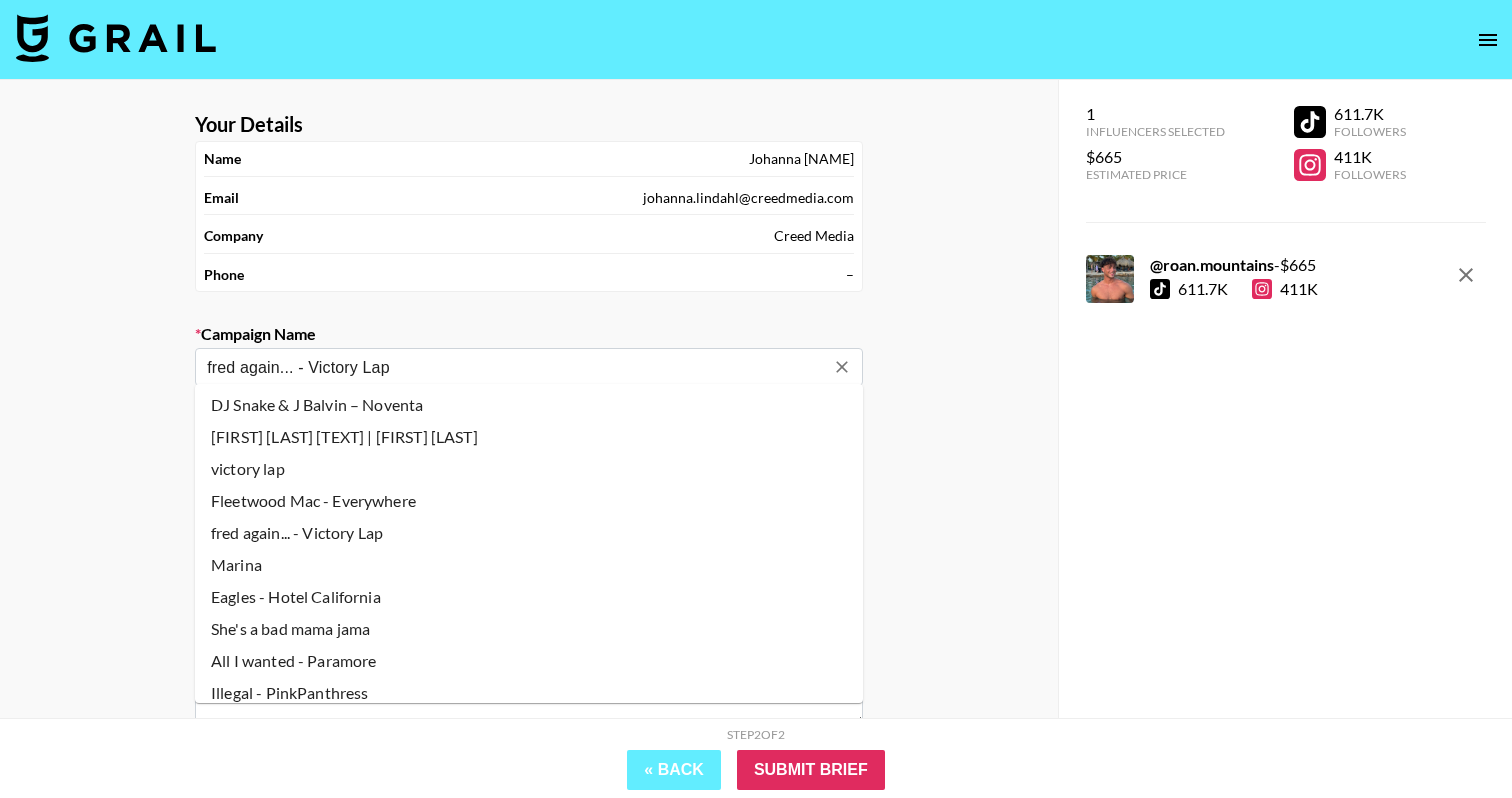 scroll, scrollTop: 20, scrollLeft: 0, axis: vertical 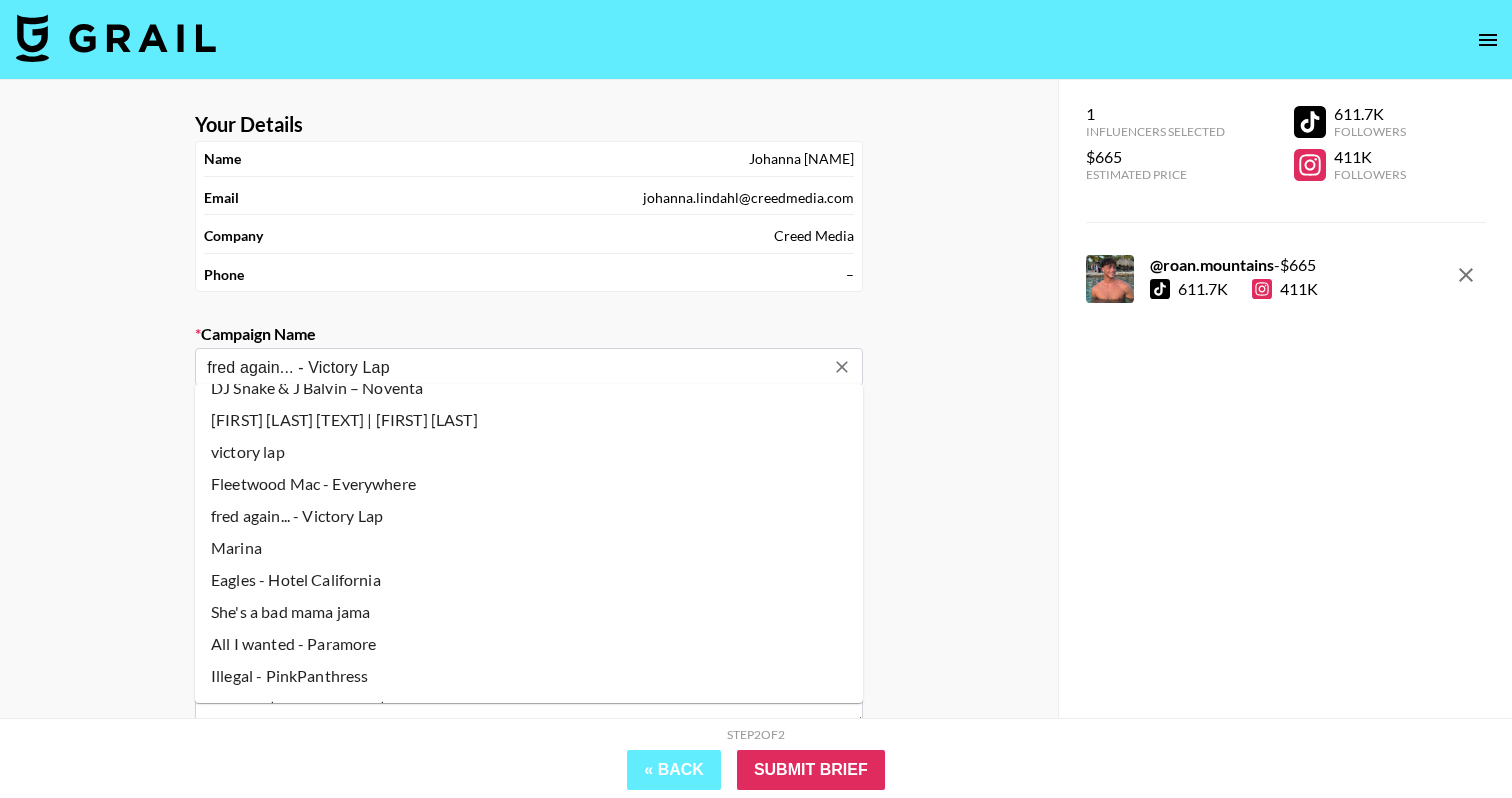 click on "fred again... - Victory Lap" at bounding box center (515, 367) 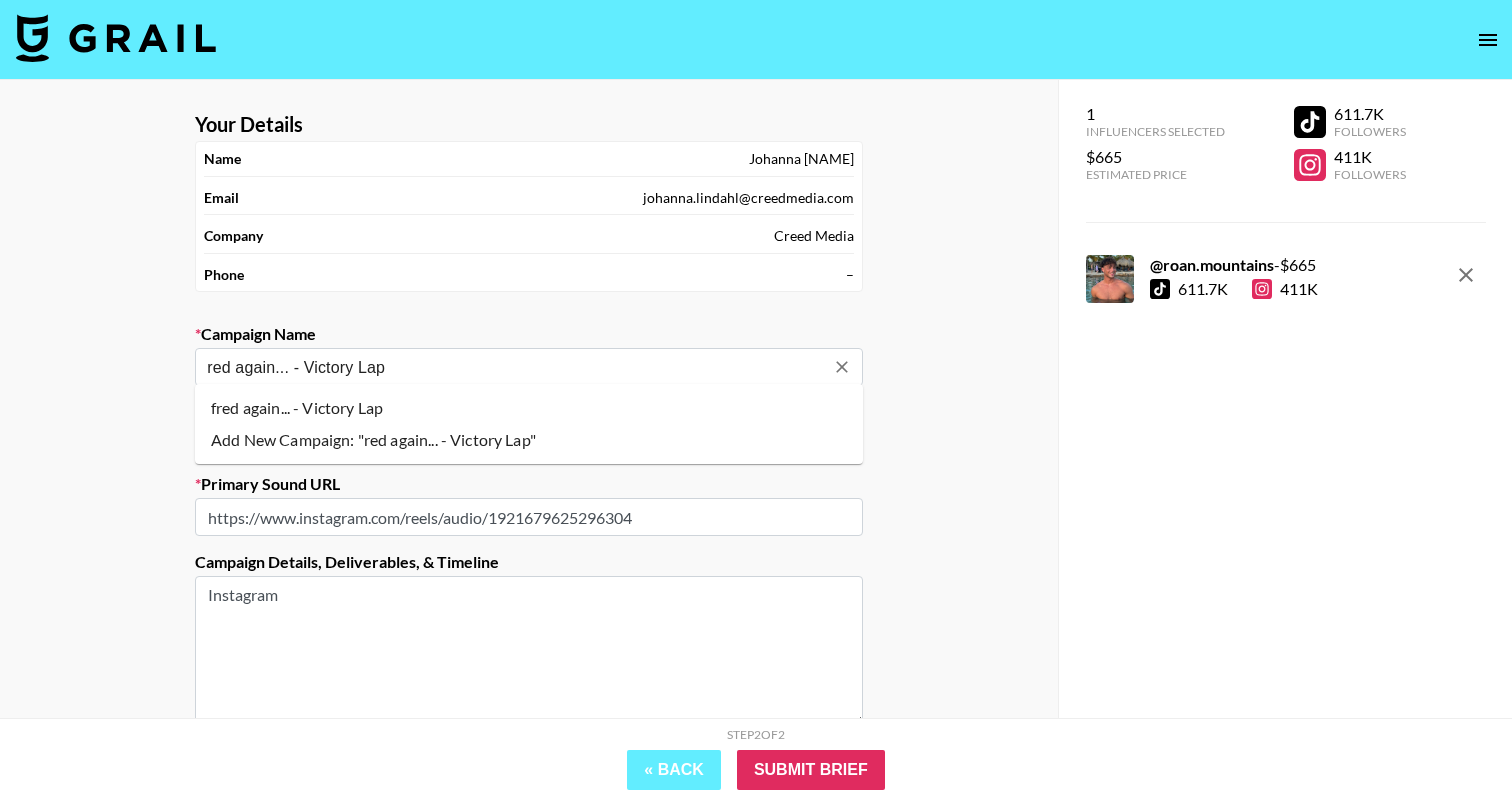 scroll, scrollTop: 0, scrollLeft: 0, axis: both 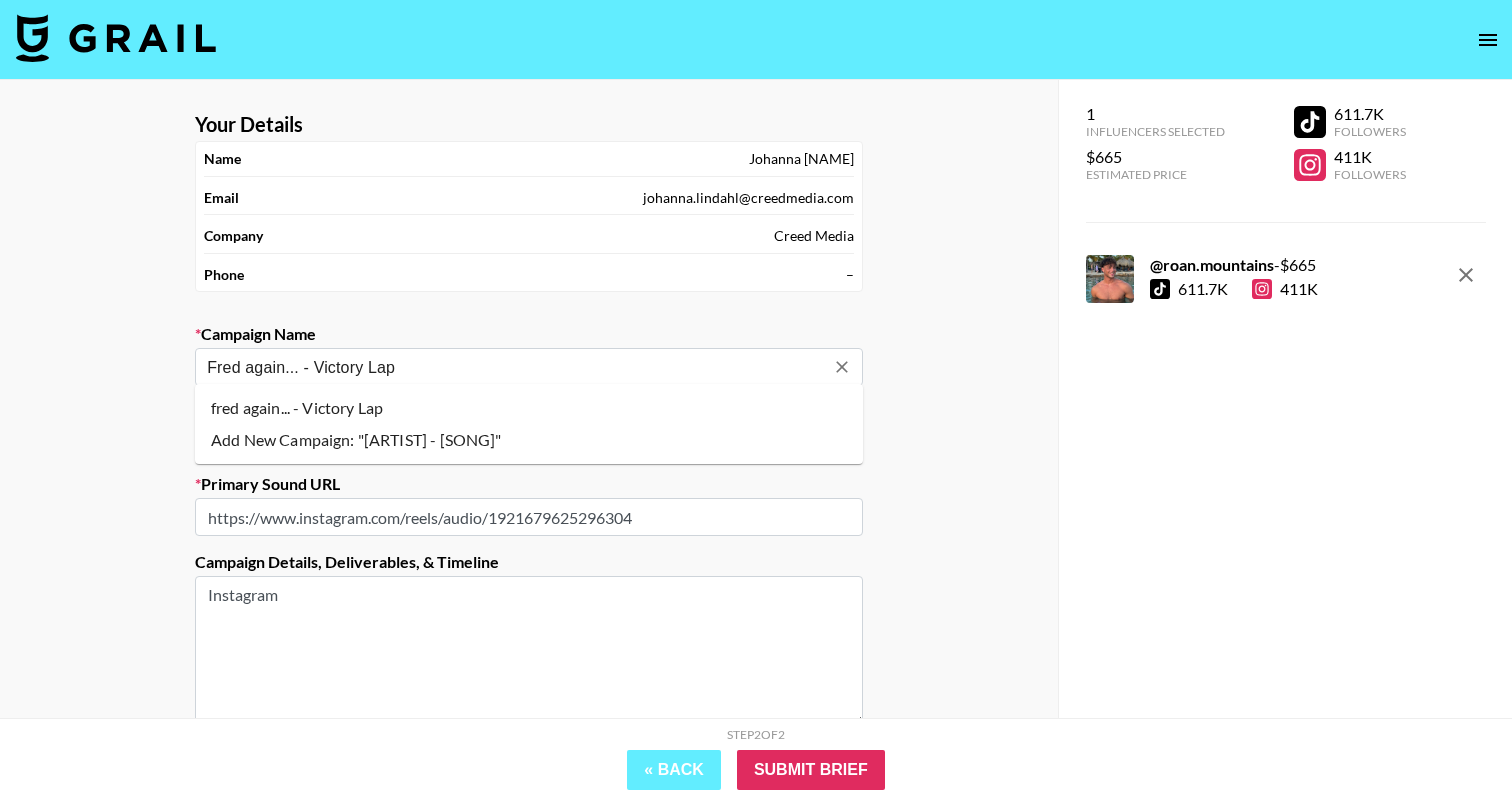 click on "Fred again... - Victory Lap" at bounding box center (515, 367) 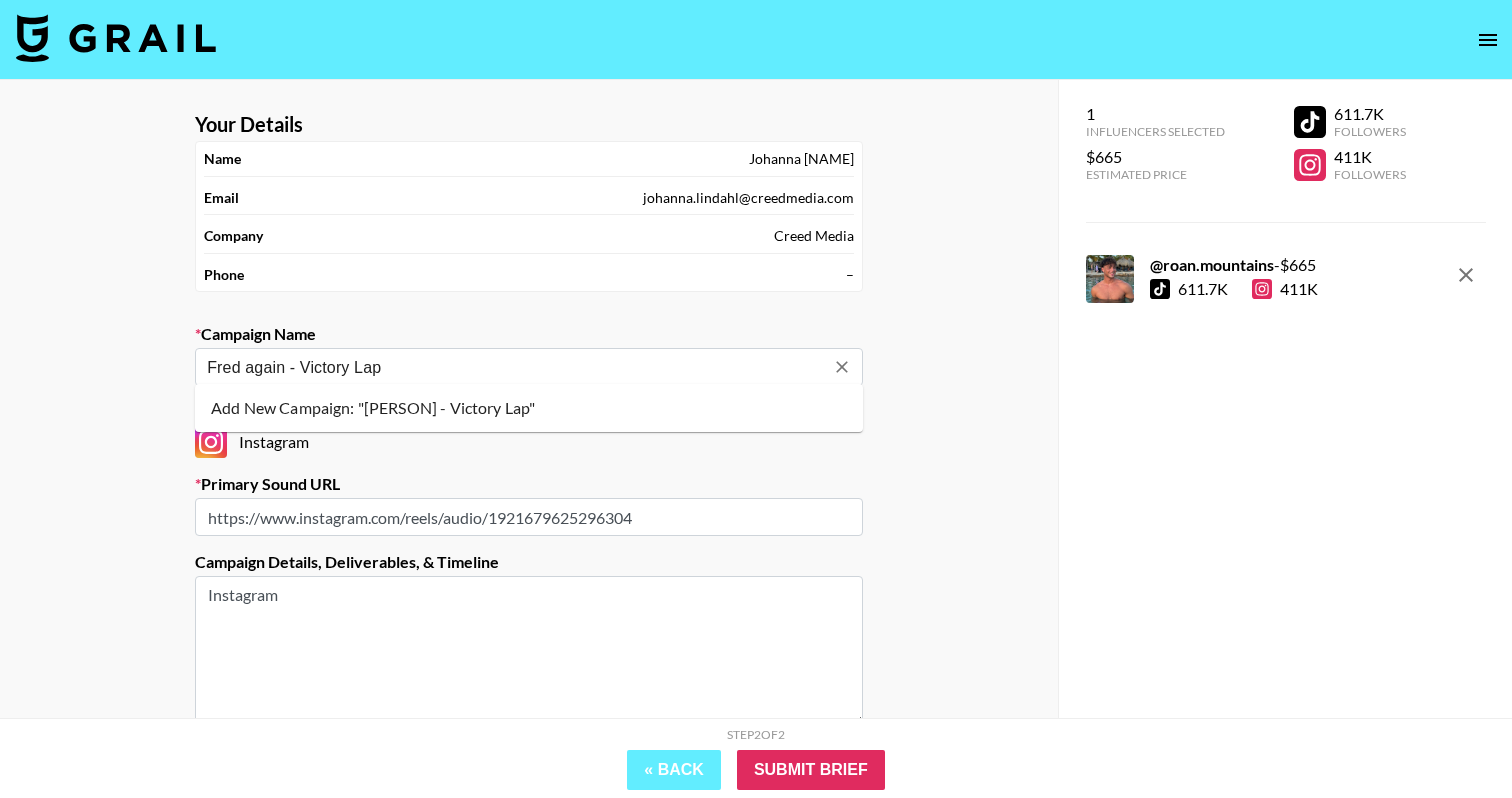 click on "Add New Campaign: "[PERSON] - Victory Lap"" at bounding box center [529, 408] 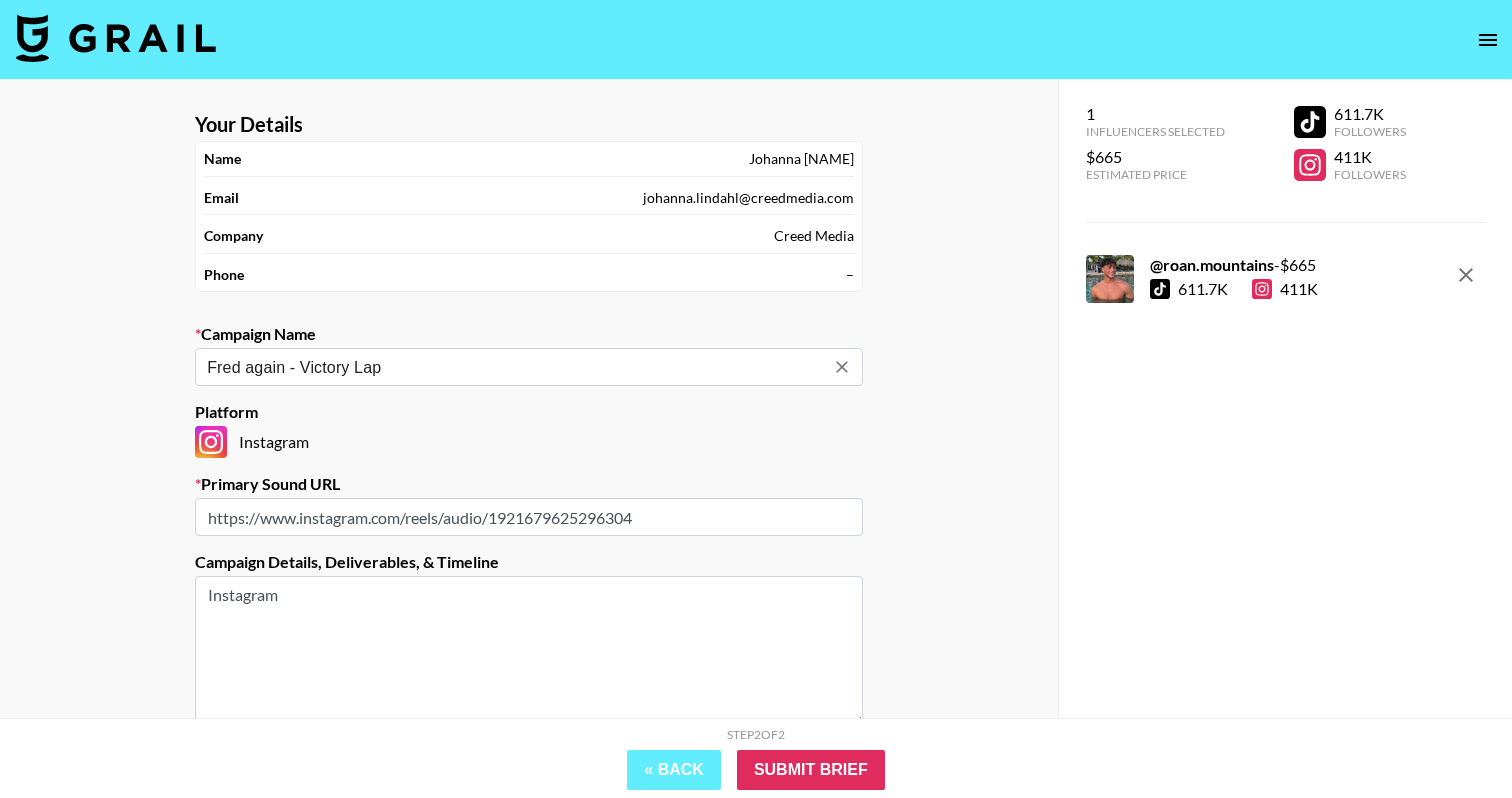 type on "Fred again - Victory Lap" 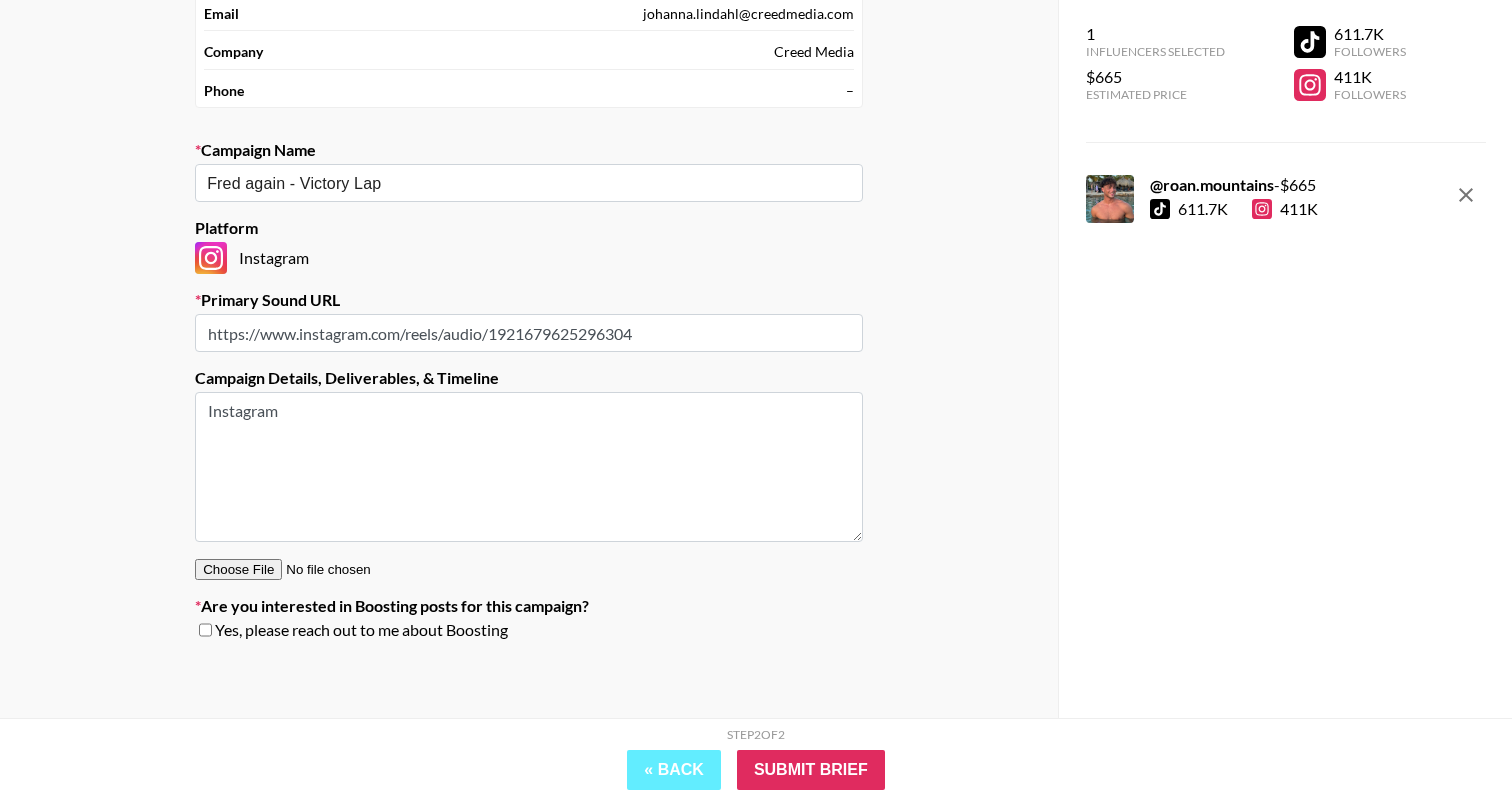 scroll, scrollTop: 183, scrollLeft: 0, axis: vertical 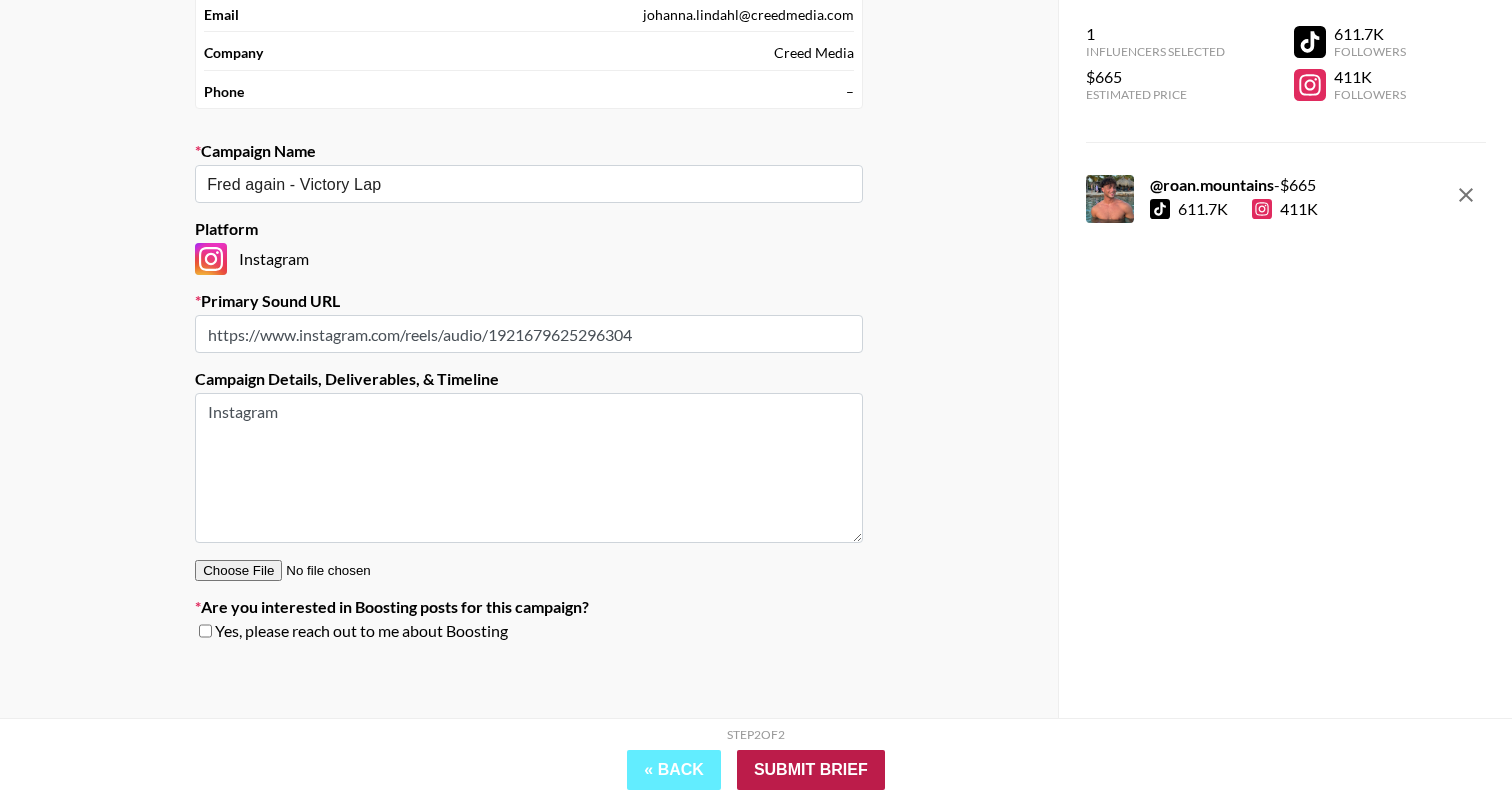 click on "Submit Brief" at bounding box center [811, 770] 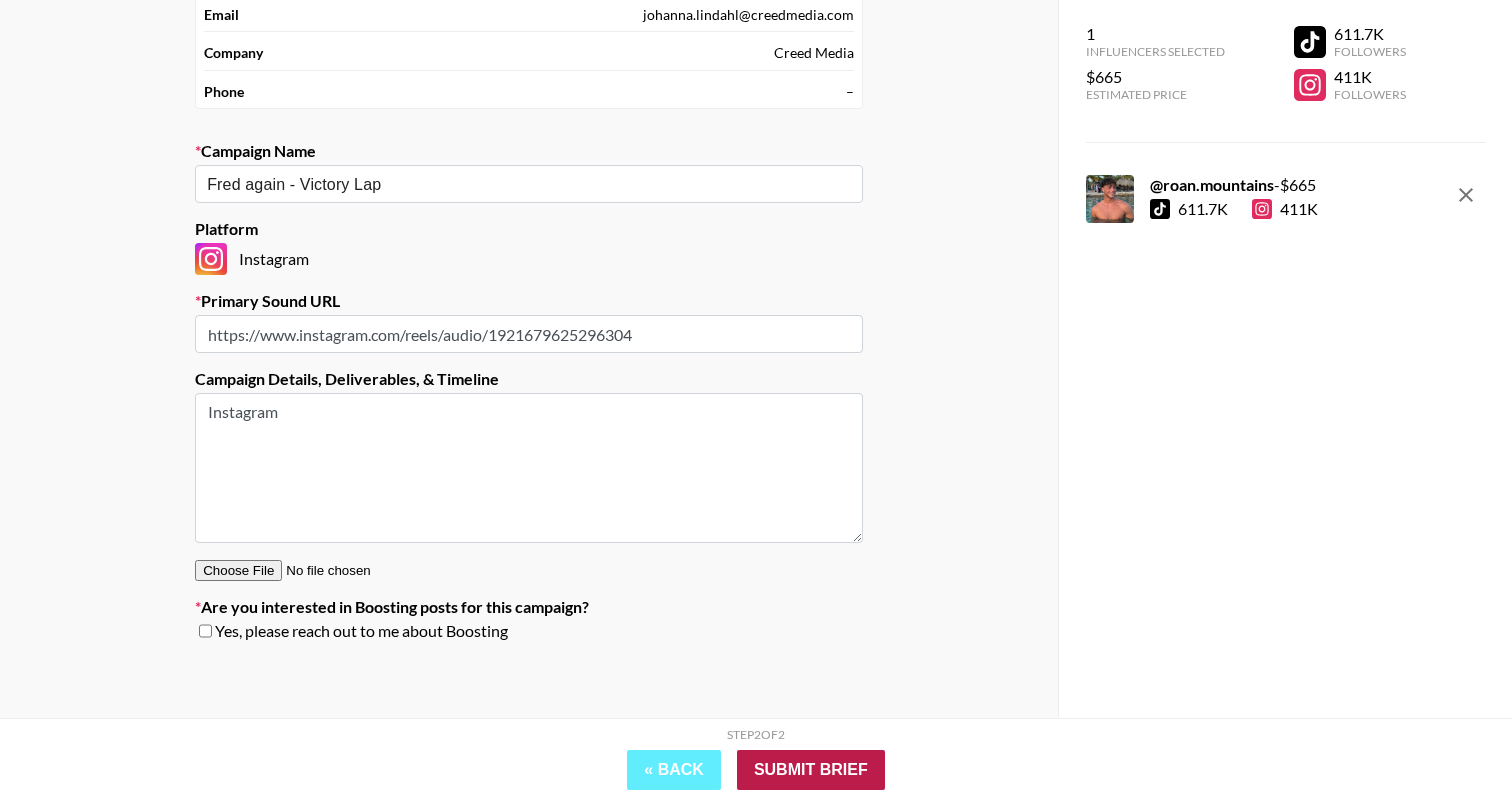 scroll, scrollTop: 80, scrollLeft: 0, axis: vertical 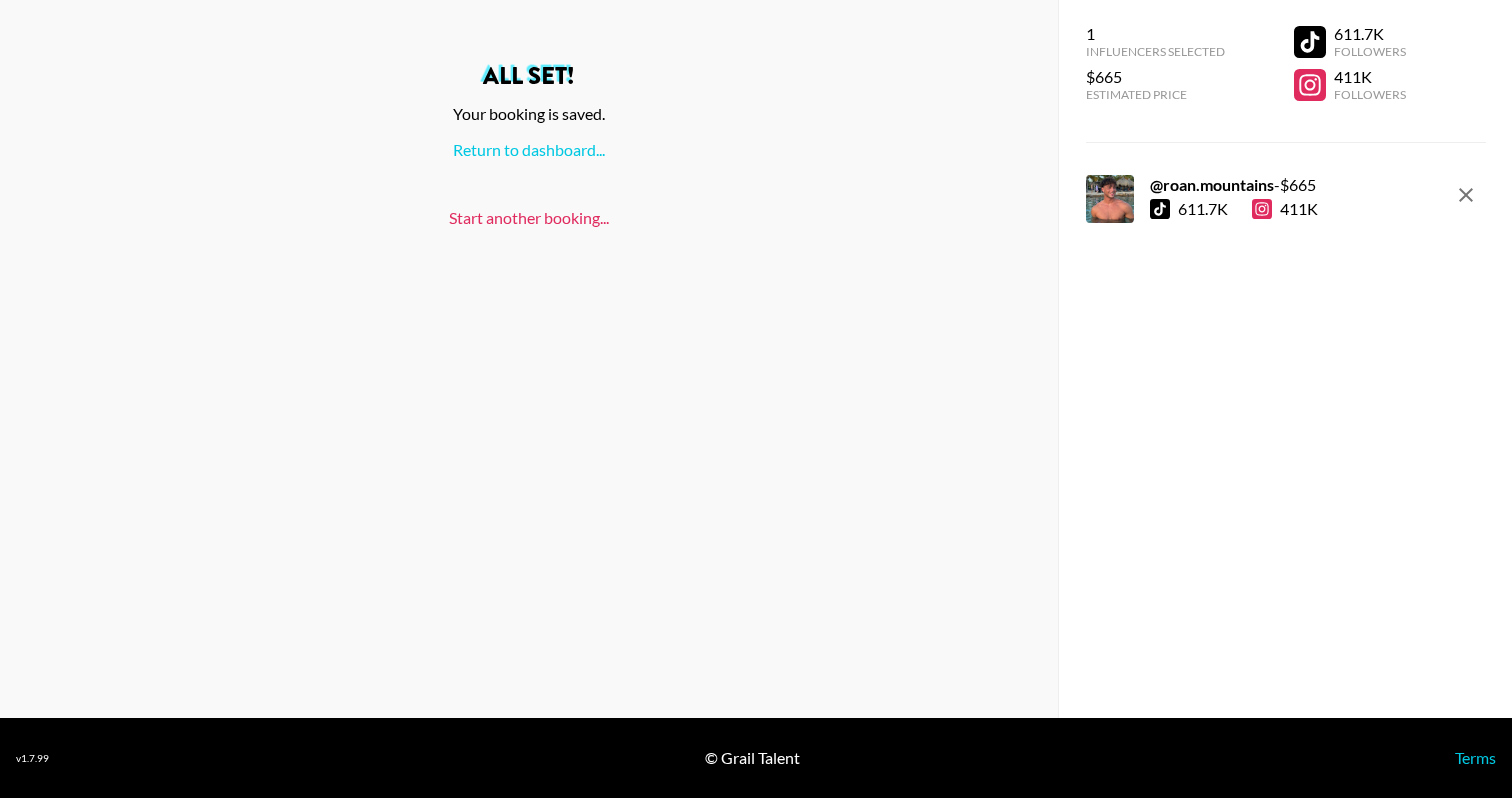 click on "Start another booking..." at bounding box center [529, 217] 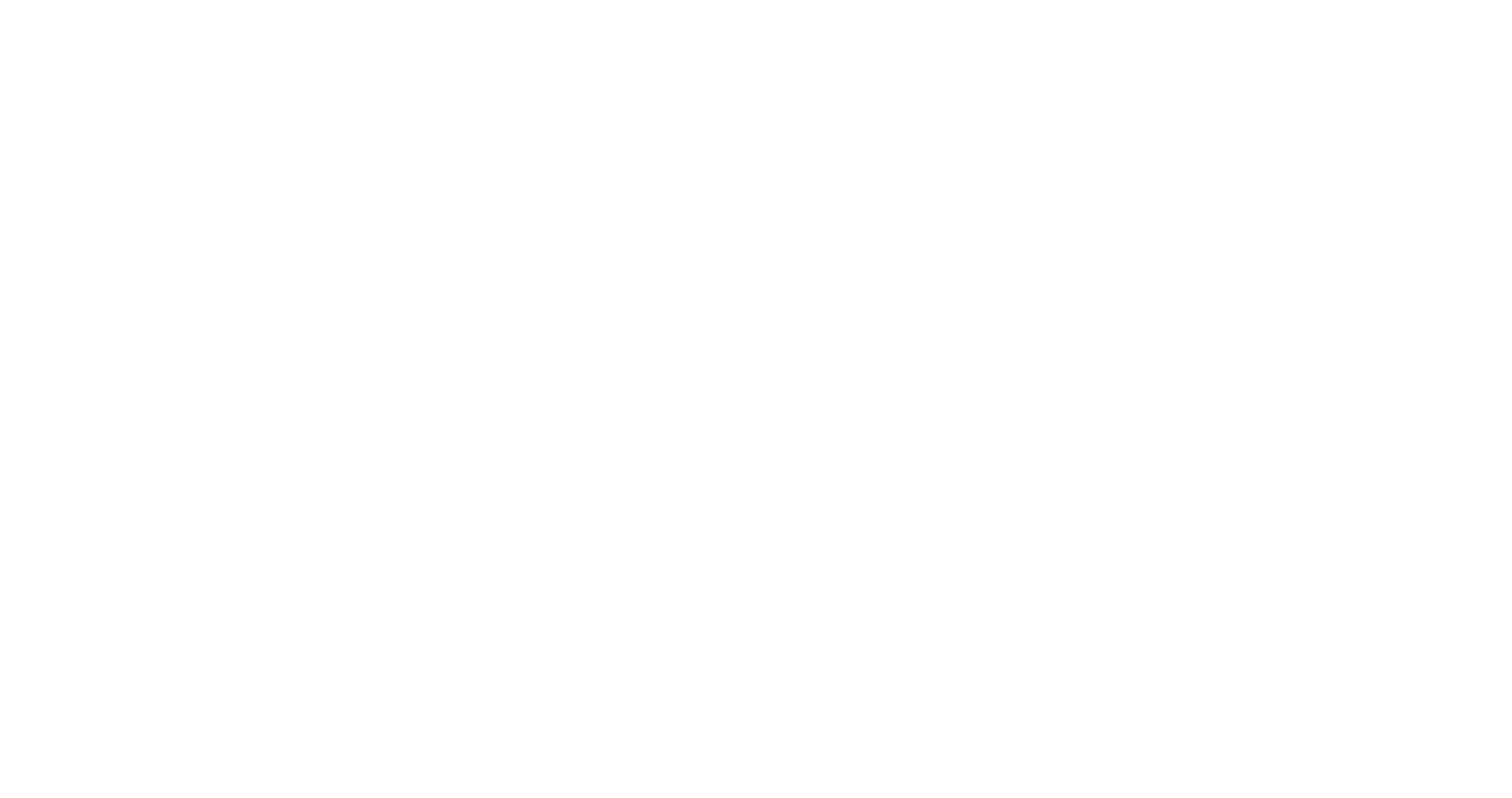 scroll, scrollTop: 0, scrollLeft: 0, axis: both 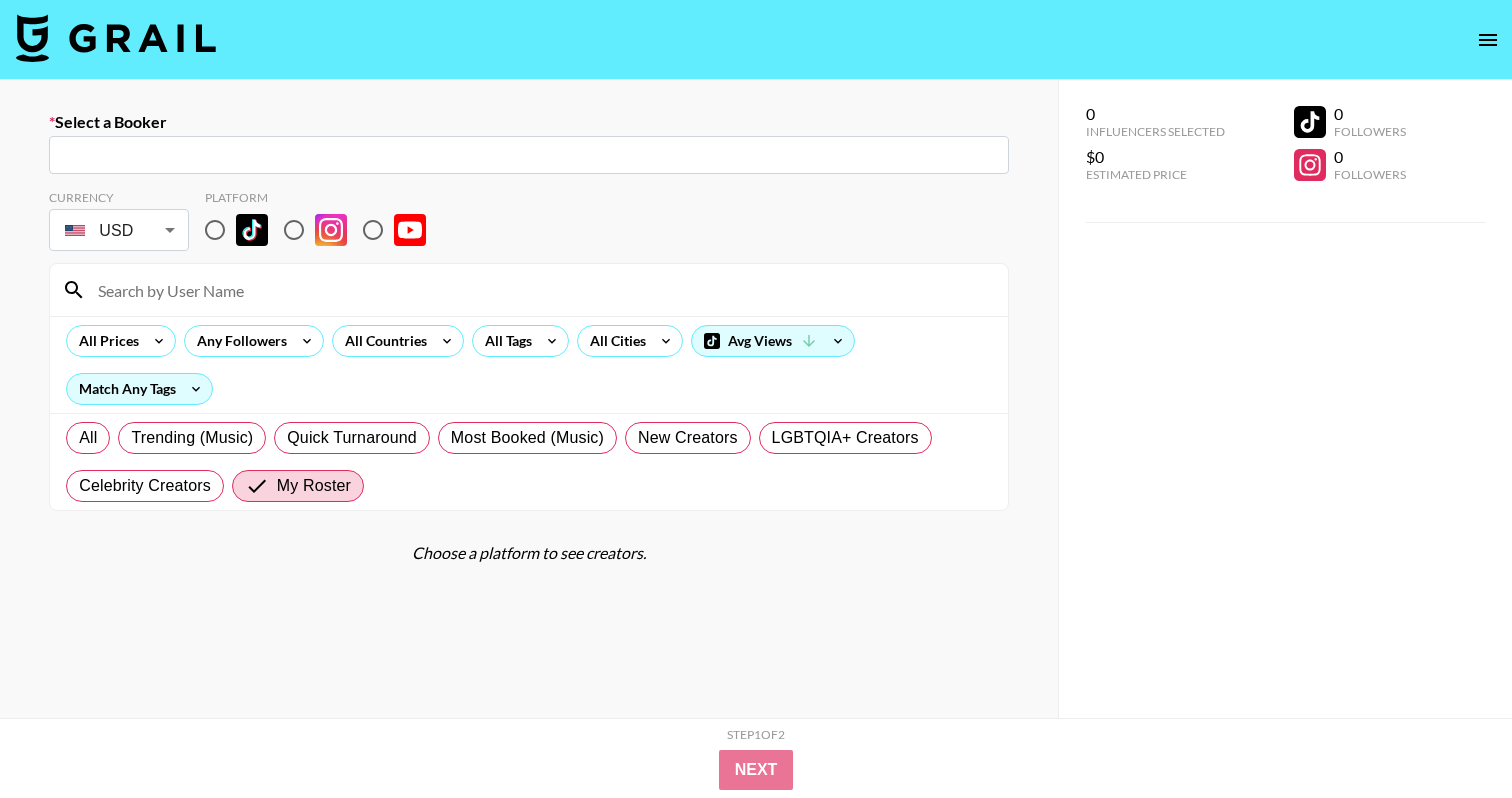 click on "Platform" at bounding box center [323, 197] 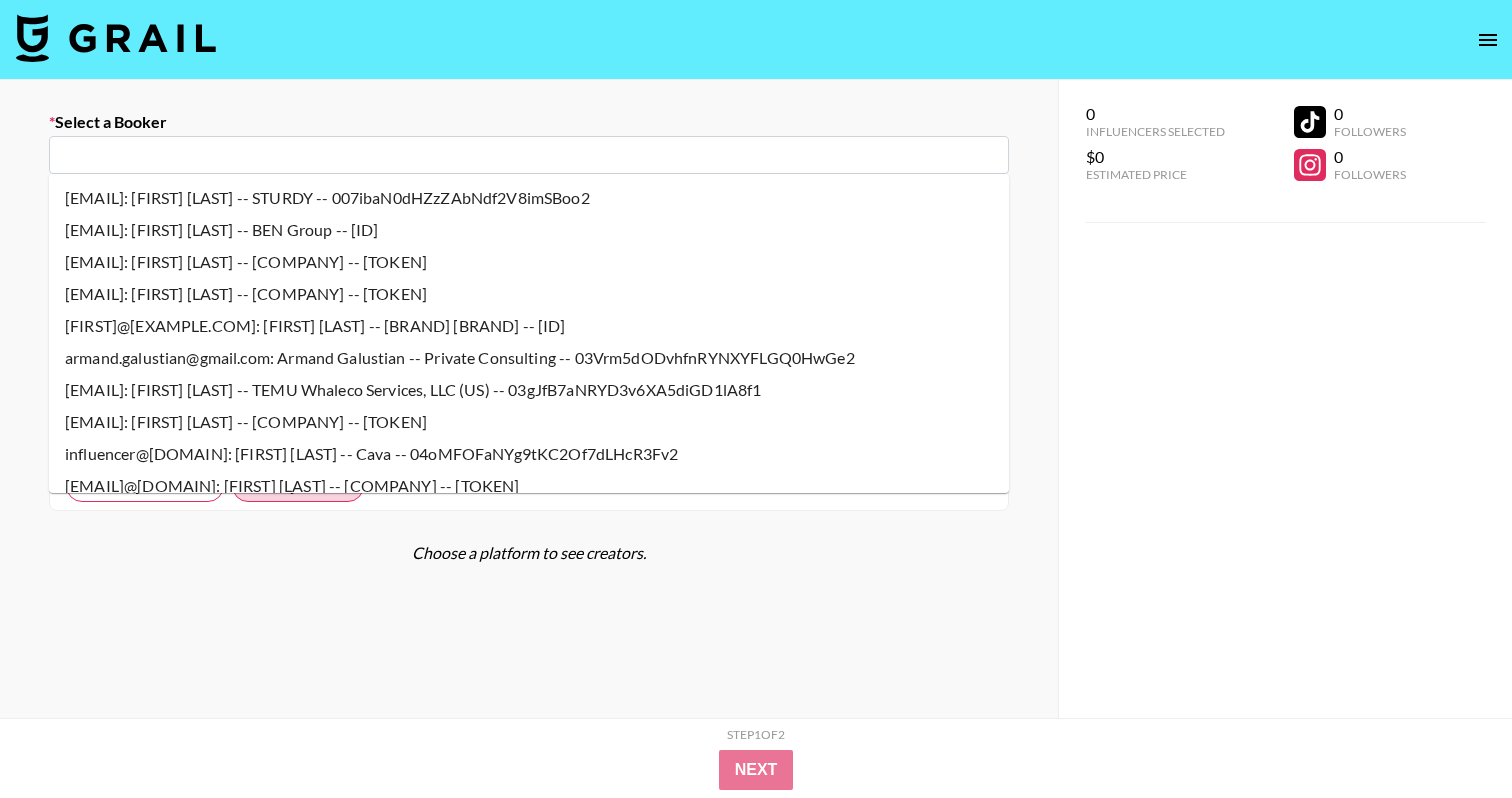 click at bounding box center (529, 155) 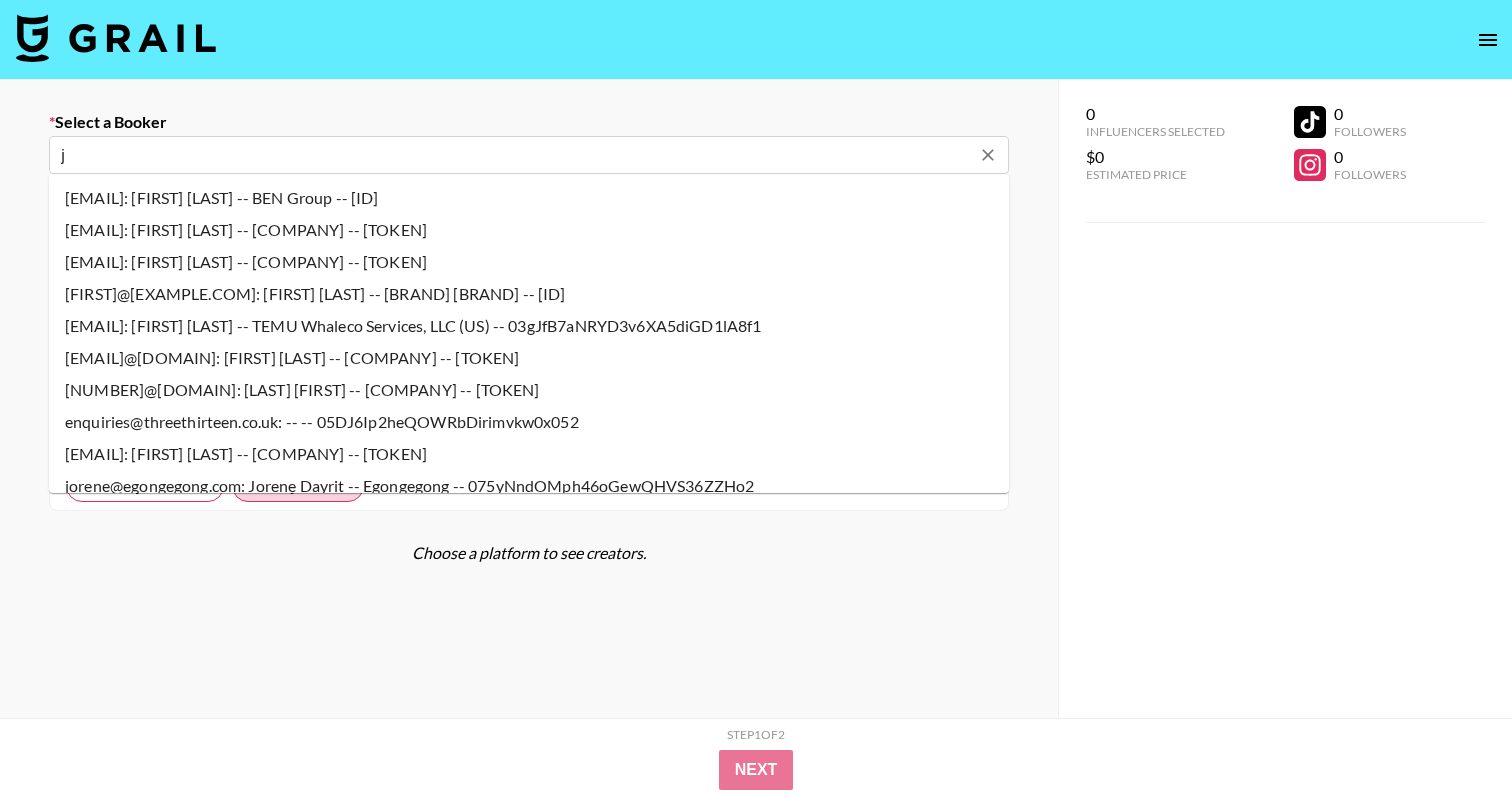 click on "j" at bounding box center [515, 155] 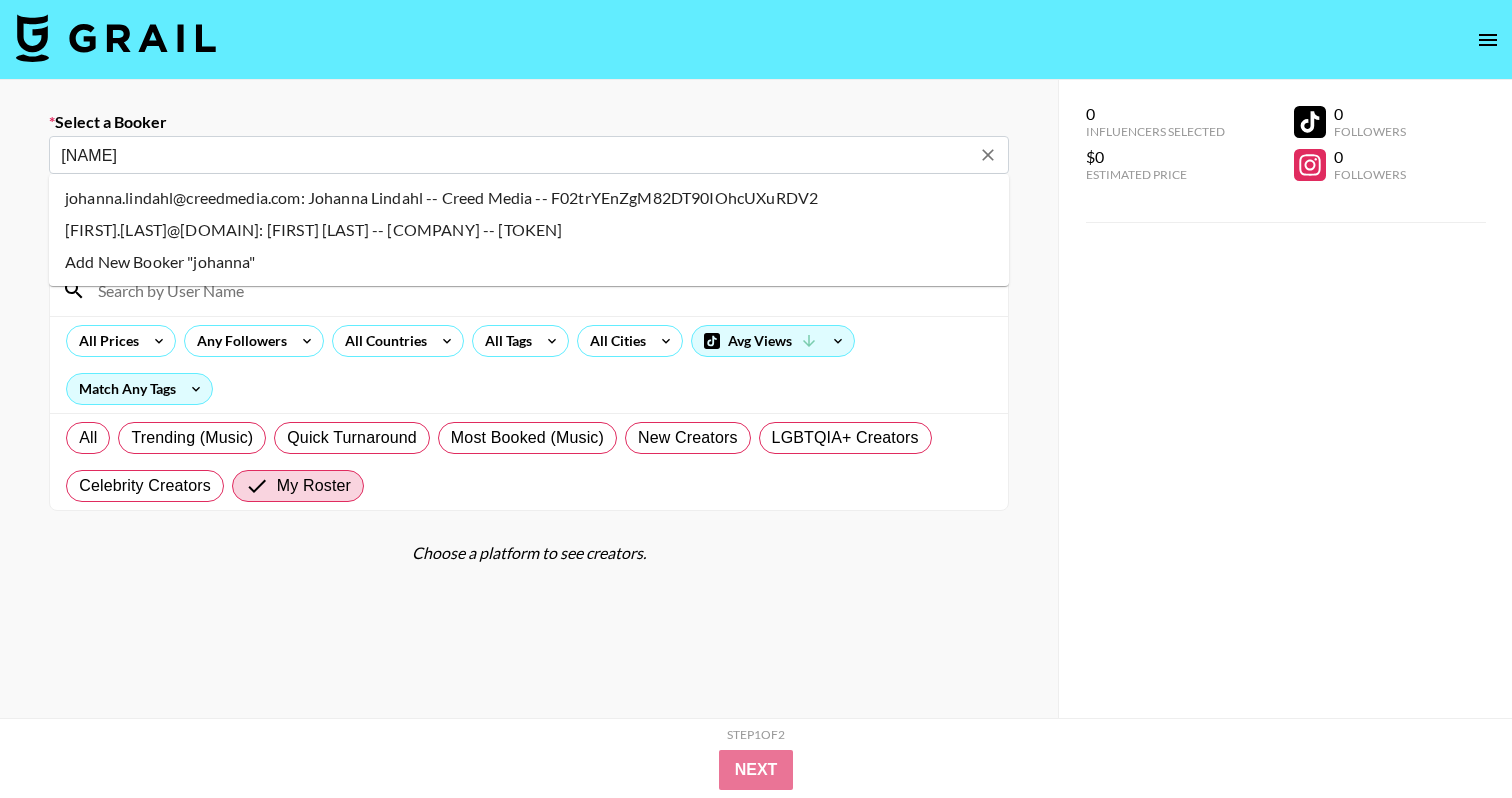 click on "[EMAIL]: [FIRST] [LAST] -- Creed Media -- palyYcmIYVTdqX3TV1GRnaLsJve2" at bounding box center [529, 230] 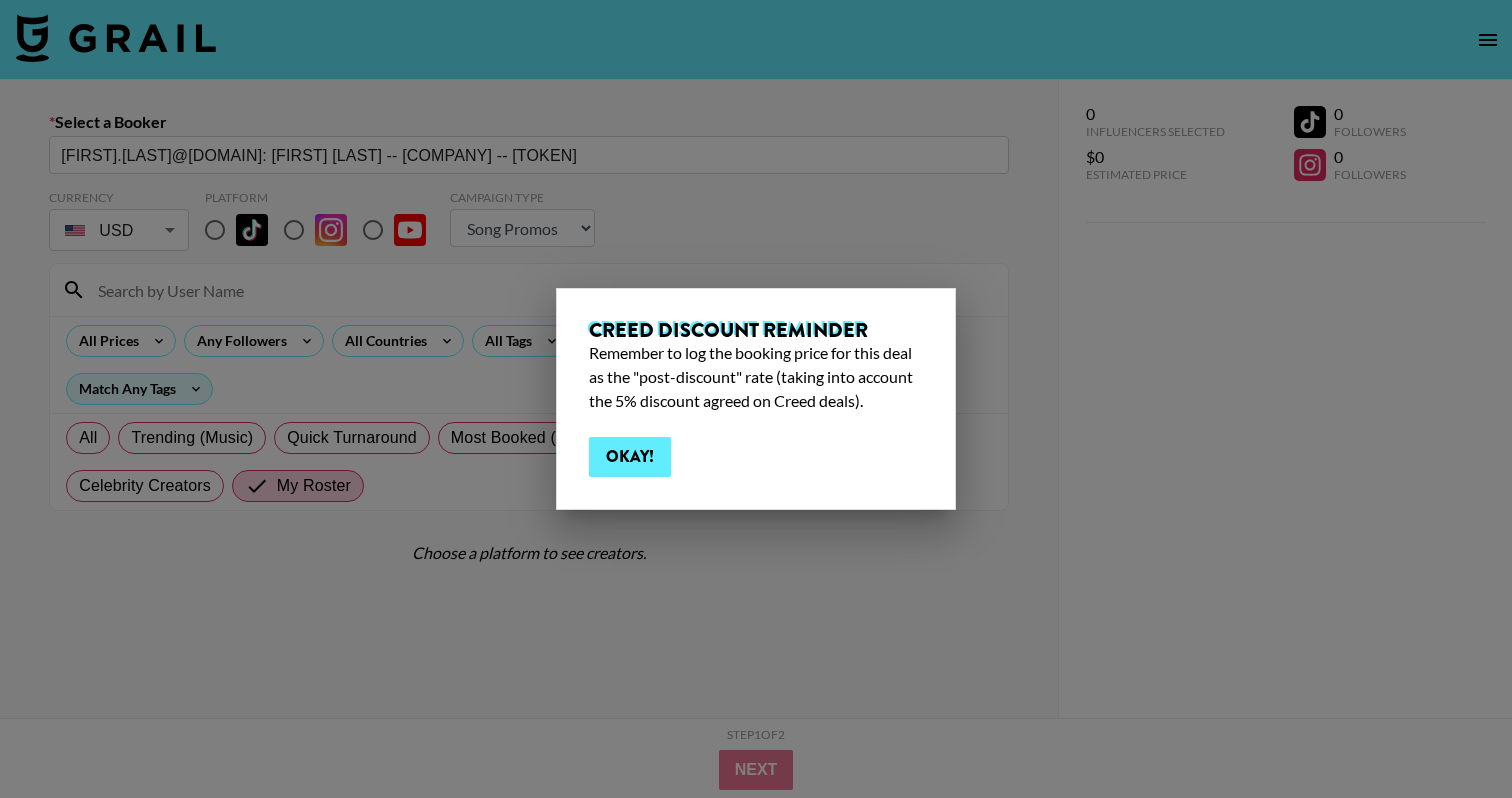 click on "Okay!" at bounding box center (630, 457) 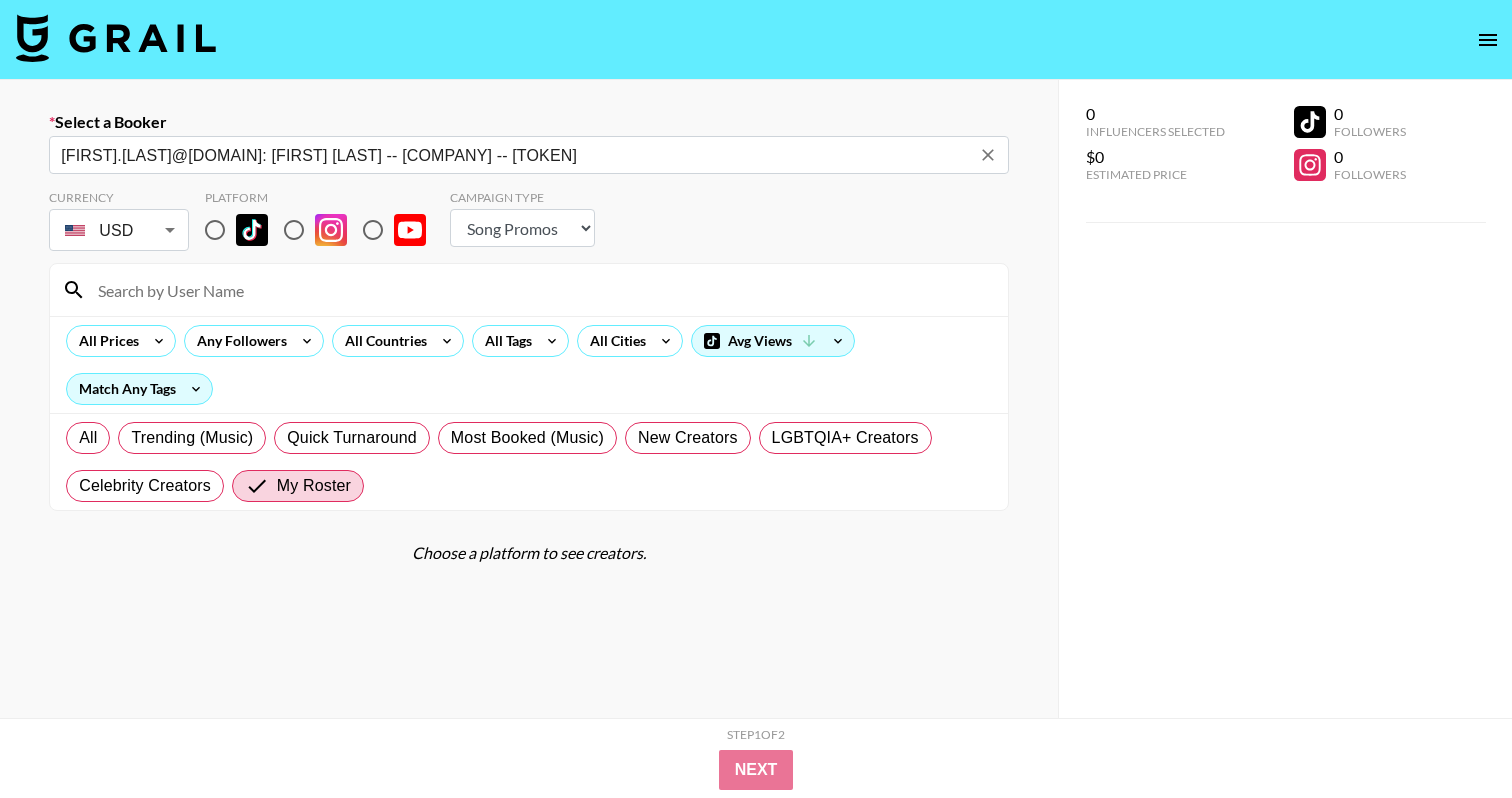 click 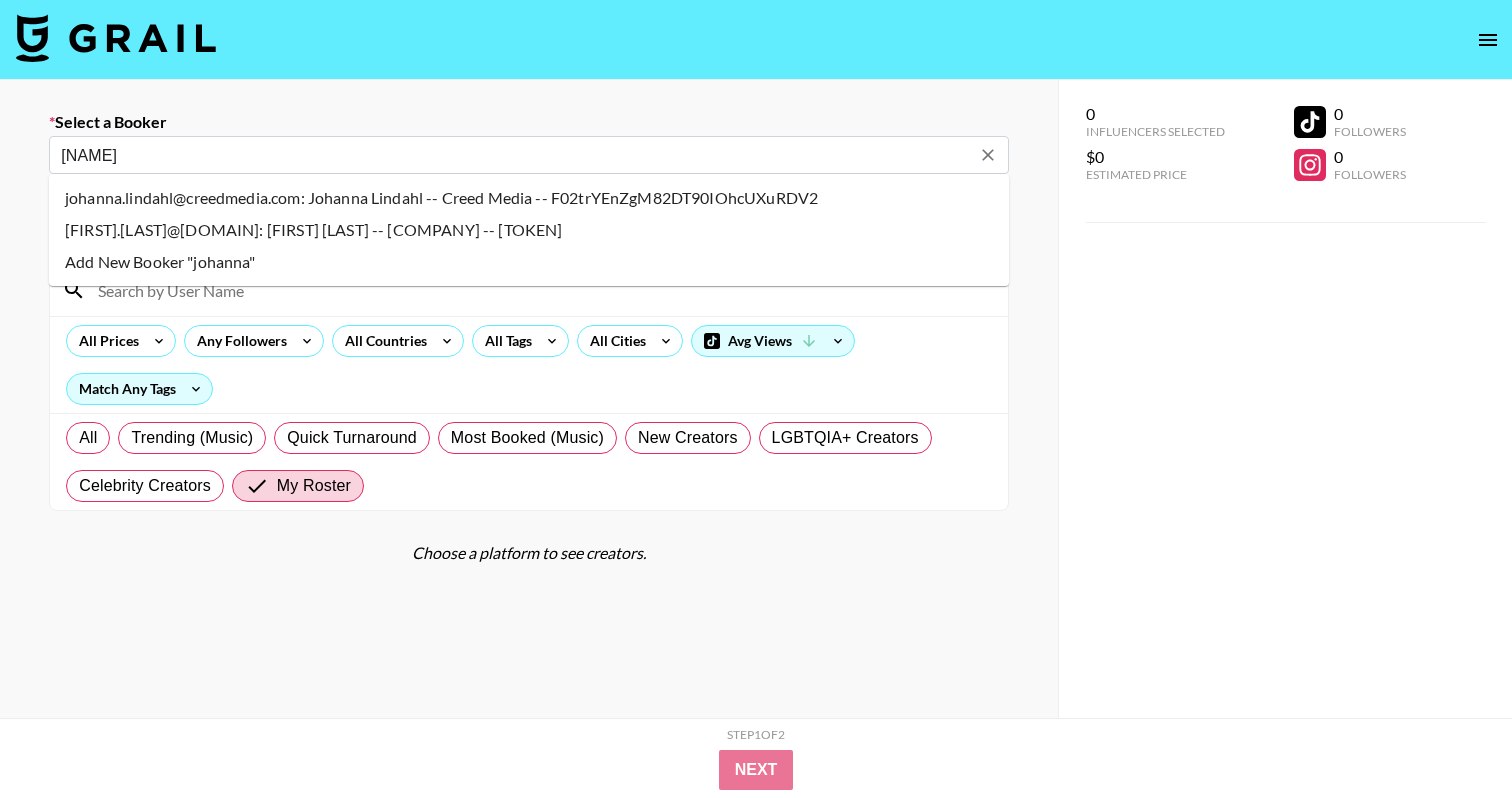 click on "johanna.lindahl@creedmedia.com: Johanna Lindahl -- Creed Media -- F02trYEnZgM82DT90IOhcUXuRDV2" at bounding box center [529, 198] 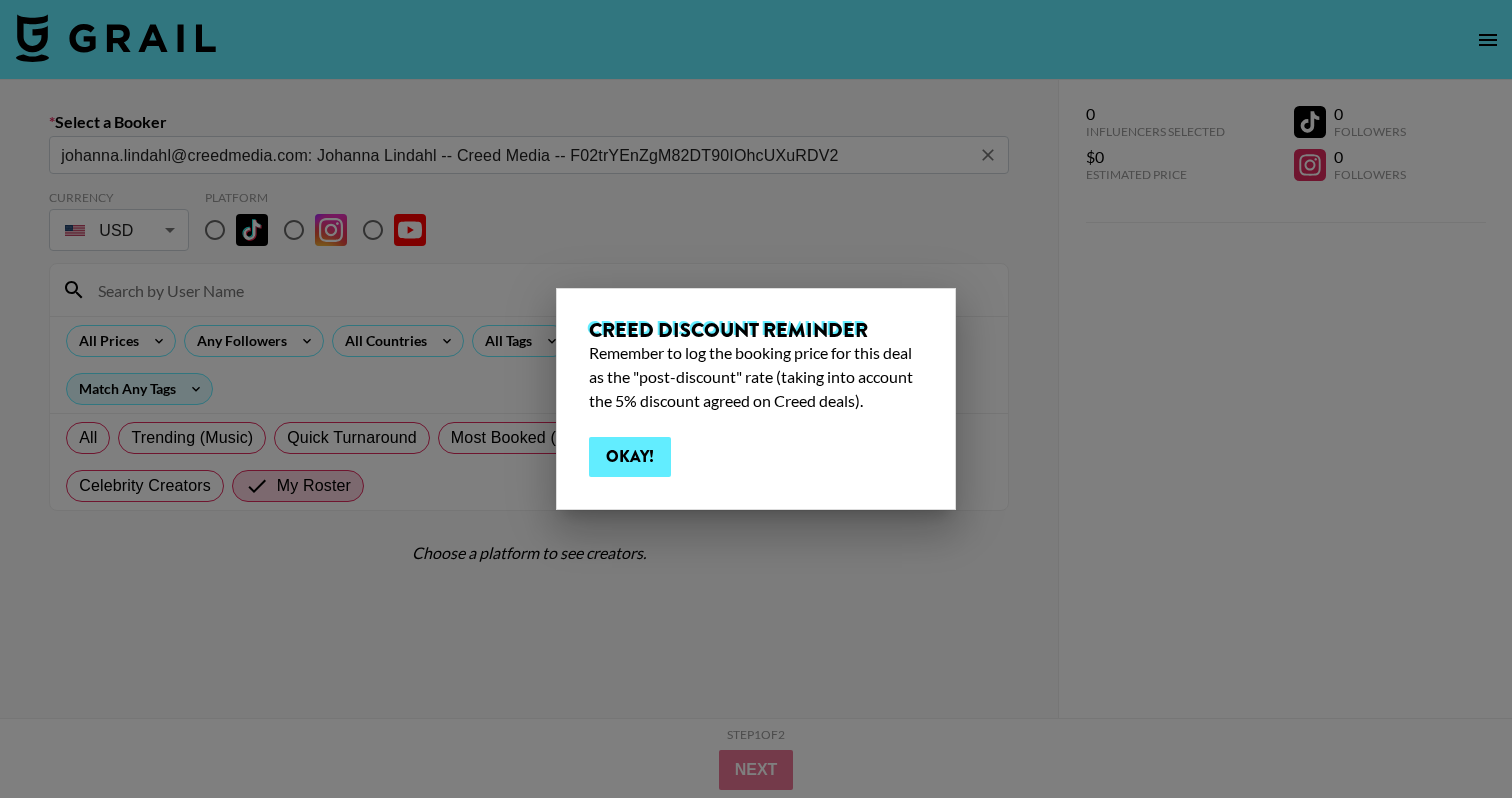 click on "Okay!" at bounding box center [630, 457] 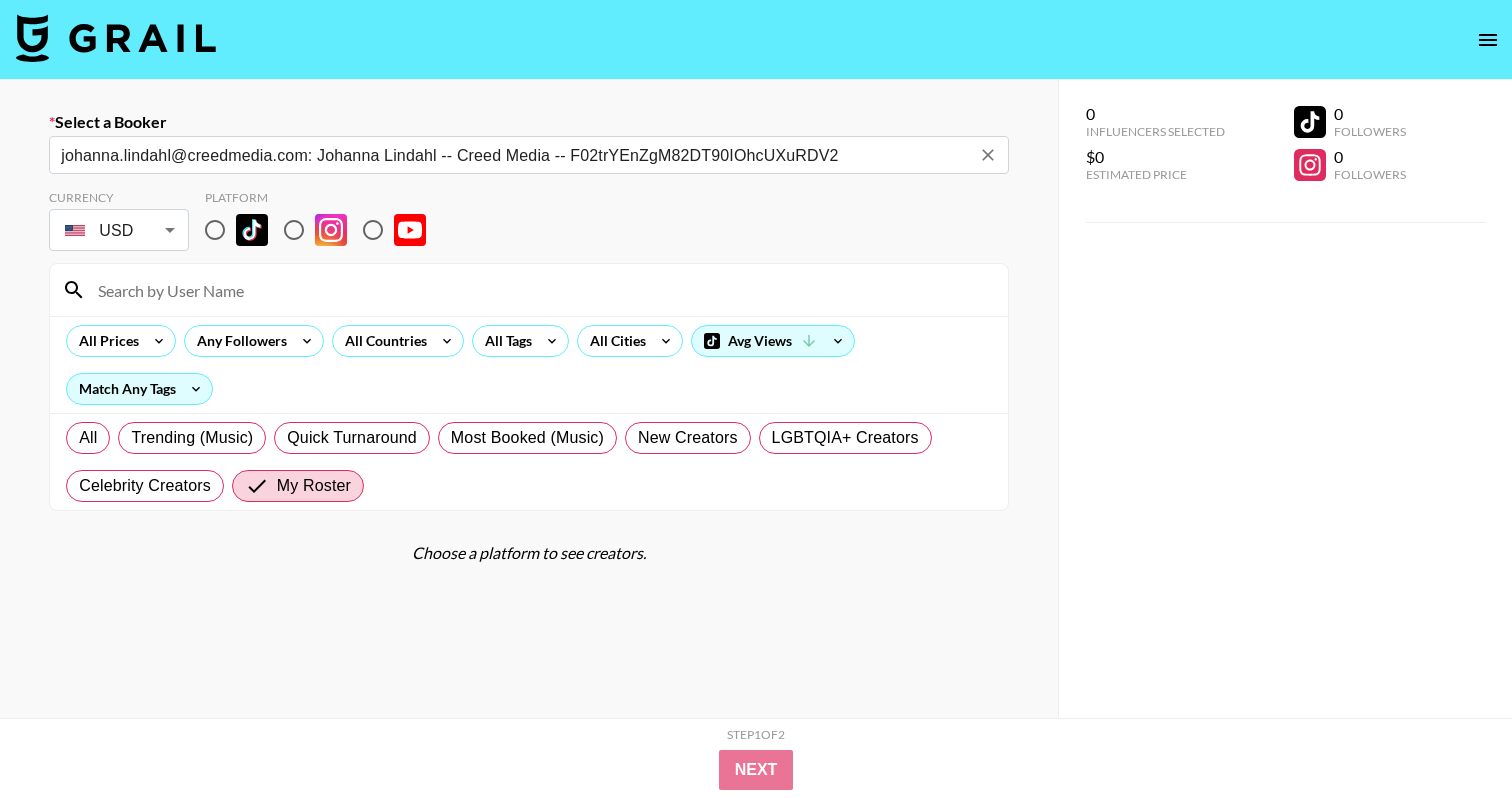 click at bounding box center (215, 230) 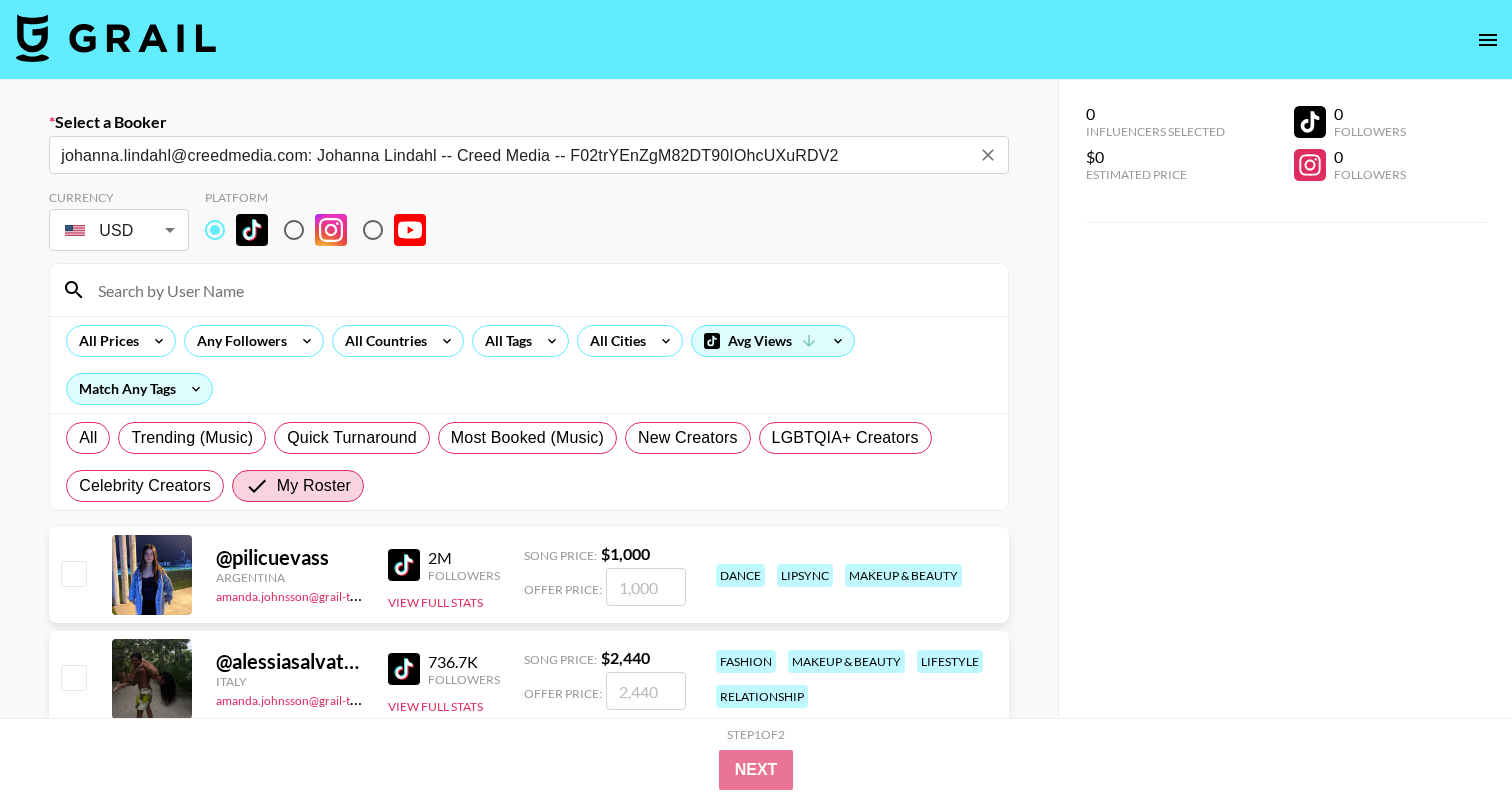 click at bounding box center [294, 230] 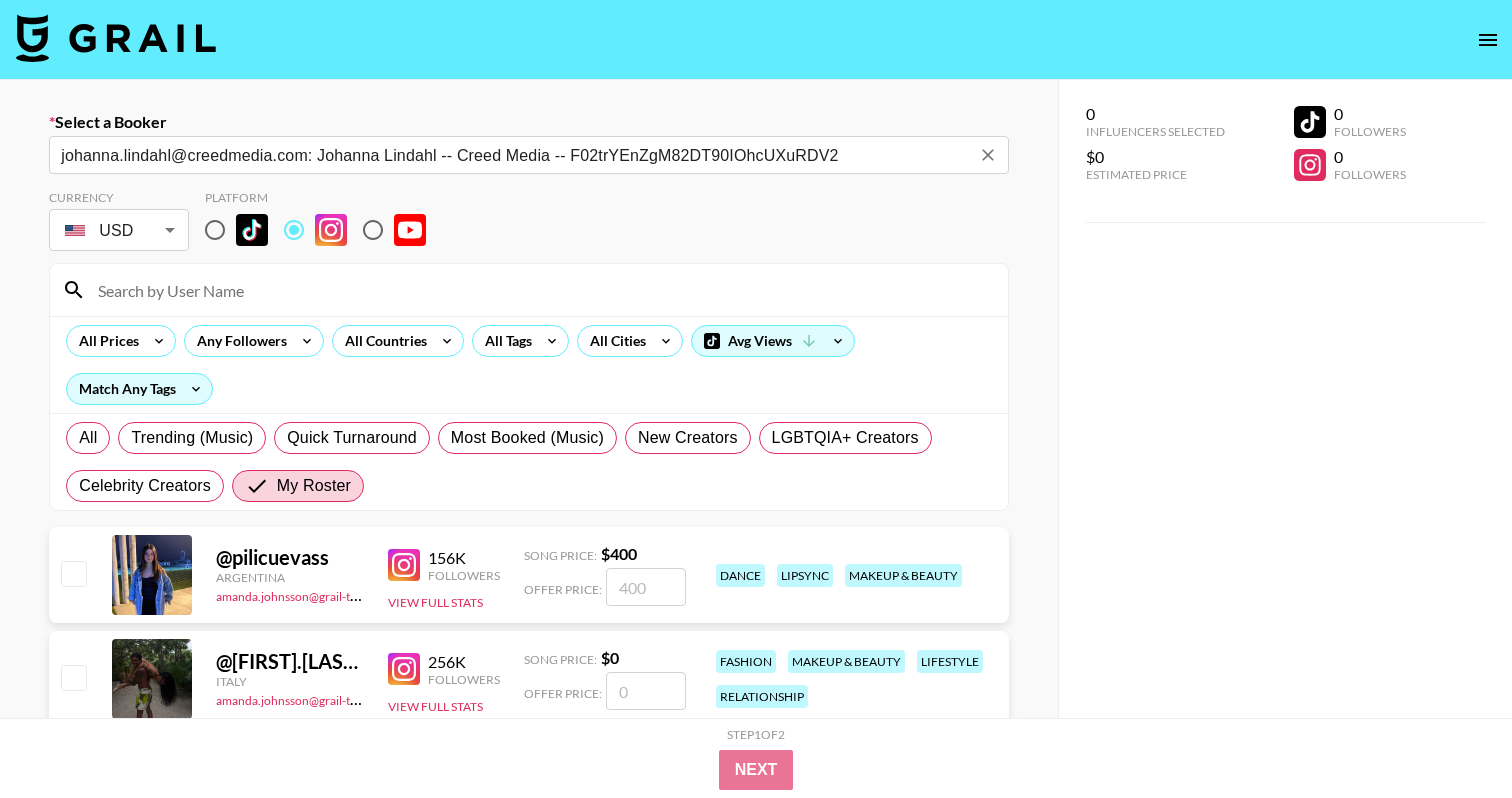 click at bounding box center [541, 290] 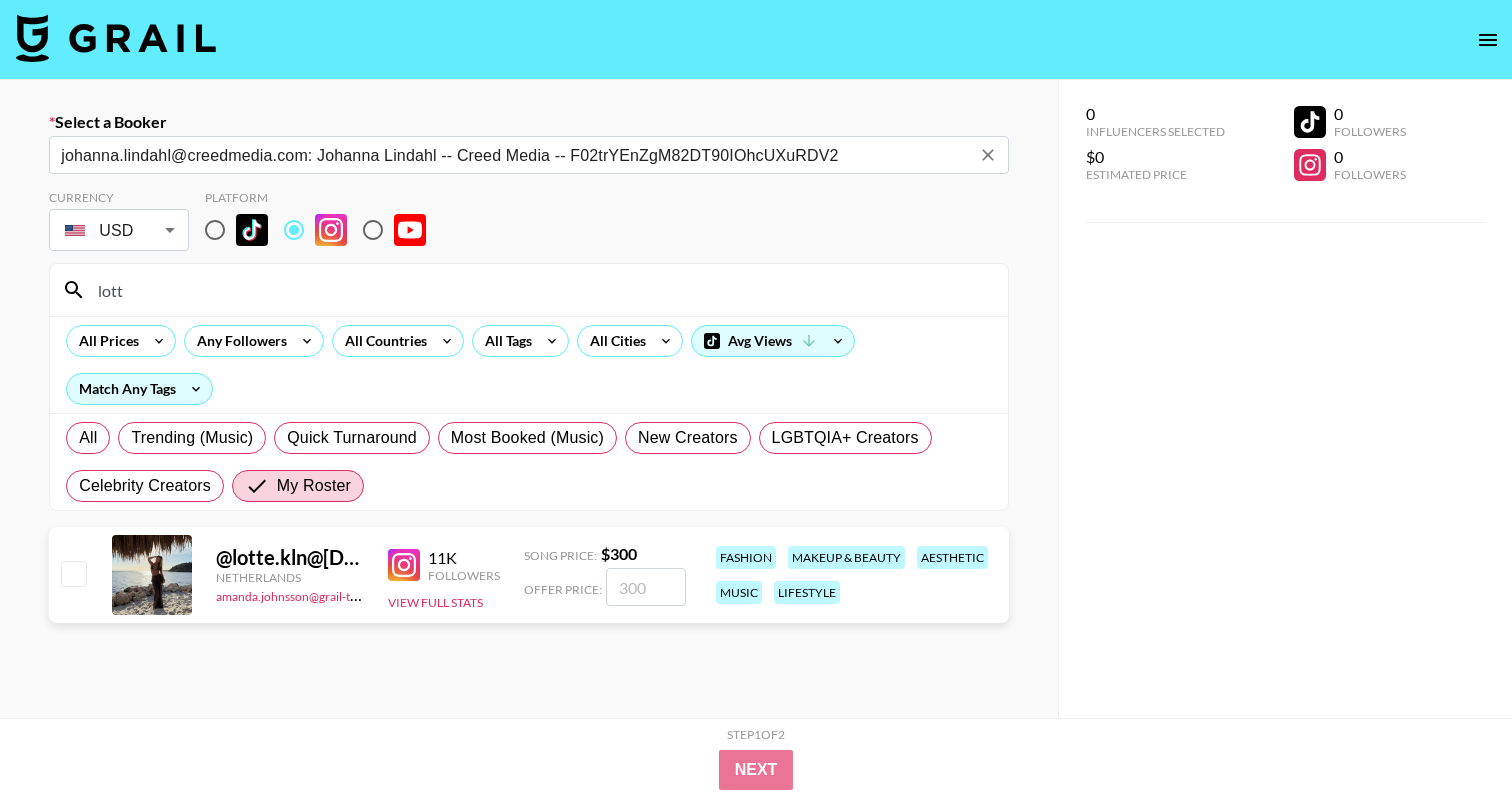 type on "lott" 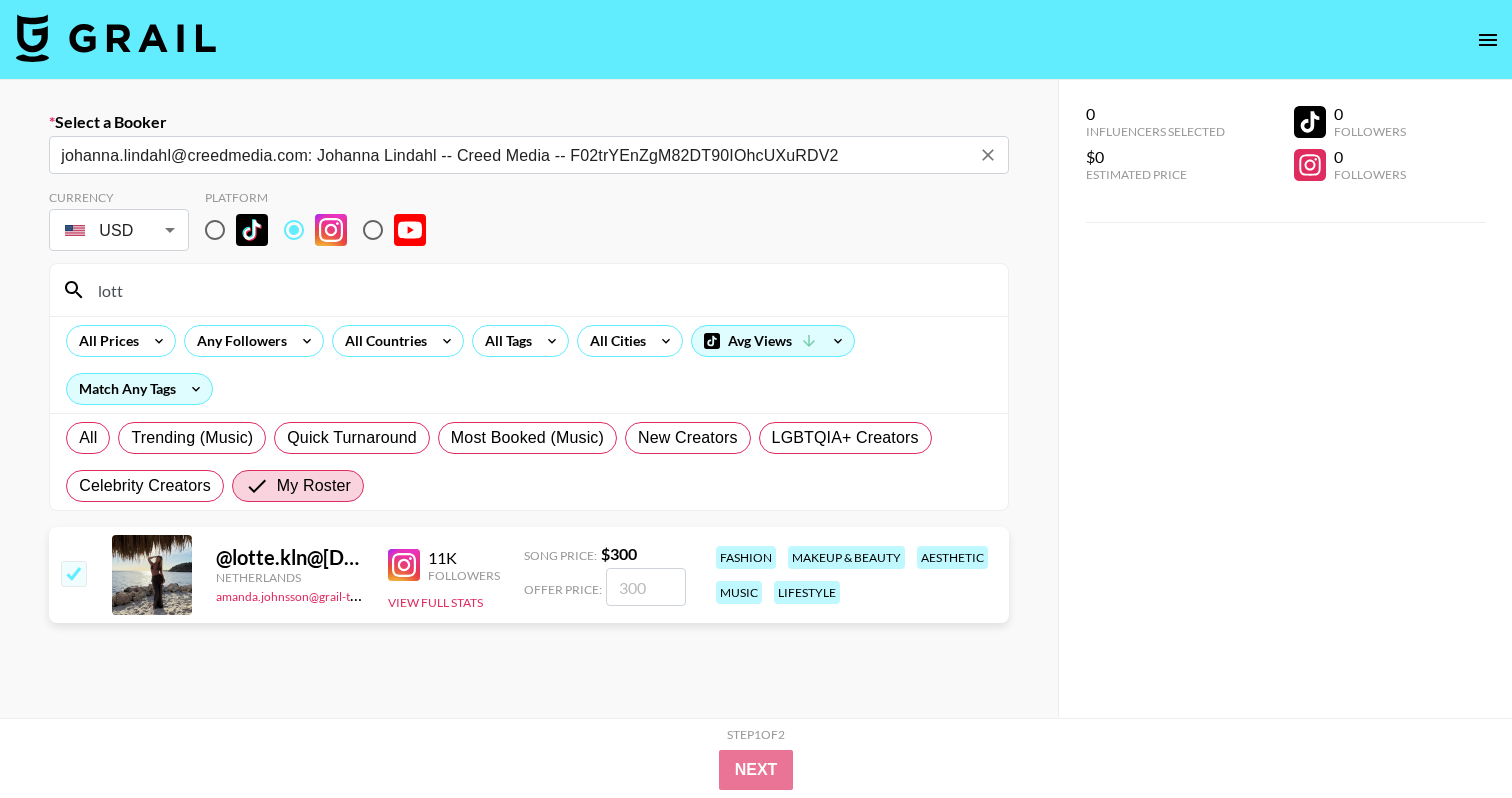 checkbox on "true" 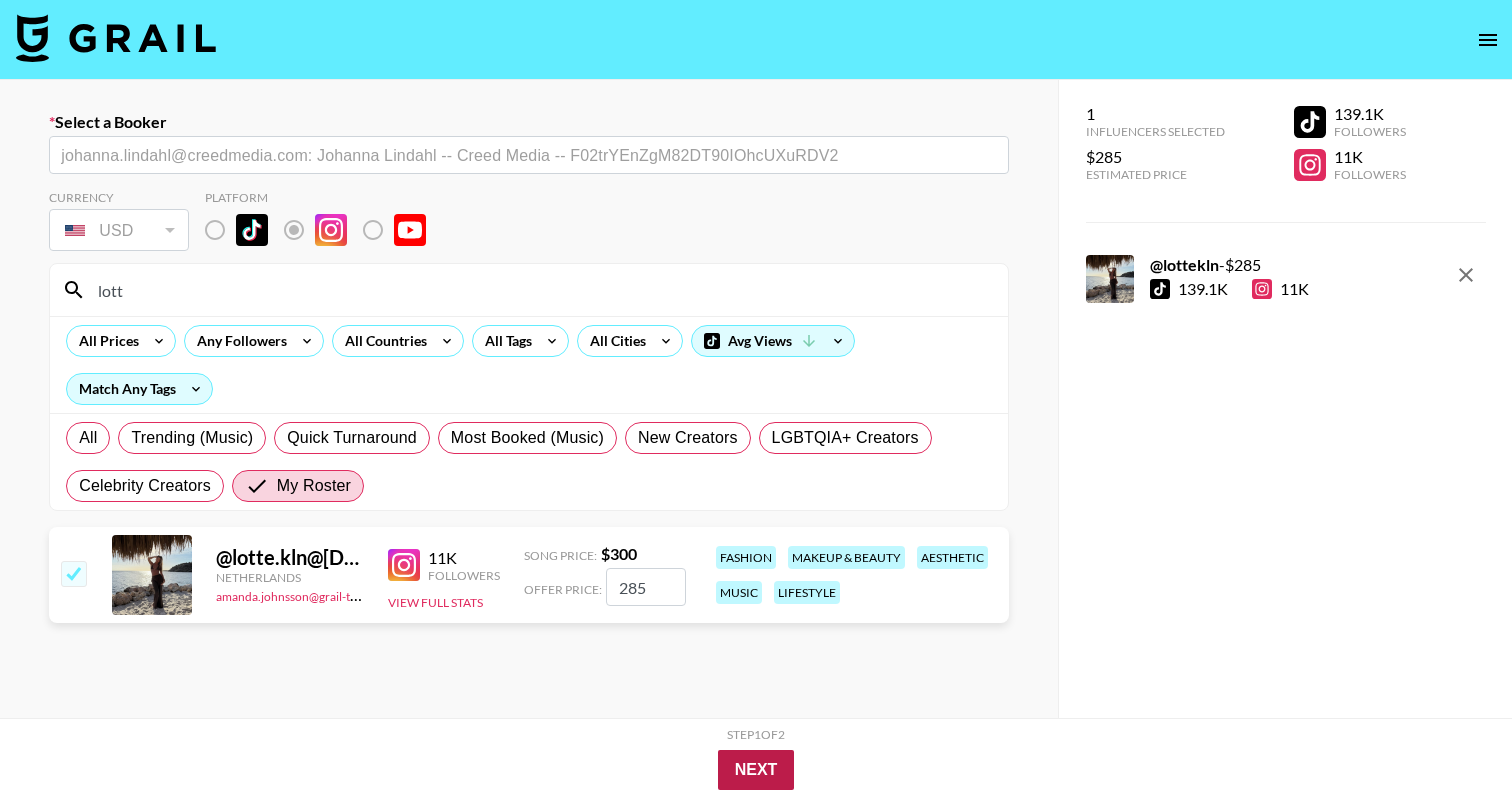 type on "285" 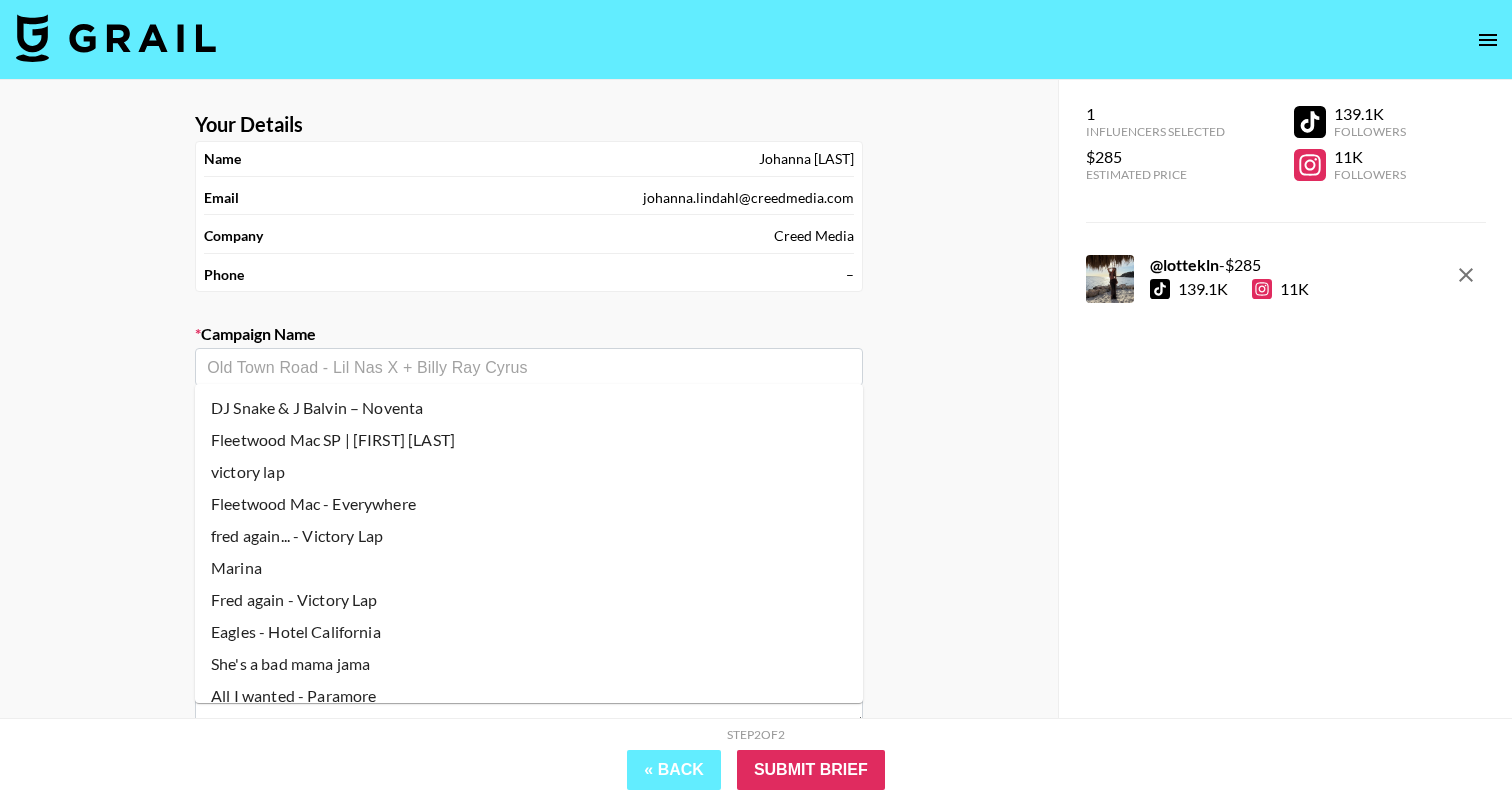 click at bounding box center [529, 367] 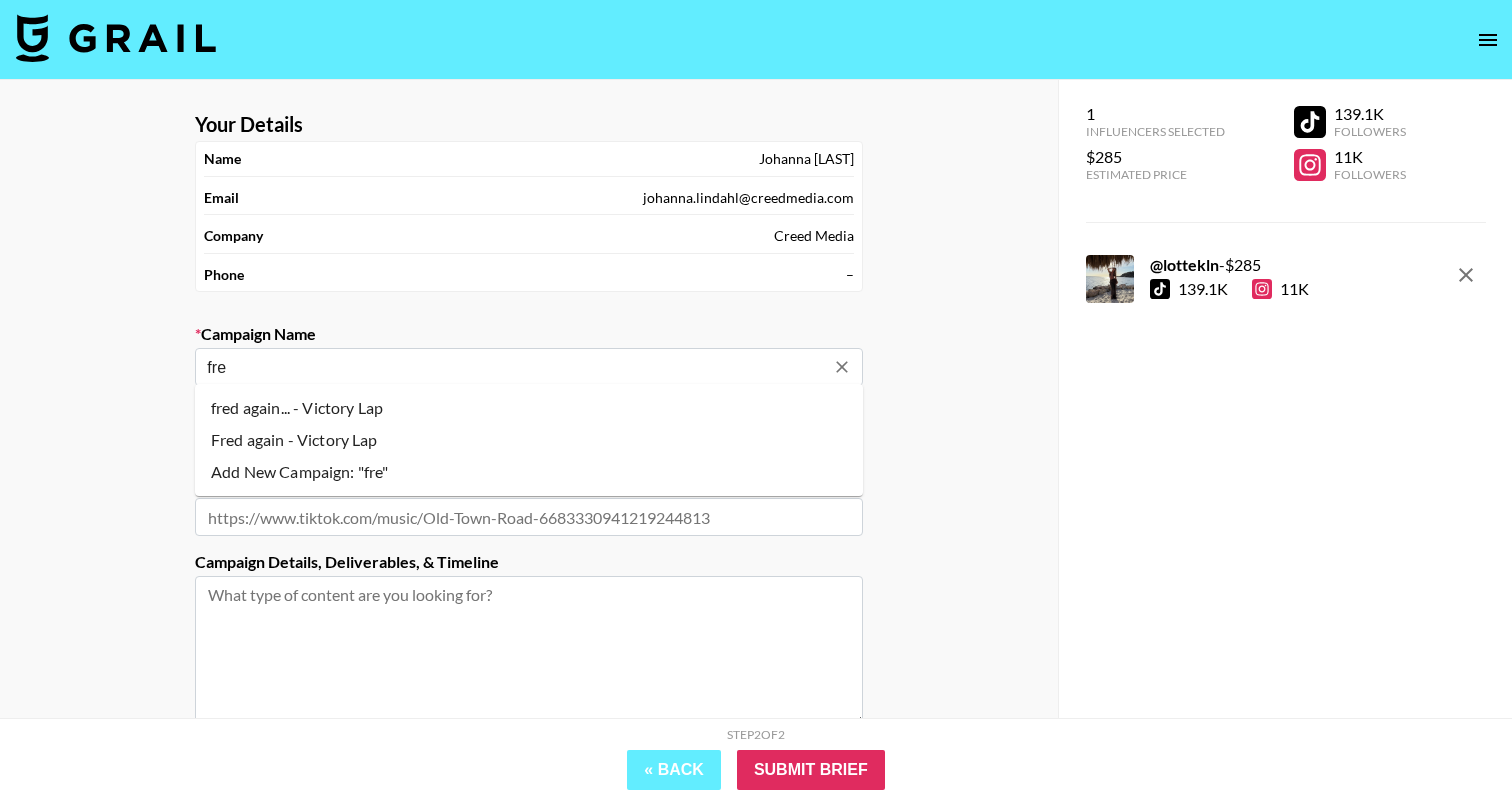 click on "Fred again - Victory Lap" at bounding box center (529, 440) 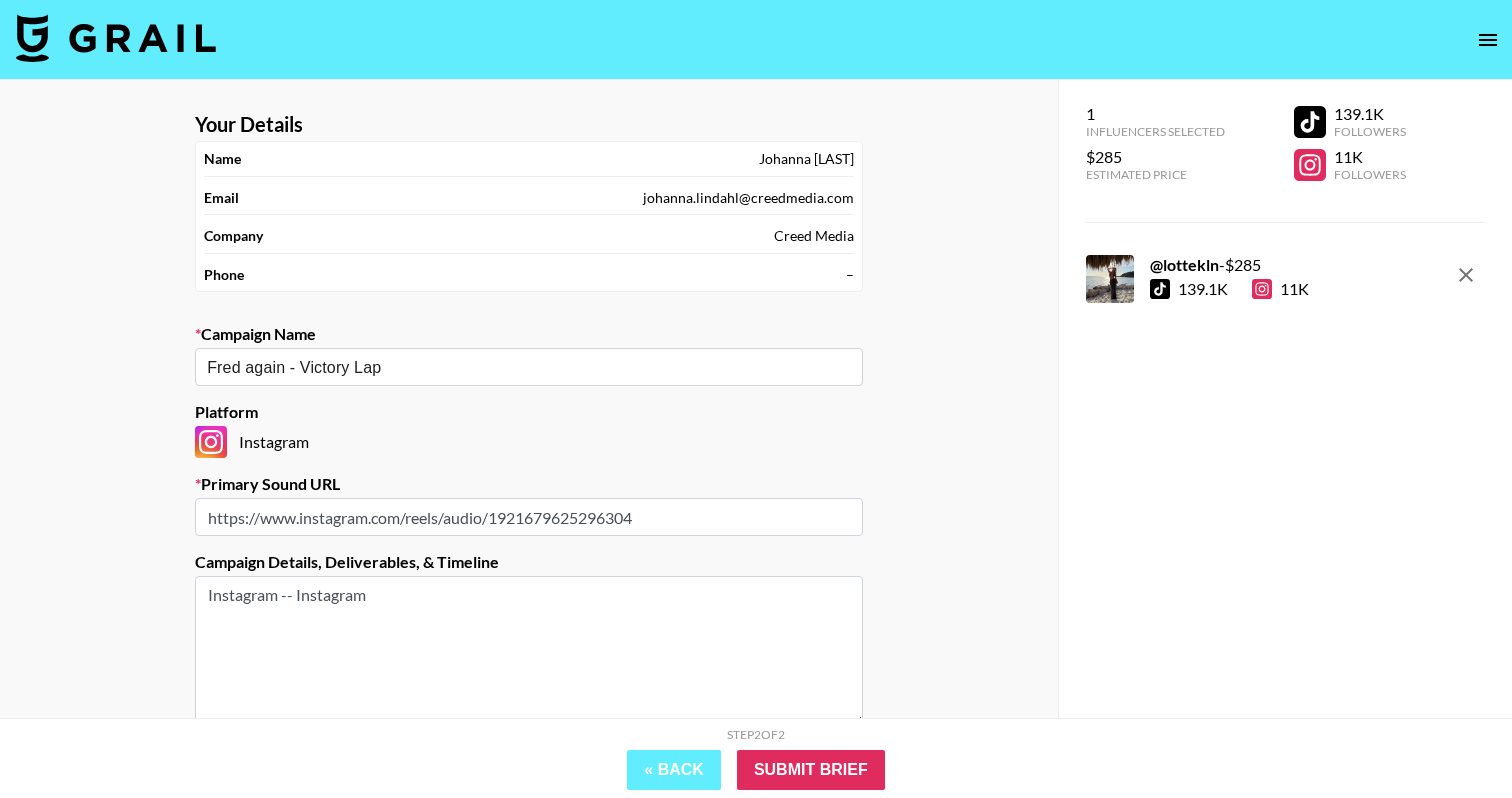 drag, startPoint x: 289, startPoint y: 592, endPoint x: 650, endPoint y: 592, distance: 361 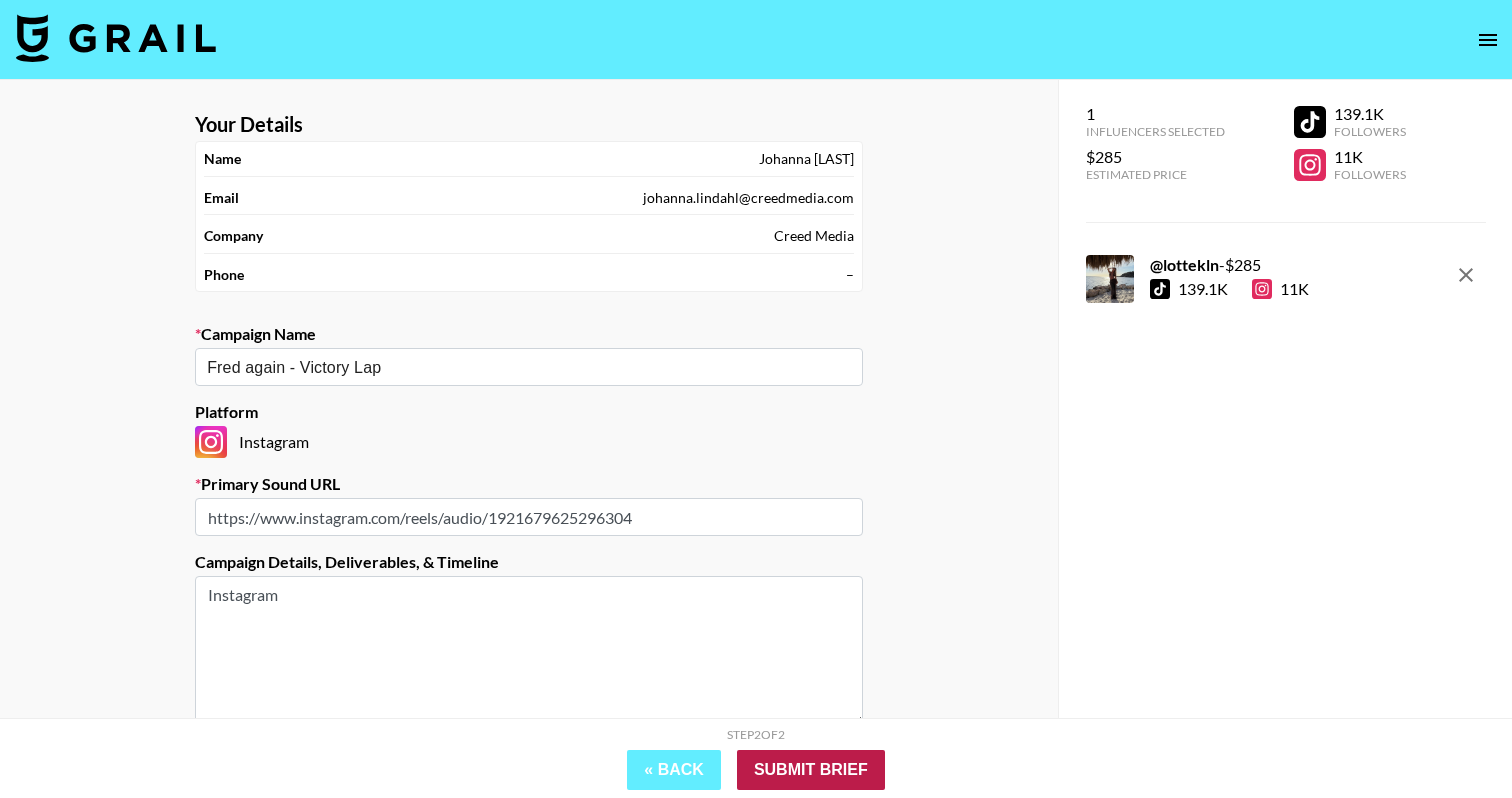 type on "Instagram" 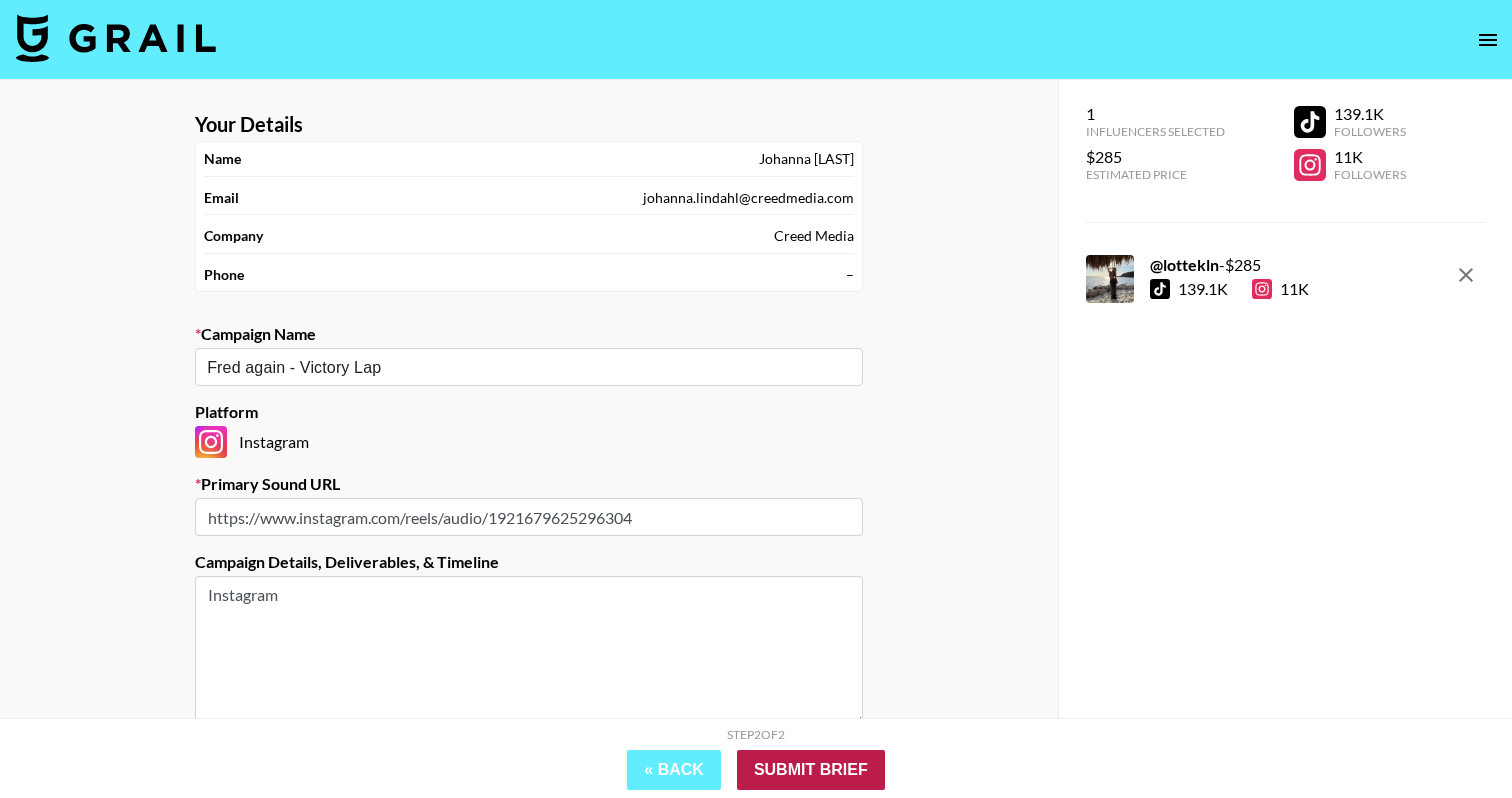 click on "Submit Brief" at bounding box center (811, 770) 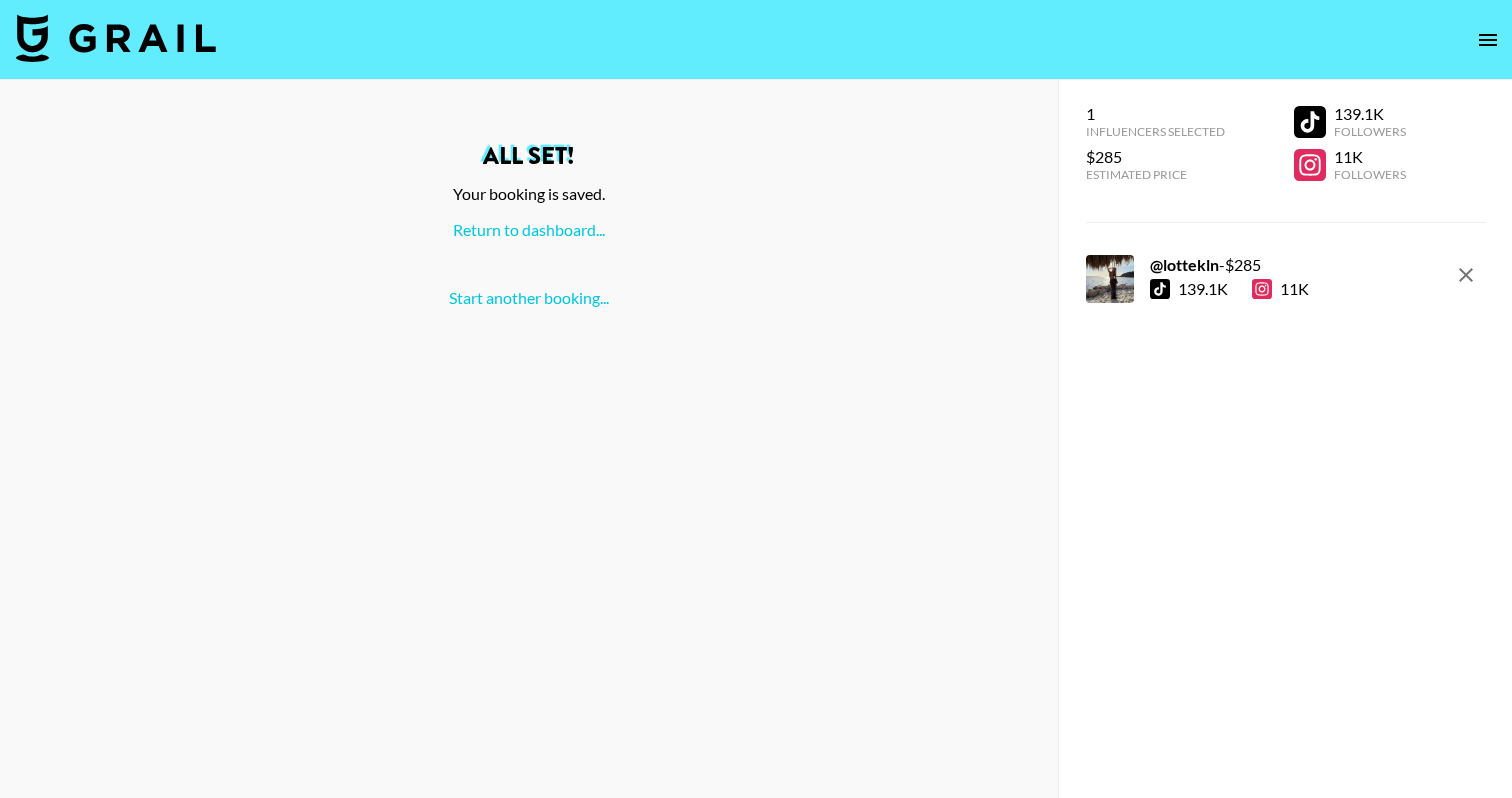 click at bounding box center (116, 38) 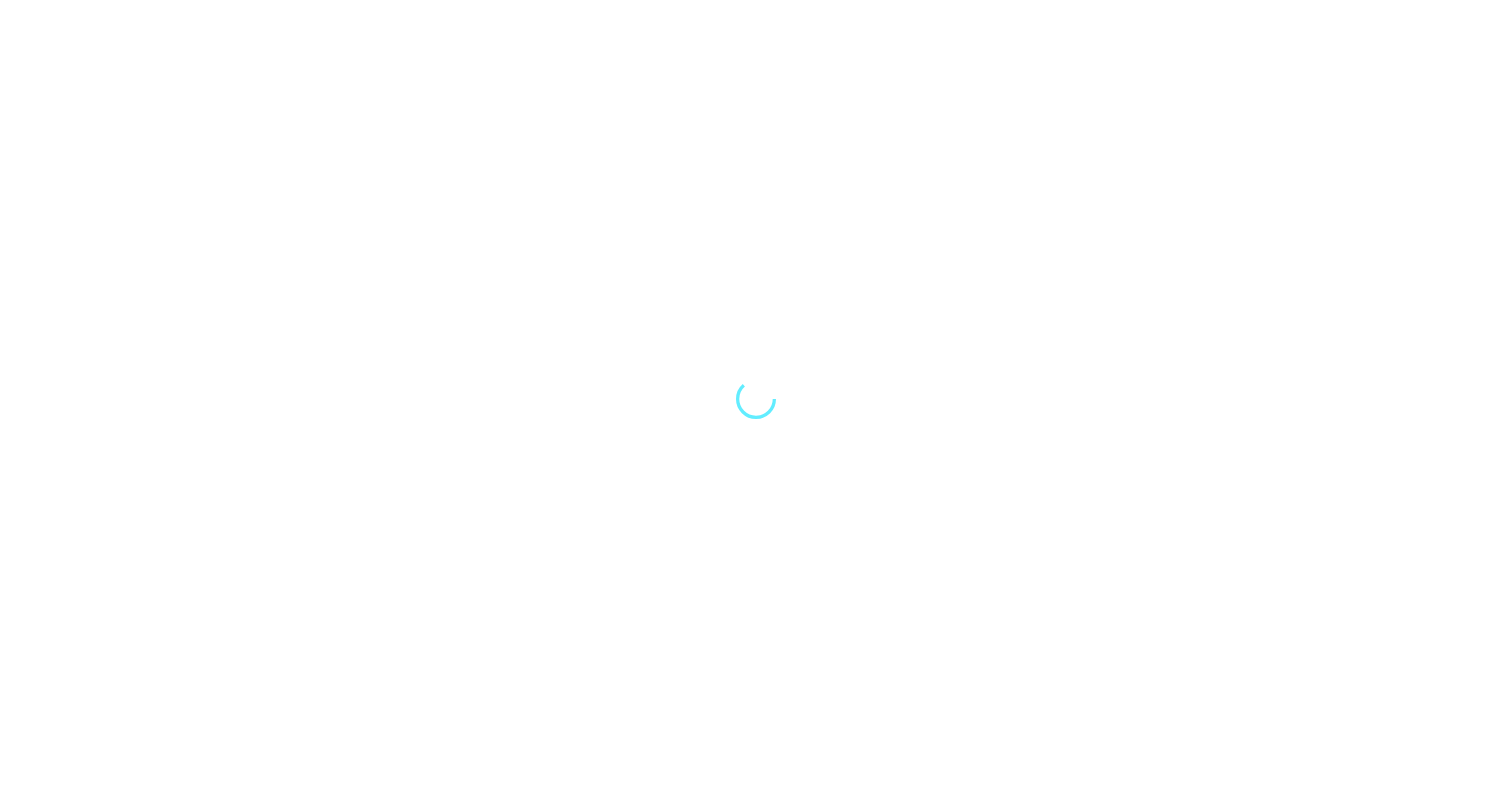 scroll, scrollTop: 0, scrollLeft: 0, axis: both 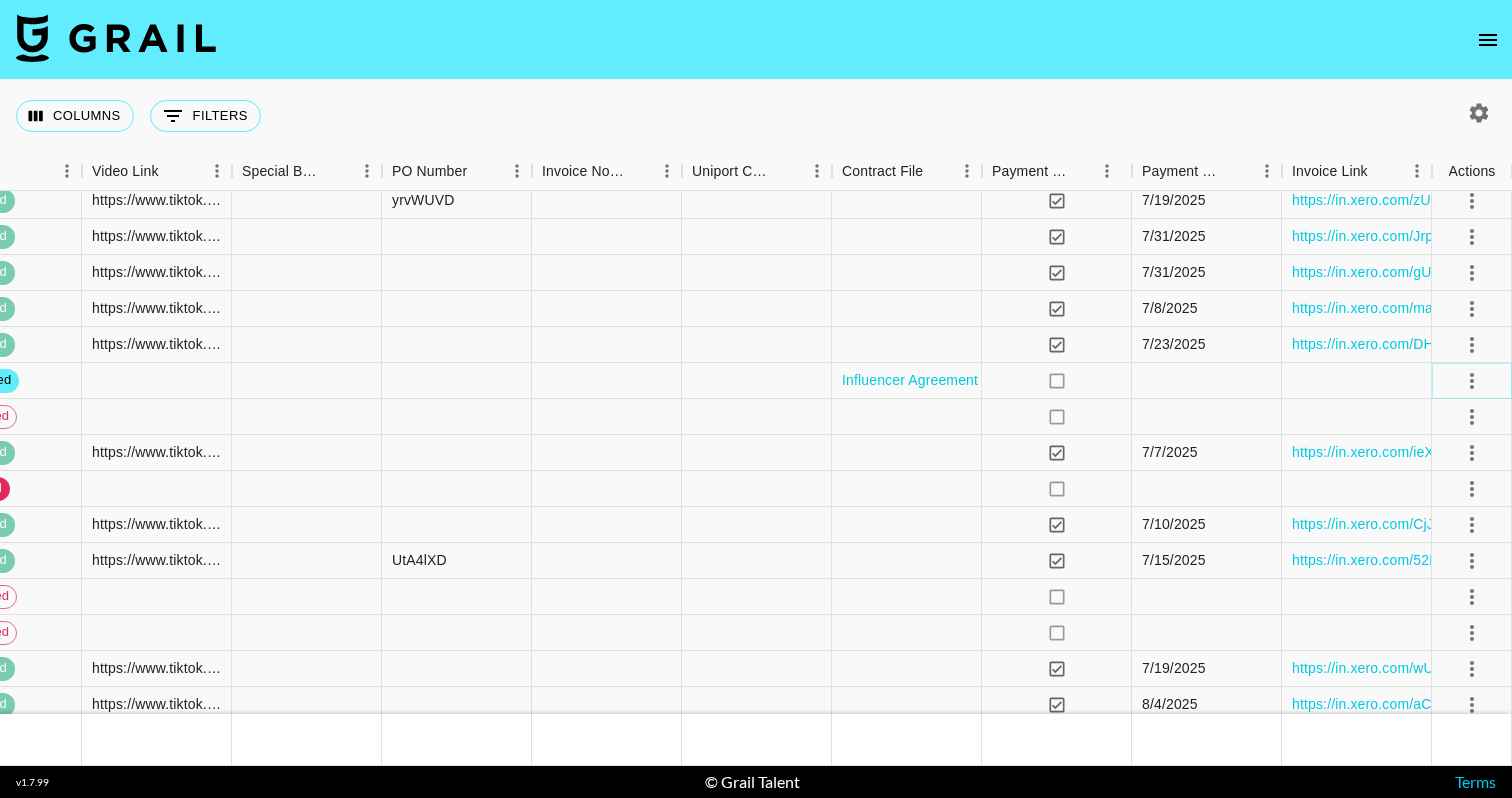 click 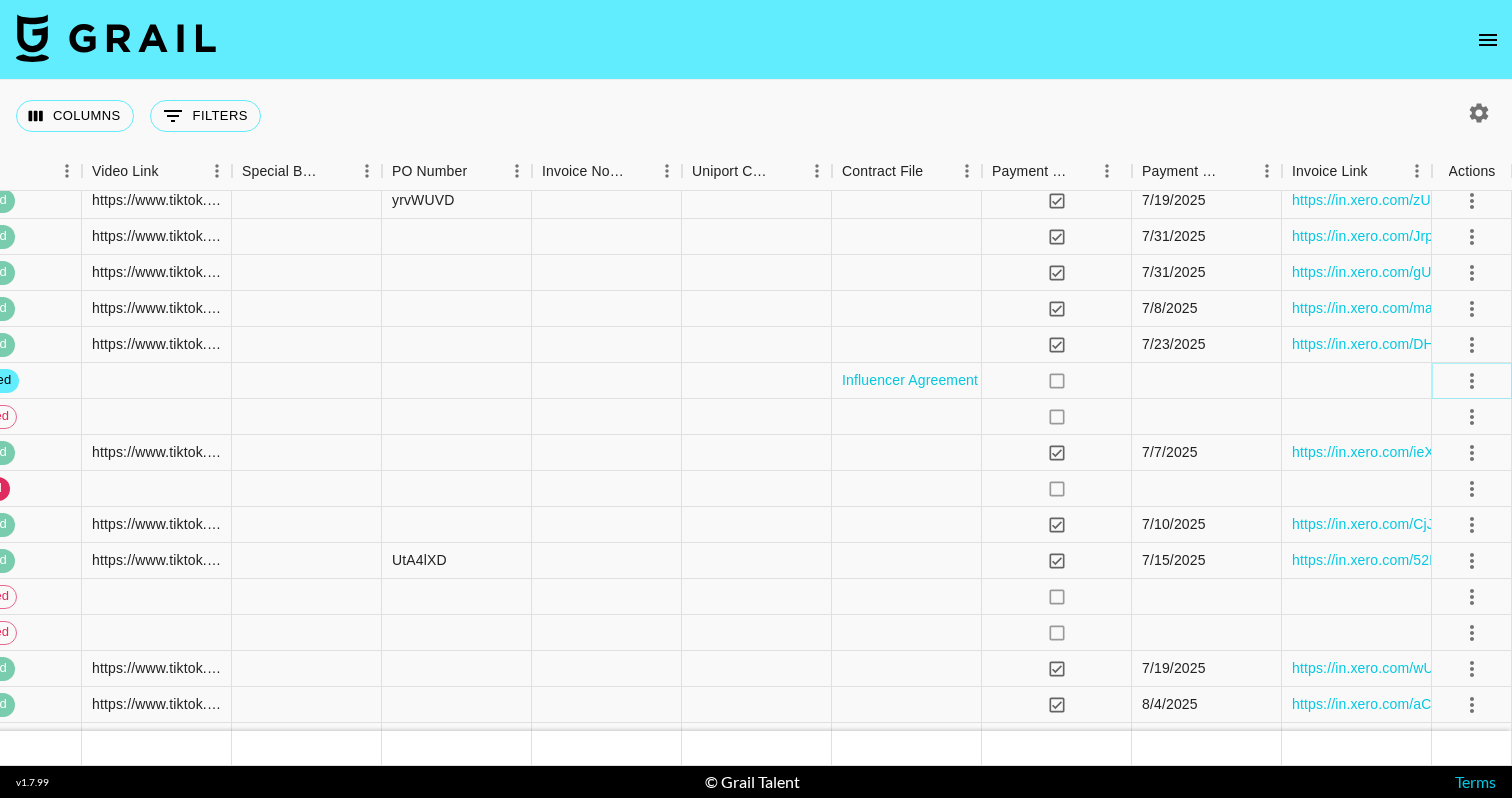 click 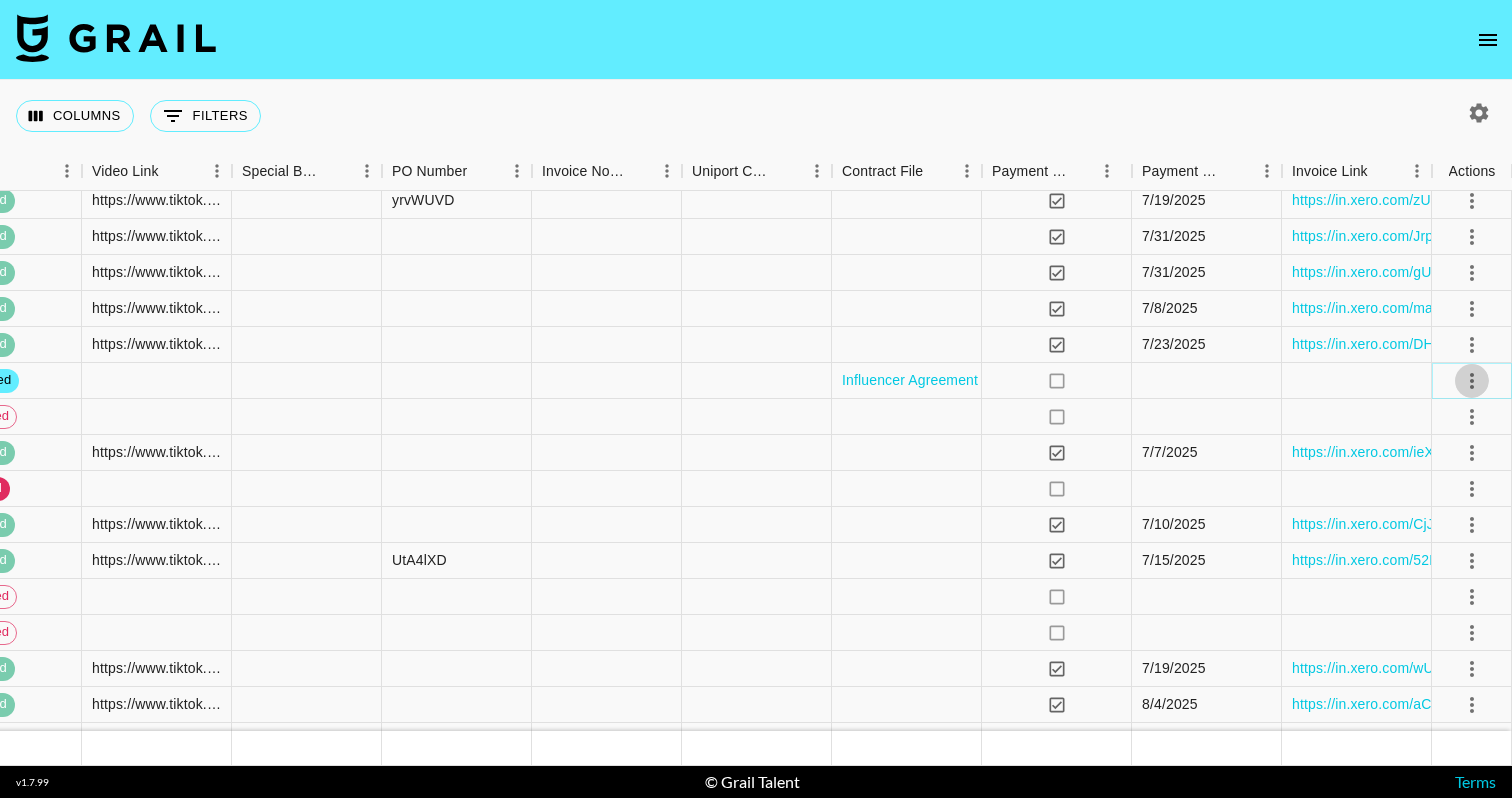 click 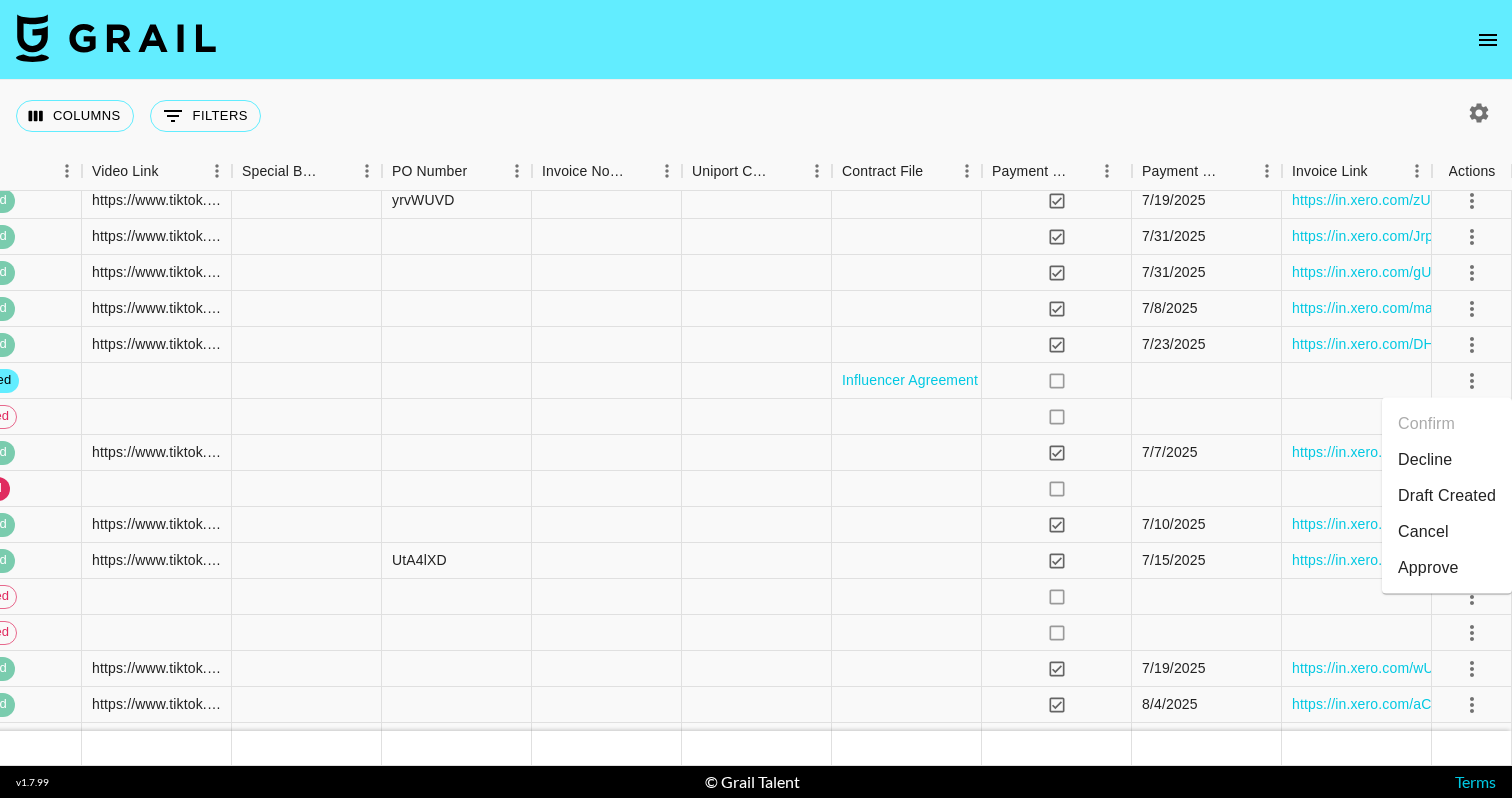 click on "Draft Created" at bounding box center [1447, 496] 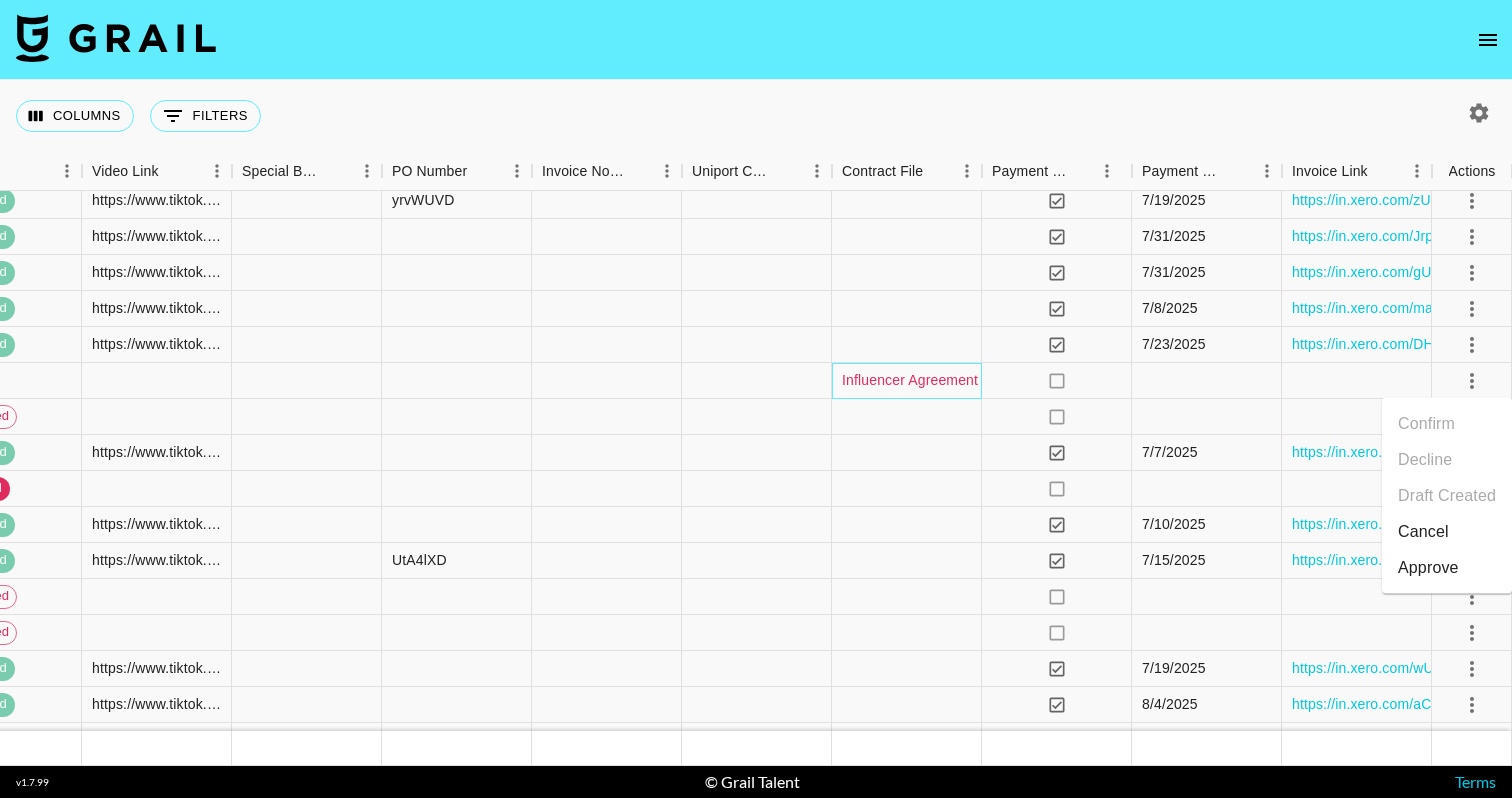 click on "Influencer Agreement ([FIRST] [LAST] and Fashion Nova).pdf" at bounding box center (1037, 380) 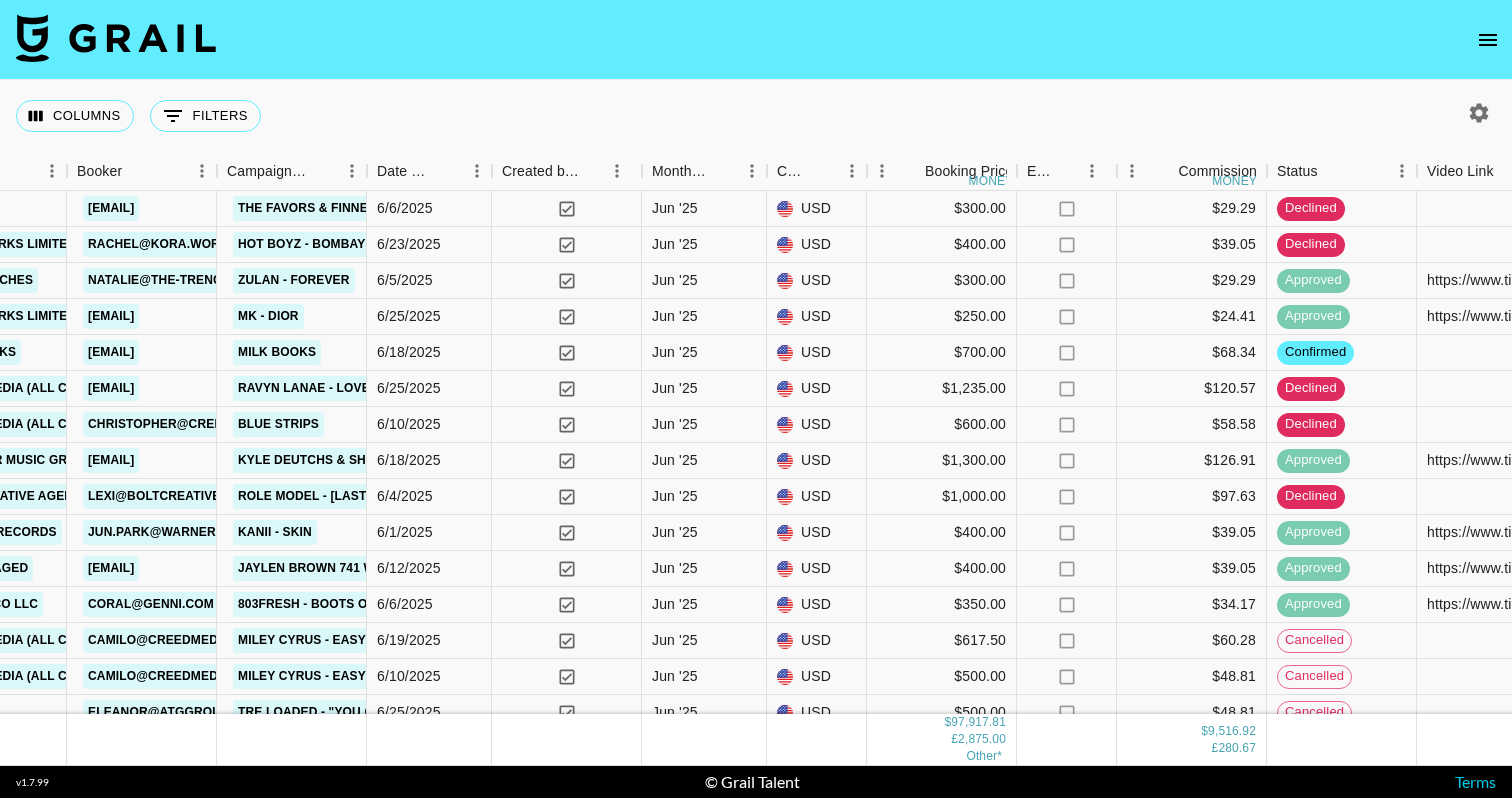 scroll, scrollTop: 2361, scrollLeft: 998, axis: both 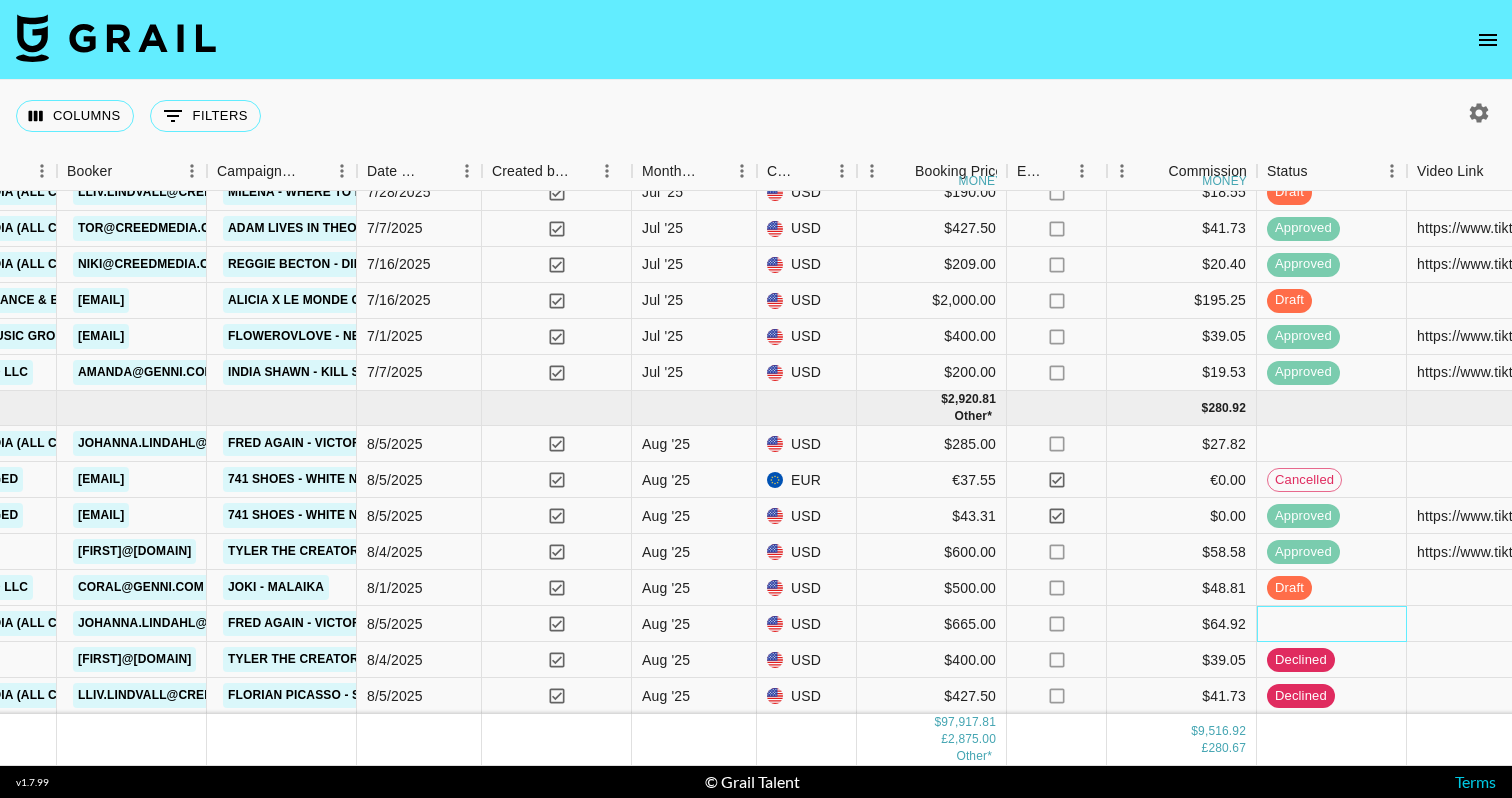 click at bounding box center (1332, 624) 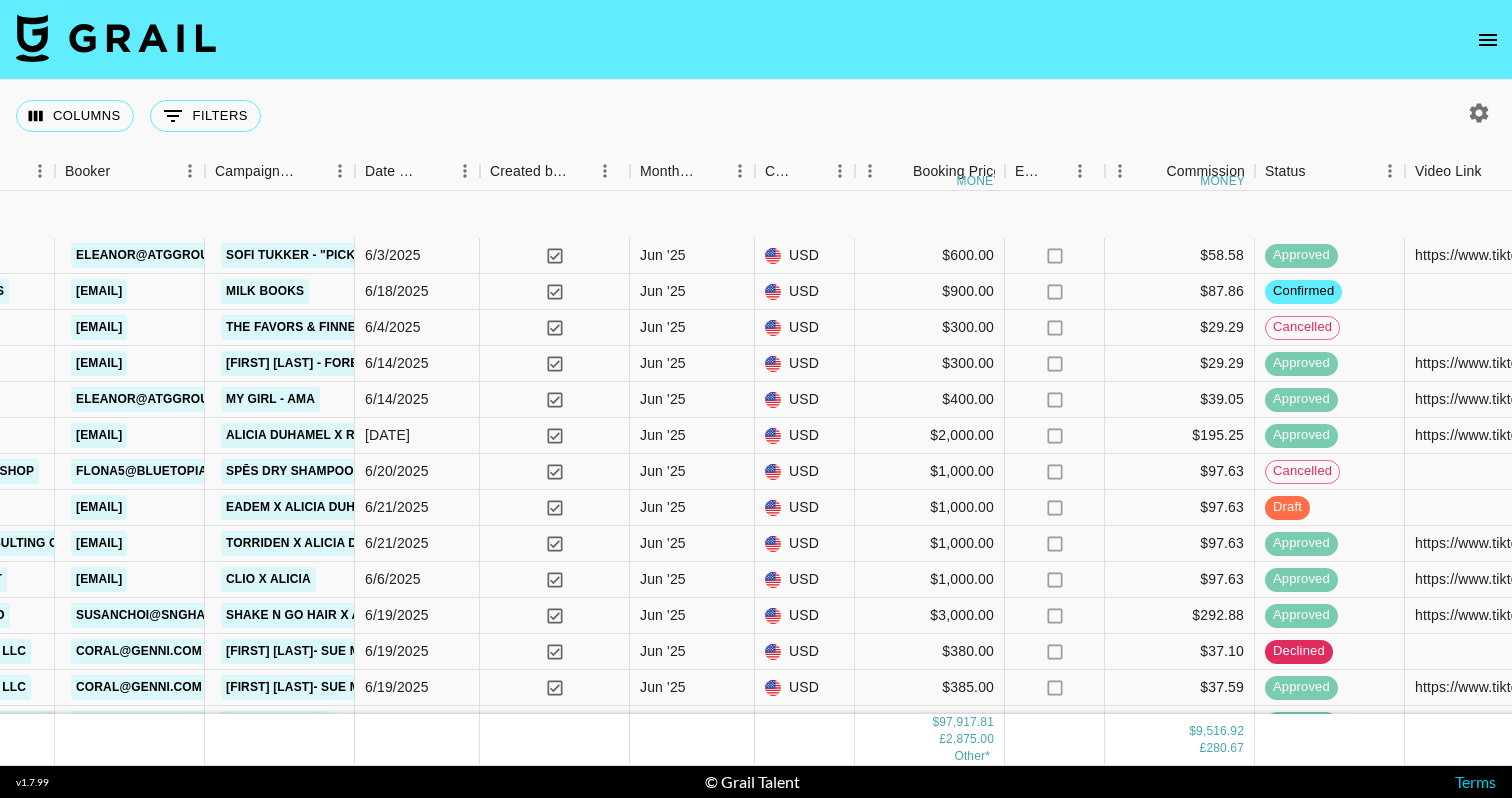 scroll, scrollTop: 3470, scrollLeft: 1010, axis: both 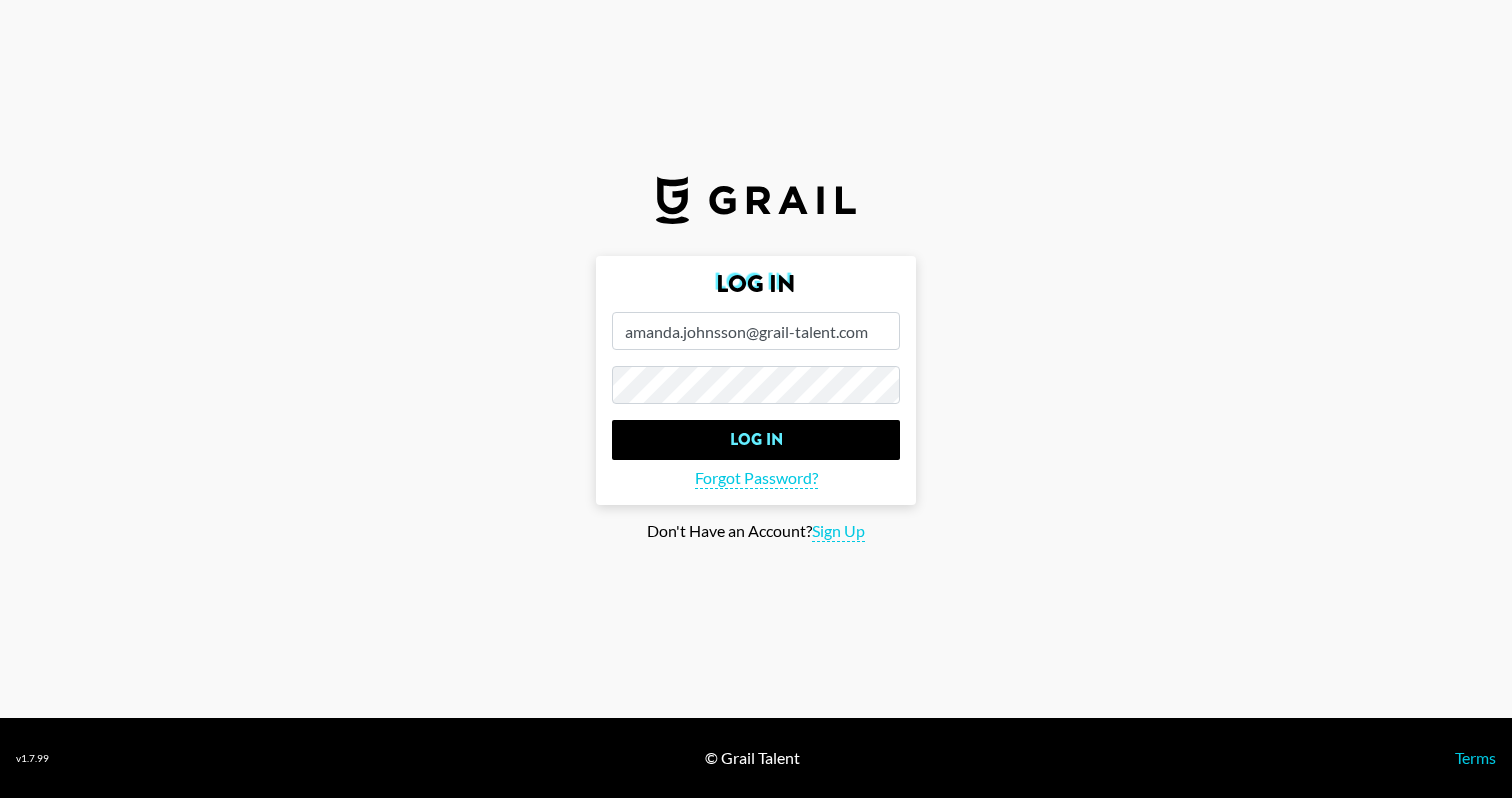 type on "amanda.johnsson@grail-talent.com" 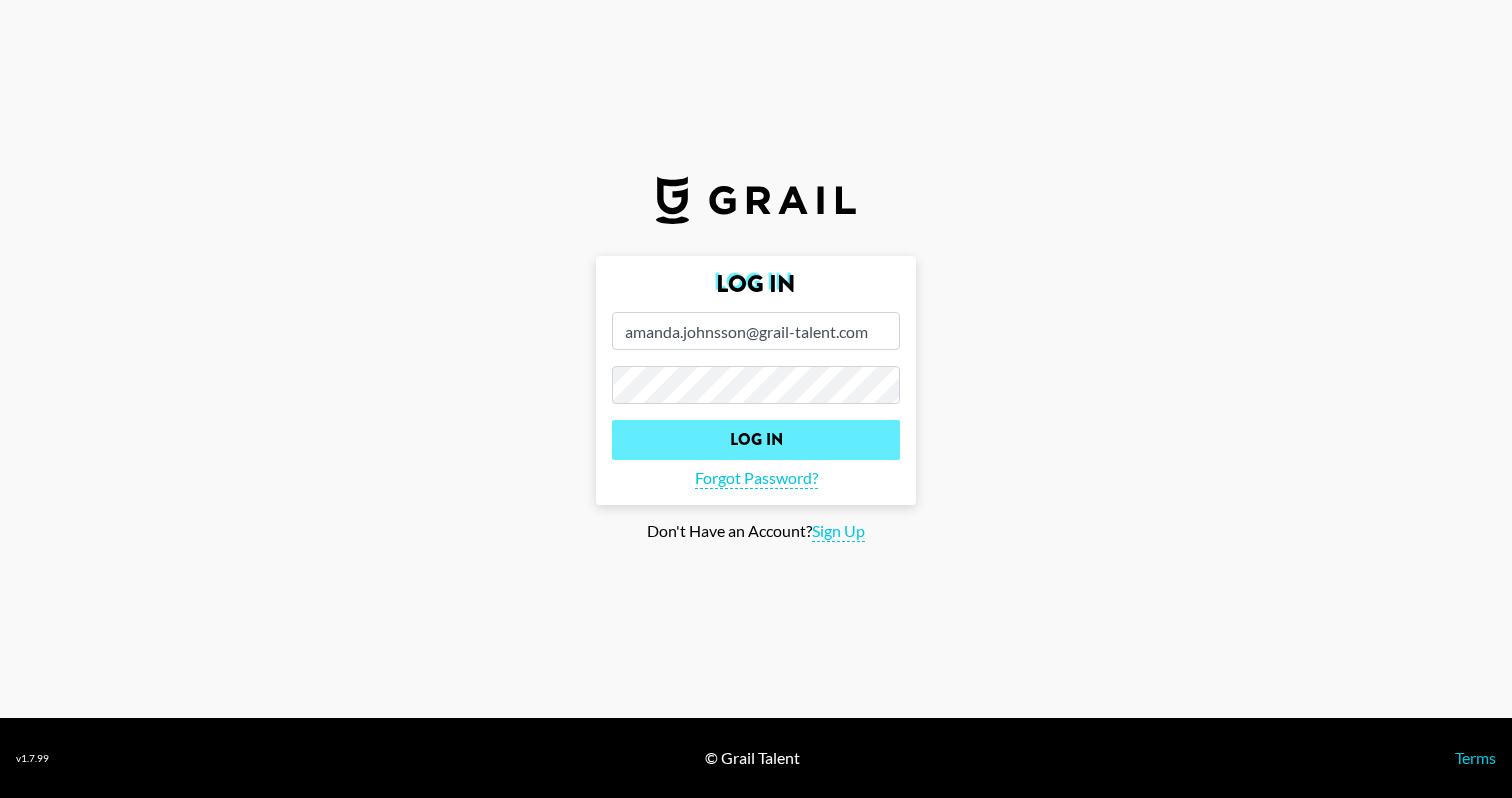 click on "Log In" at bounding box center [756, 440] 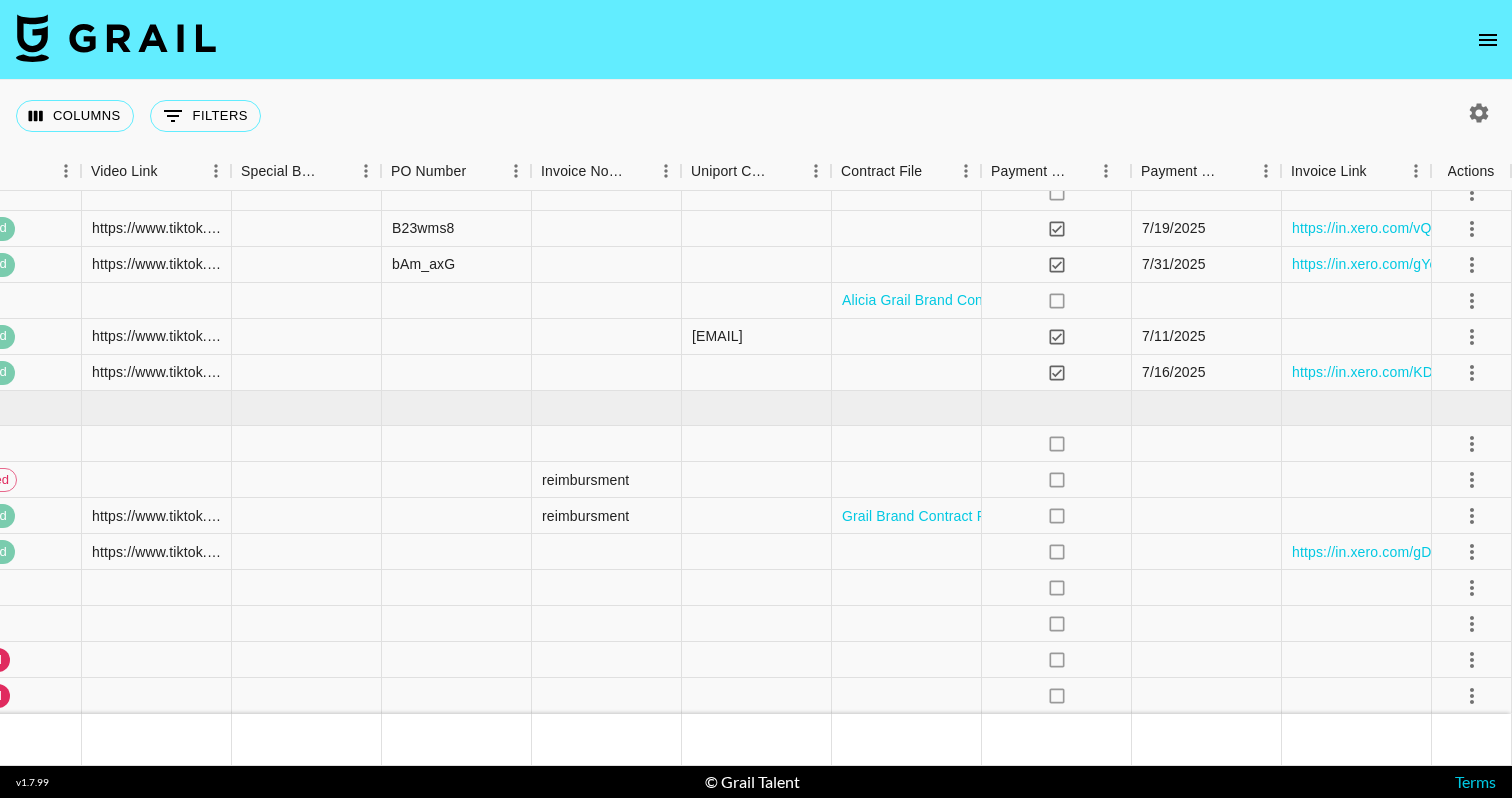 scroll, scrollTop: 5377, scrollLeft: 2333, axis: both 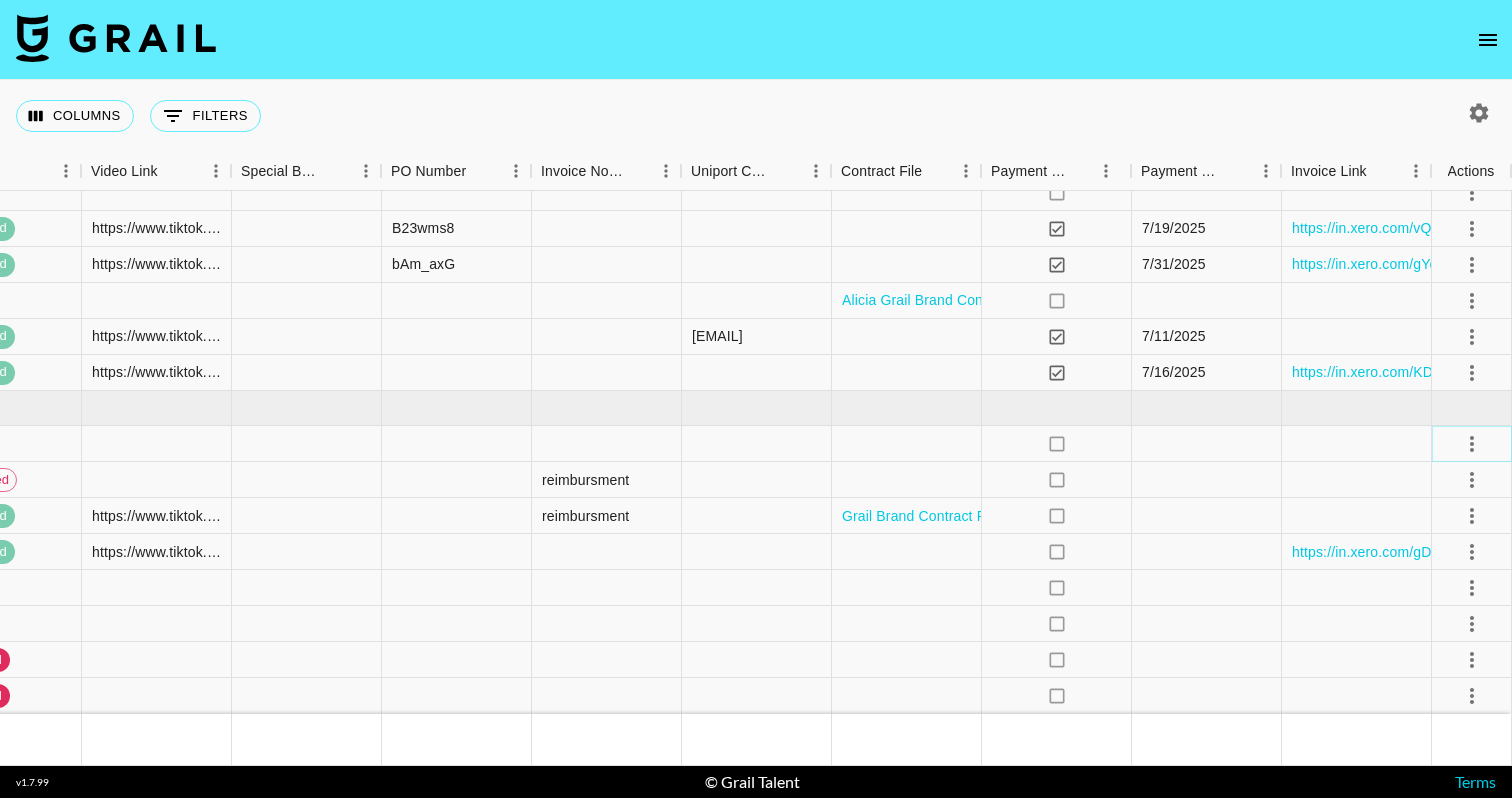 click 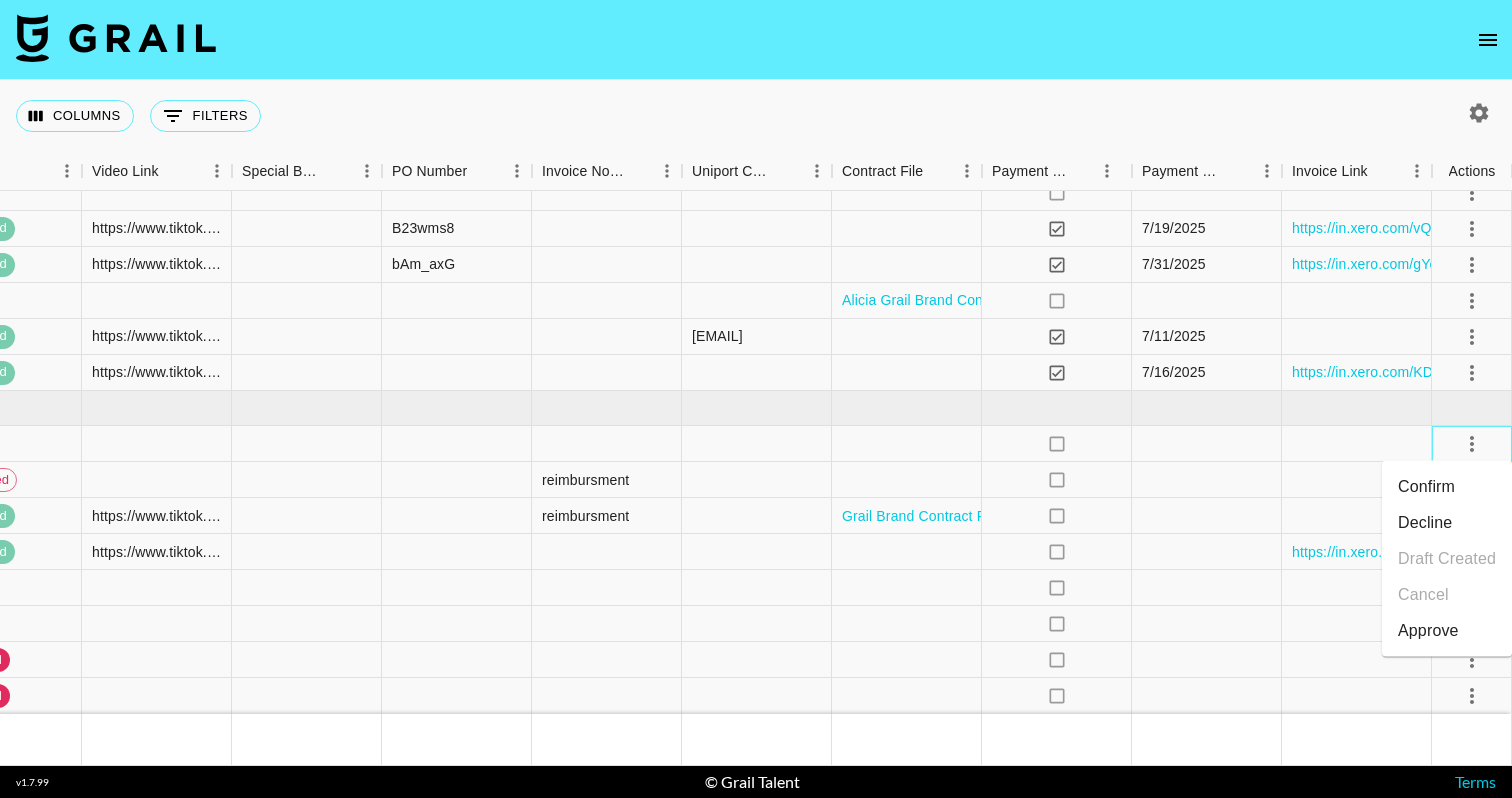 click at bounding box center [1472, 444] 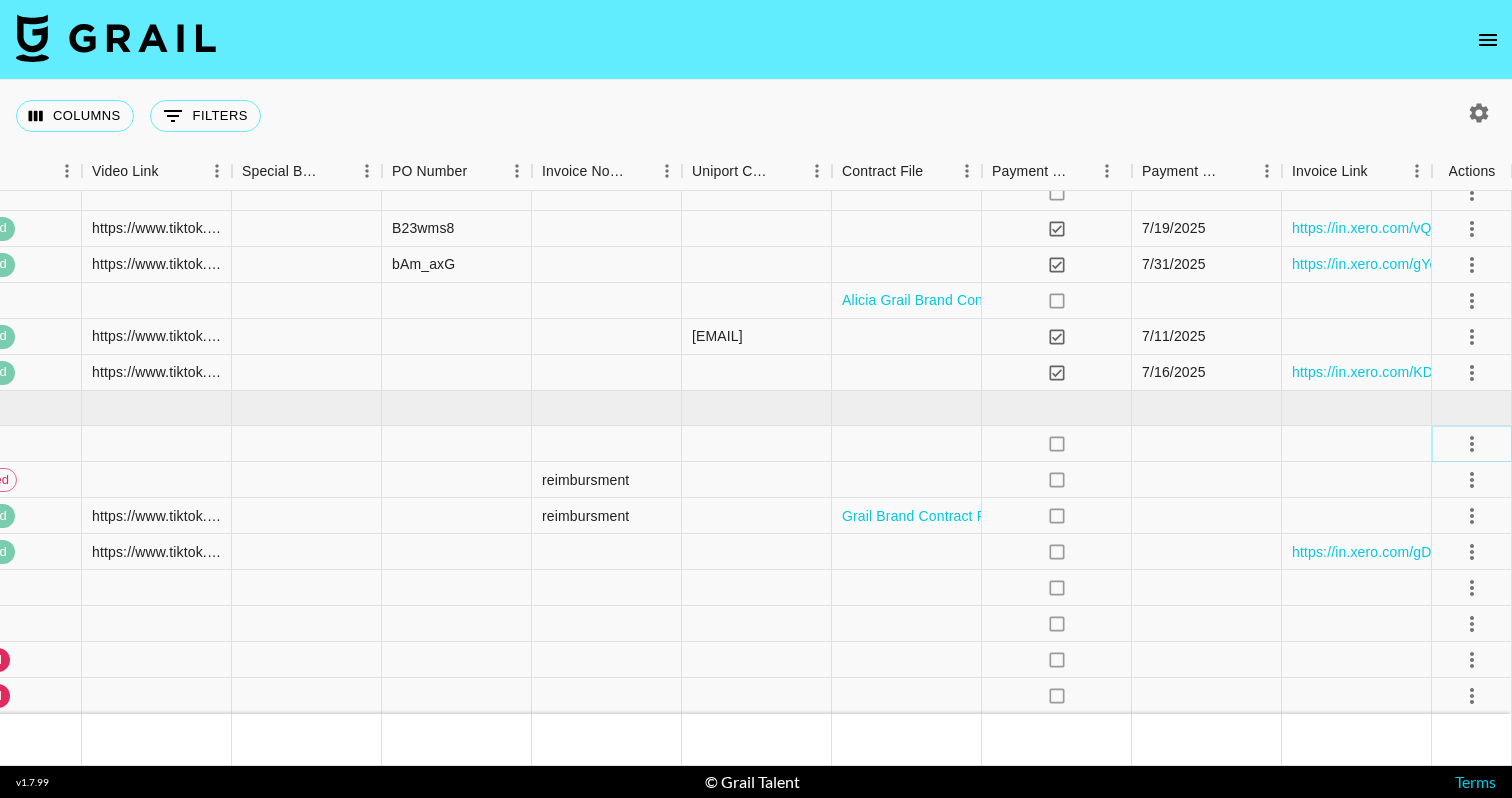 click 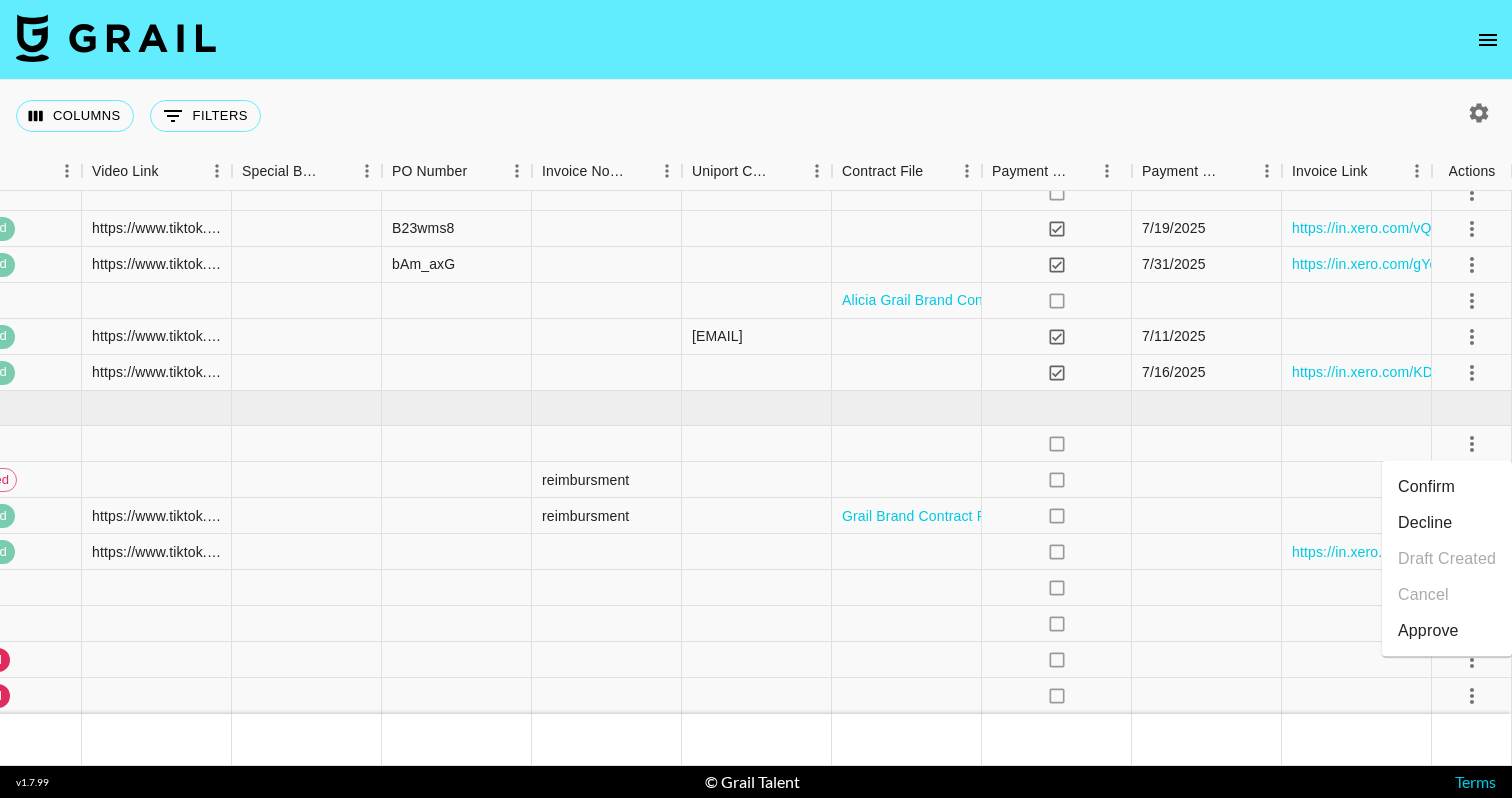 click on "Confirm" at bounding box center (1447, 487) 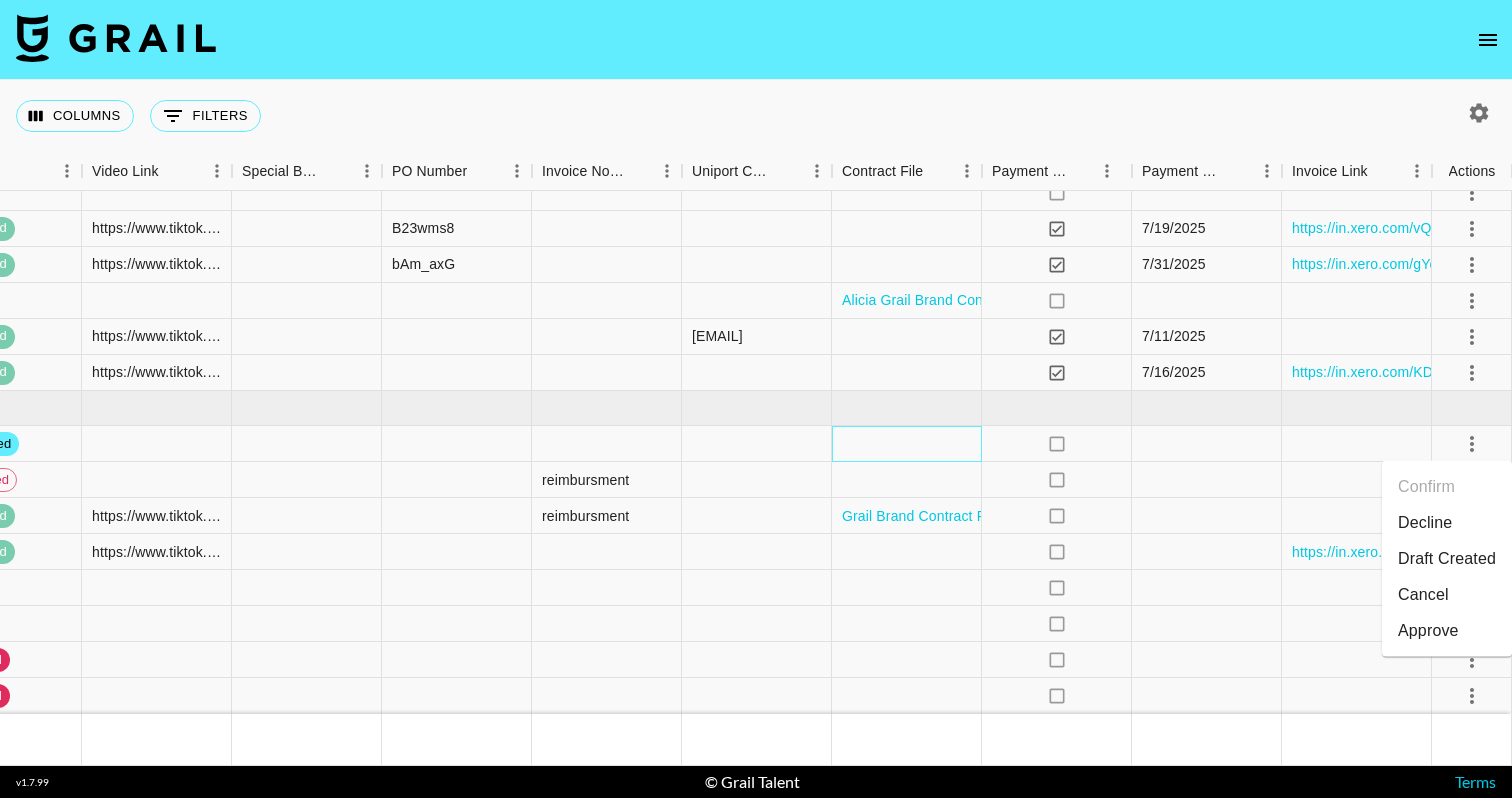click at bounding box center [907, 444] 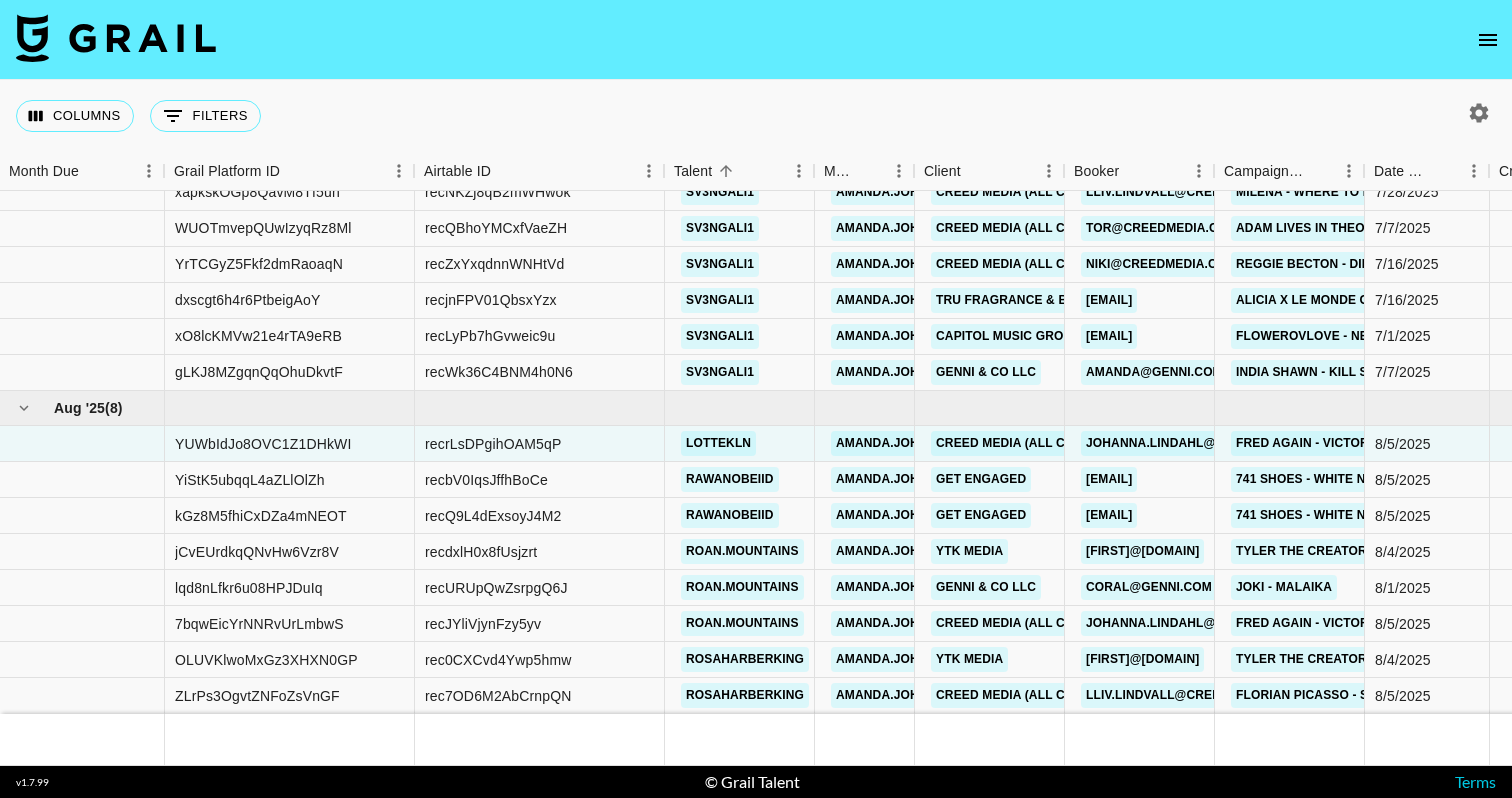 scroll, scrollTop: 5377, scrollLeft: 0, axis: vertical 